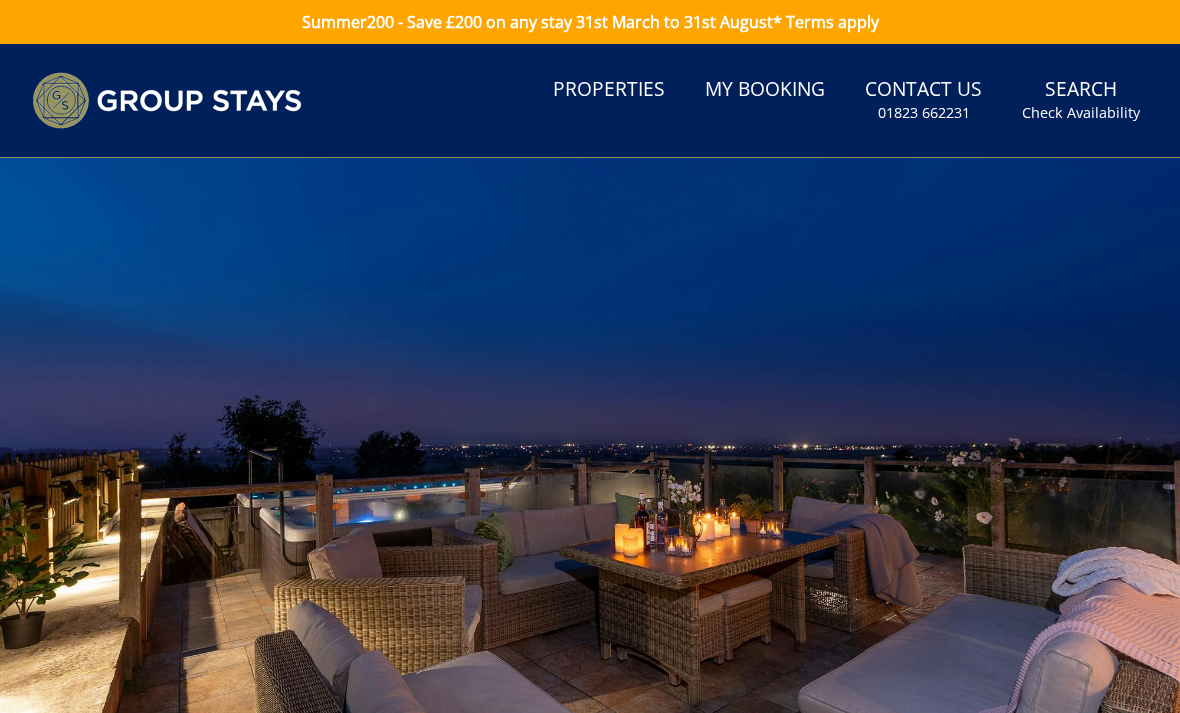 scroll, scrollTop: 0, scrollLeft: 0, axis: both 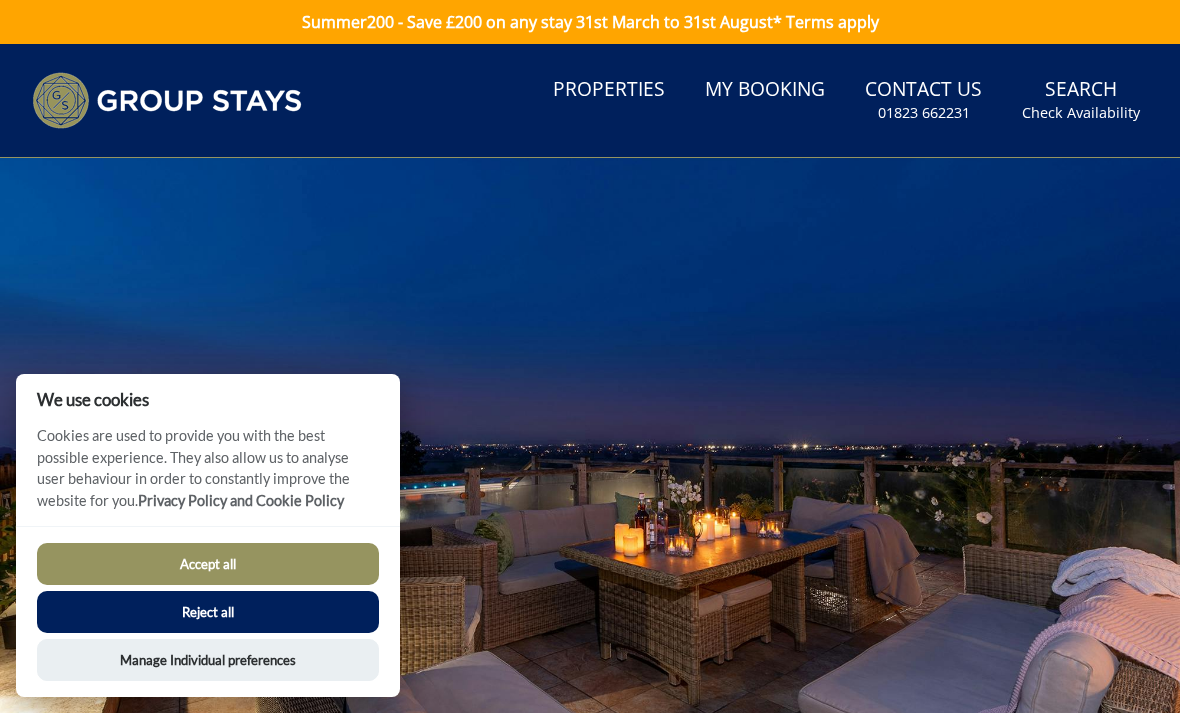 click on "Properties" at bounding box center [609, 90] 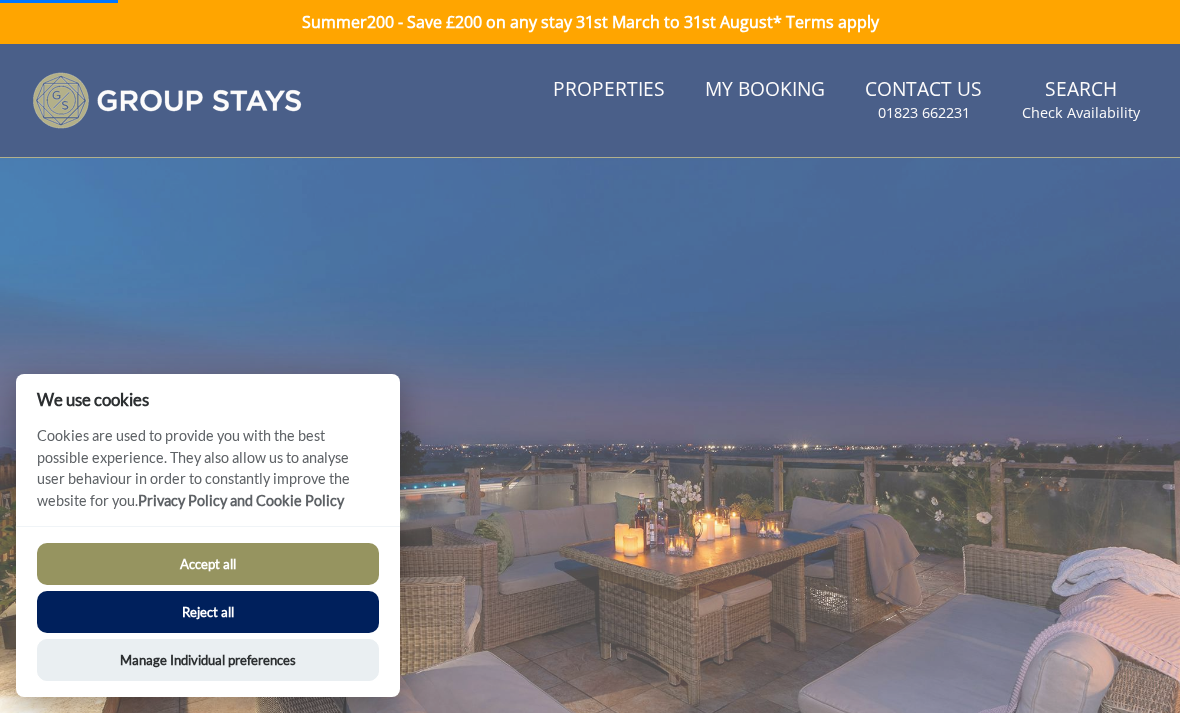 click on "Accept all" at bounding box center (208, 564) 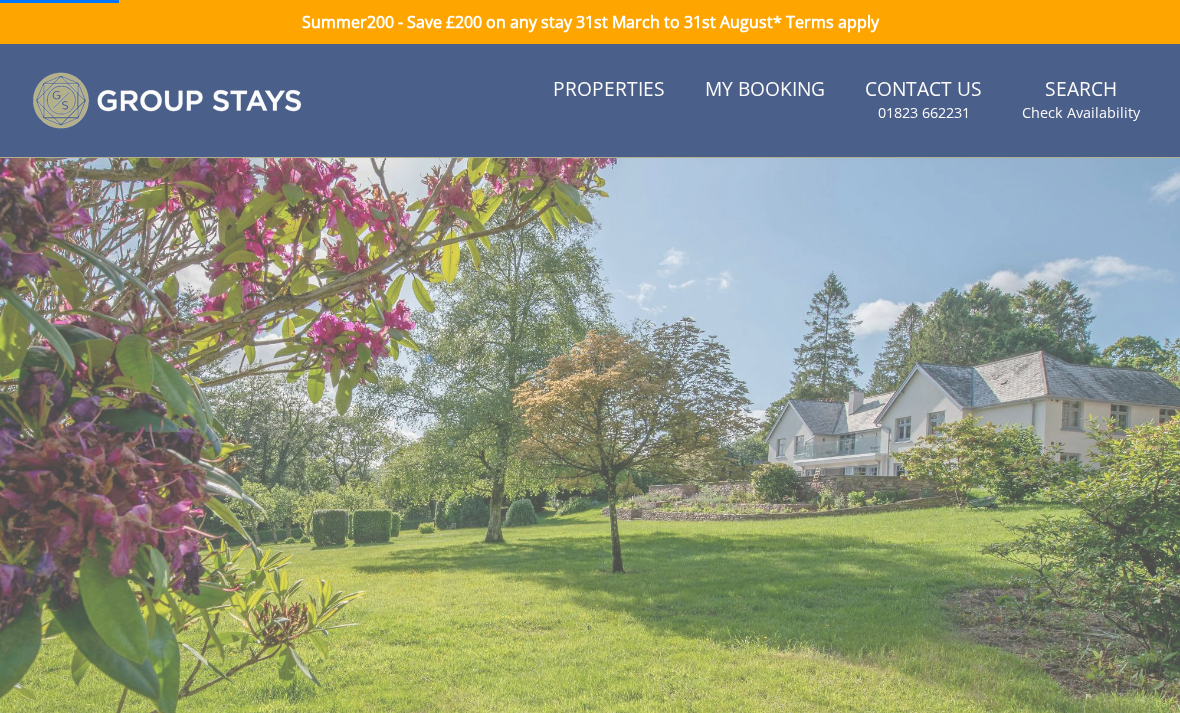click on "Properties" at bounding box center [609, 90] 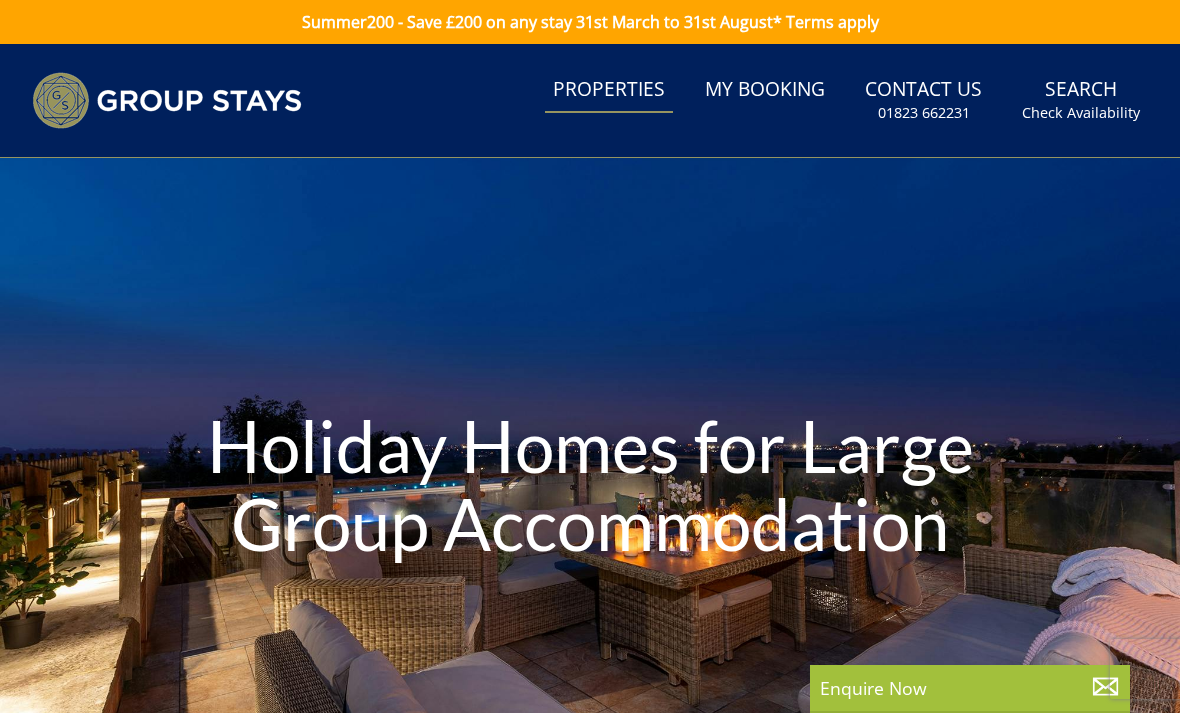 scroll, scrollTop: 0, scrollLeft: 0, axis: both 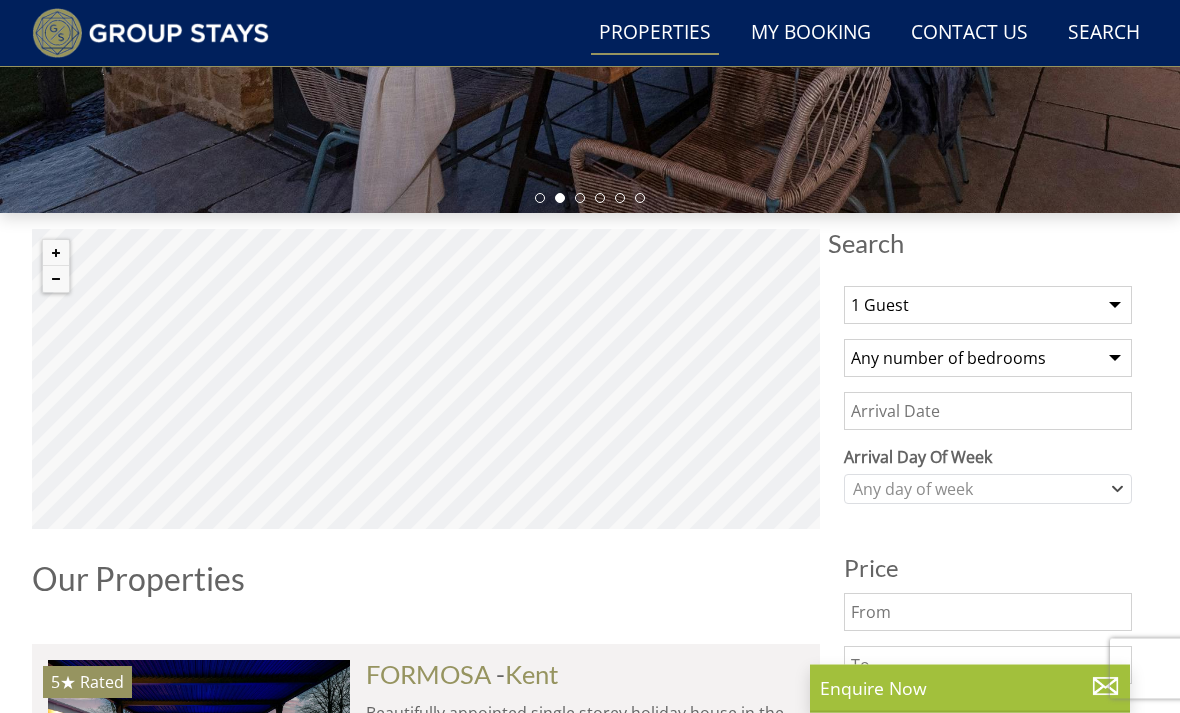 click on "1 Guest
2 Guests
3 Guests
4 Guests
5 Guests
6 Guests
7 Guests
8 Guests
9 Guests
10 Guests
11 Guests
12 Guests
13 Guests
14 Guests
15 Guests
16 Guests
17 Guests
18 Guests
19 Guests
20 Guests
21 Guests
22 Guests
23 Guests
24 Guests
25 Guests
26 Guests
27 Guests
28 Guests
29 Guests
30 Guests
31 Guests
32 Guests" at bounding box center (988, 306) 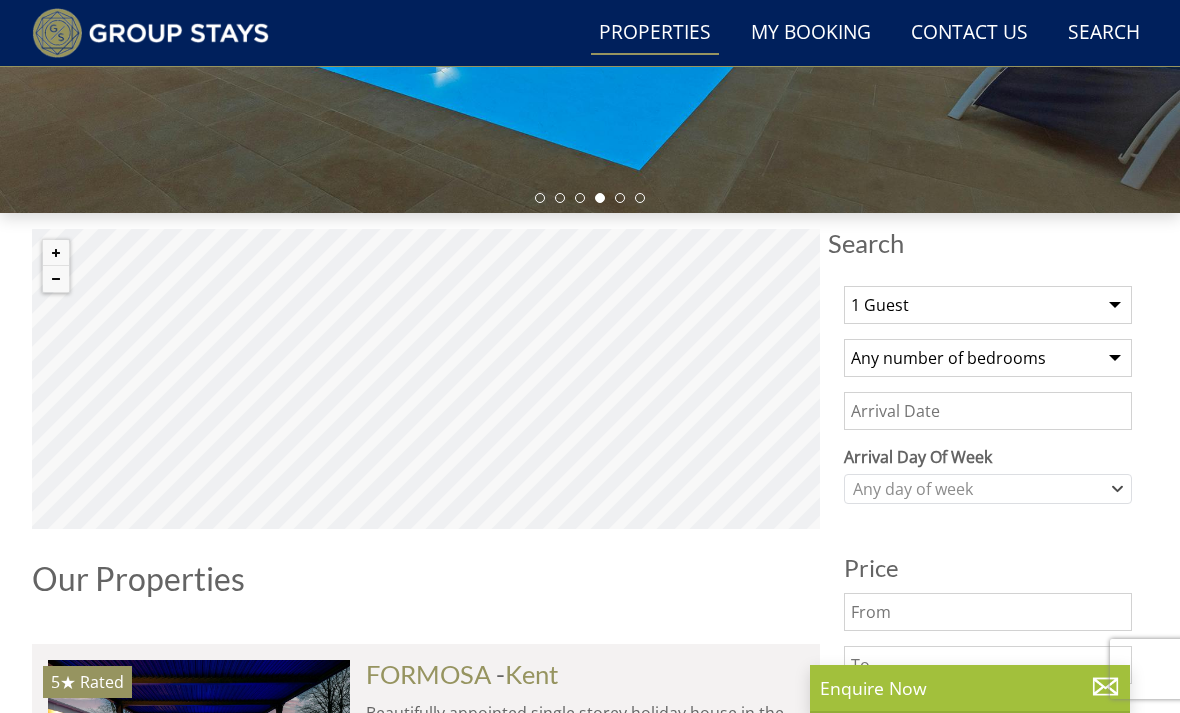 select on "19" 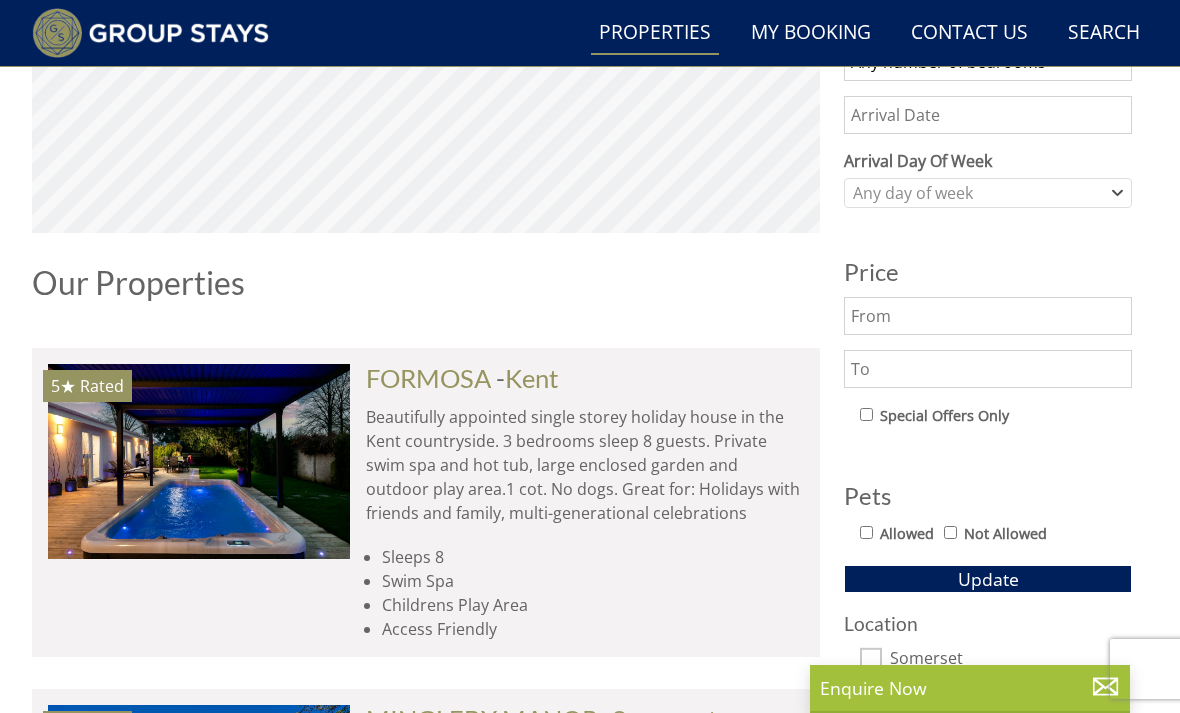 scroll, scrollTop: 857, scrollLeft: 0, axis: vertical 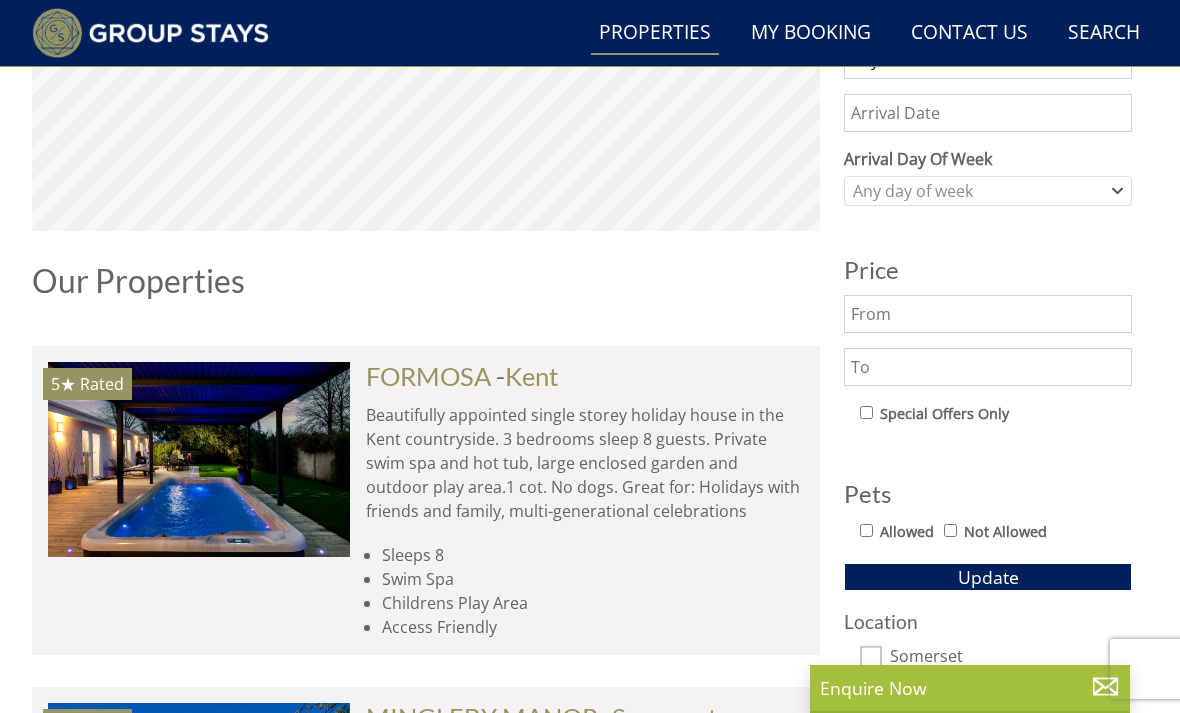 click on "Update" at bounding box center (988, 577) 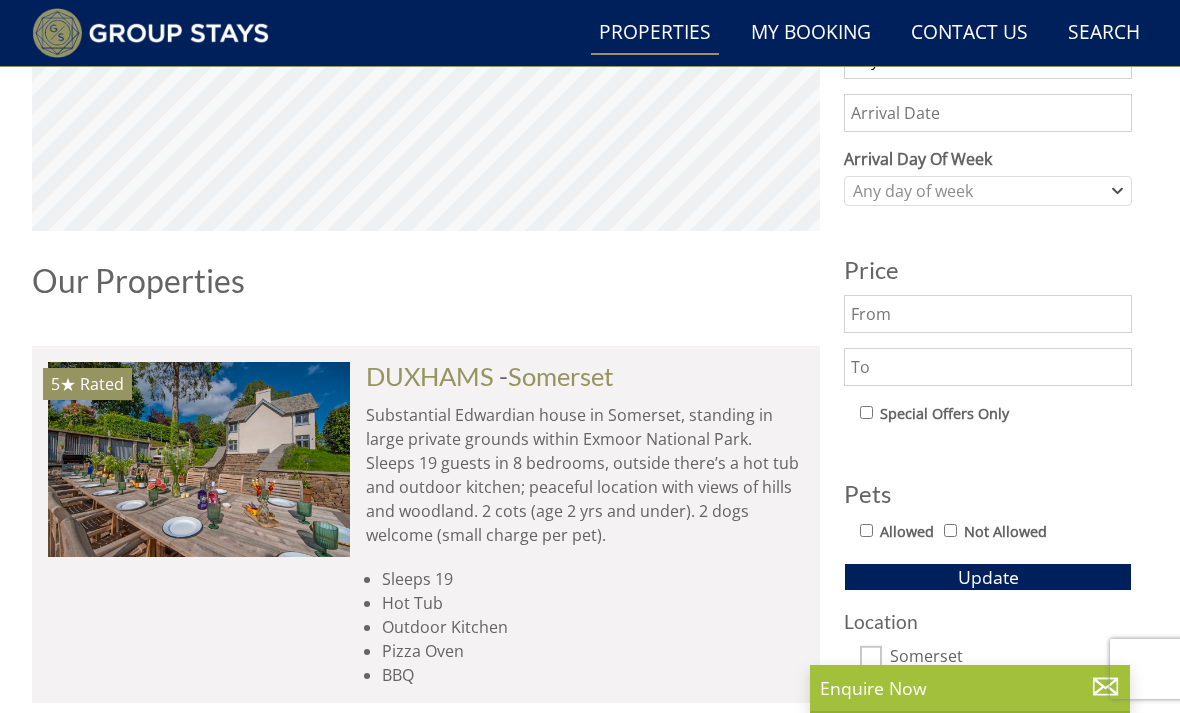 click at bounding box center (199, 459) 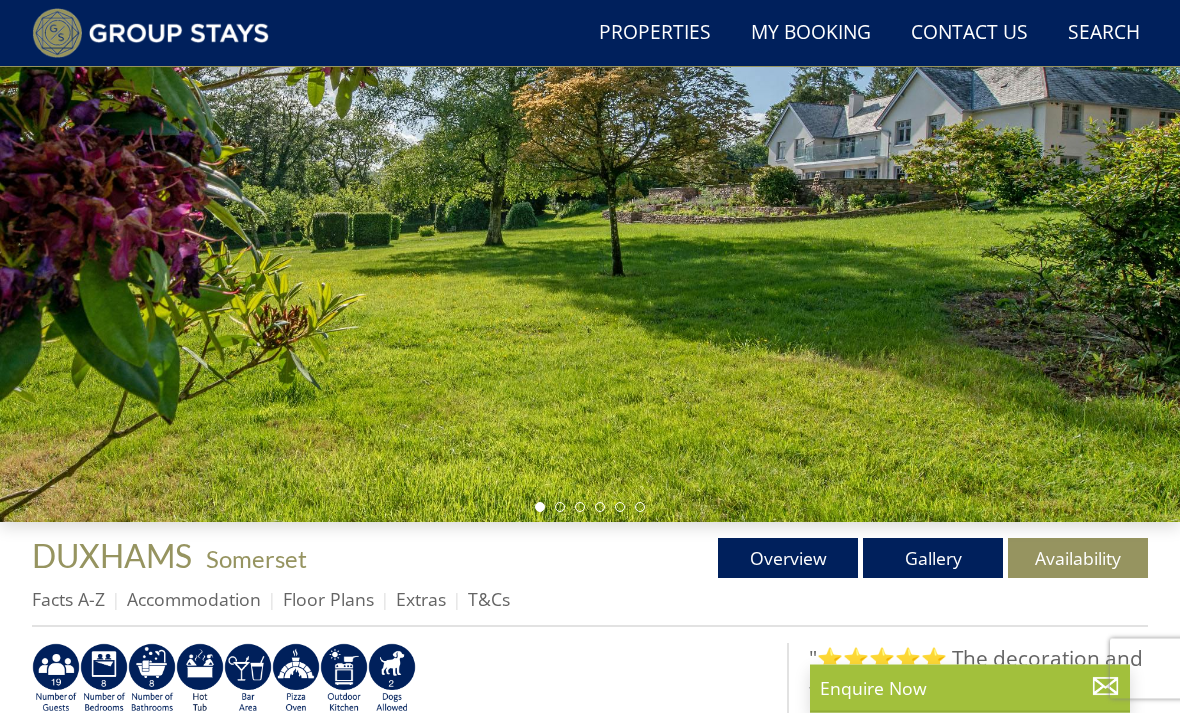 scroll, scrollTop: 250, scrollLeft: 0, axis: vertical 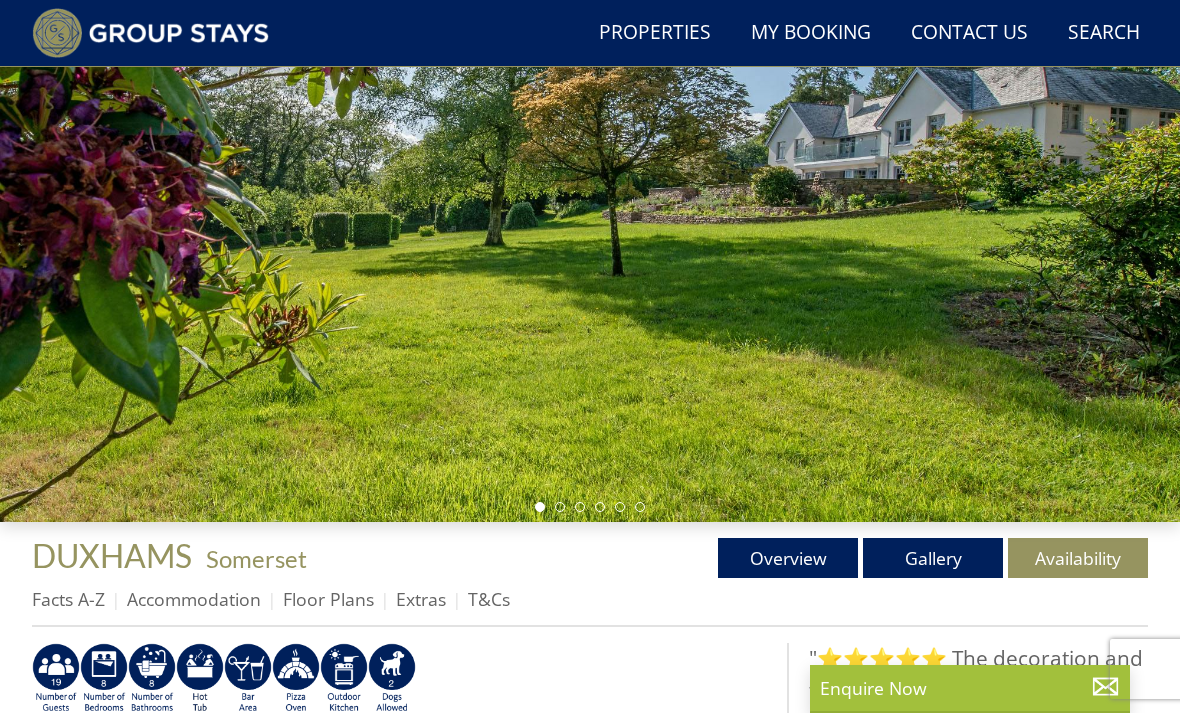 click on "Availability" at bounding box center (1078, 558) 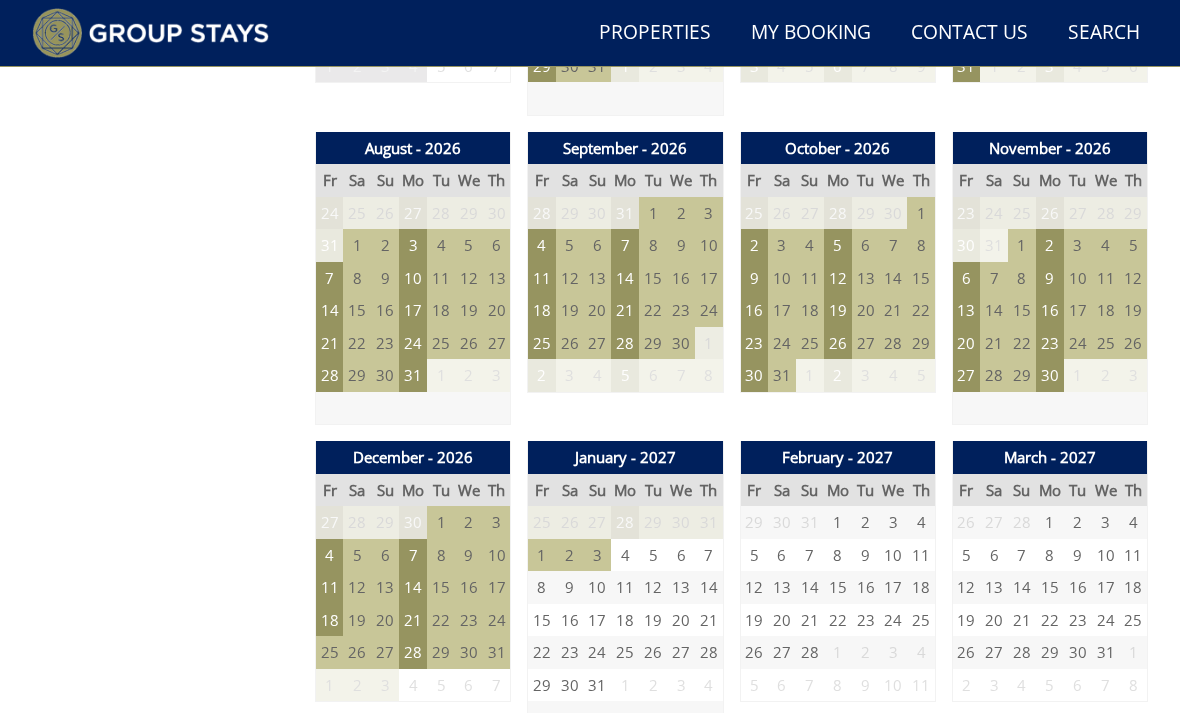 scroll, scrollTop: 1690, scrollLeft: 0, axis: vertical 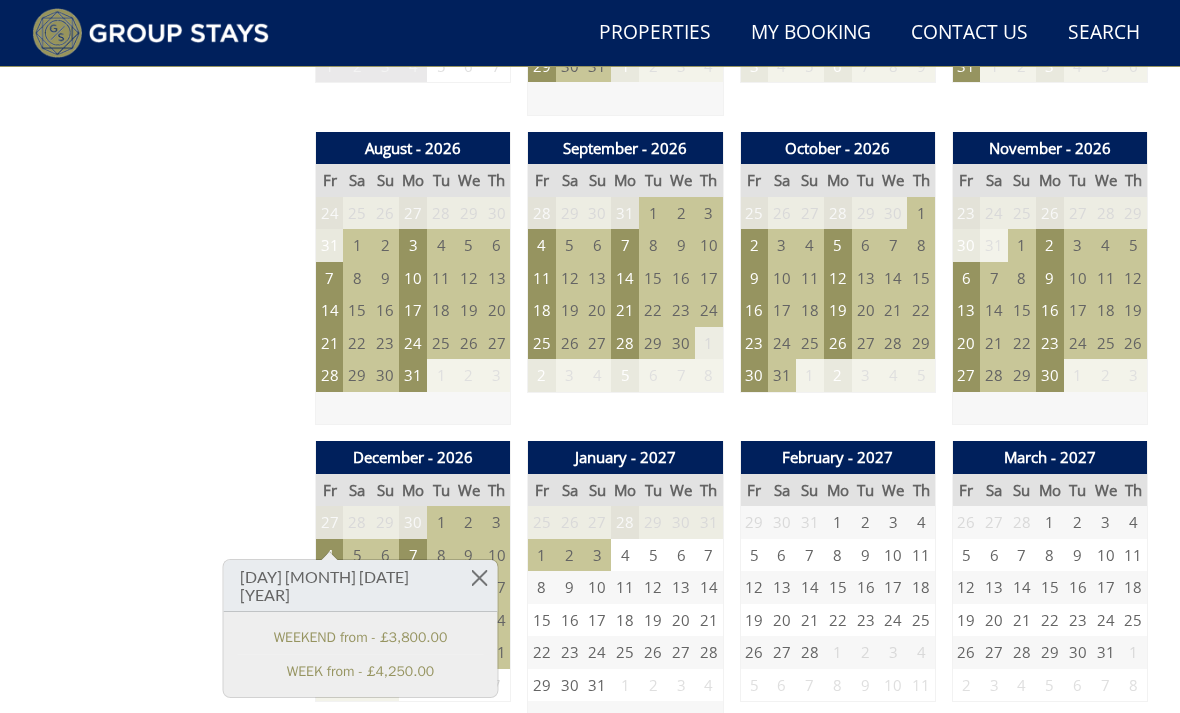 click on "Prices and Availability
You can browse the calendar to find an available start date for your stay by clicking on a start date or by entering your Arrival & Departure dates below.
Search for a Stay
Search
Check-In / Check-Out
16:00 / 10:00
Key
Available Start Date
Available
Booked" at bounding box center (165, 588) 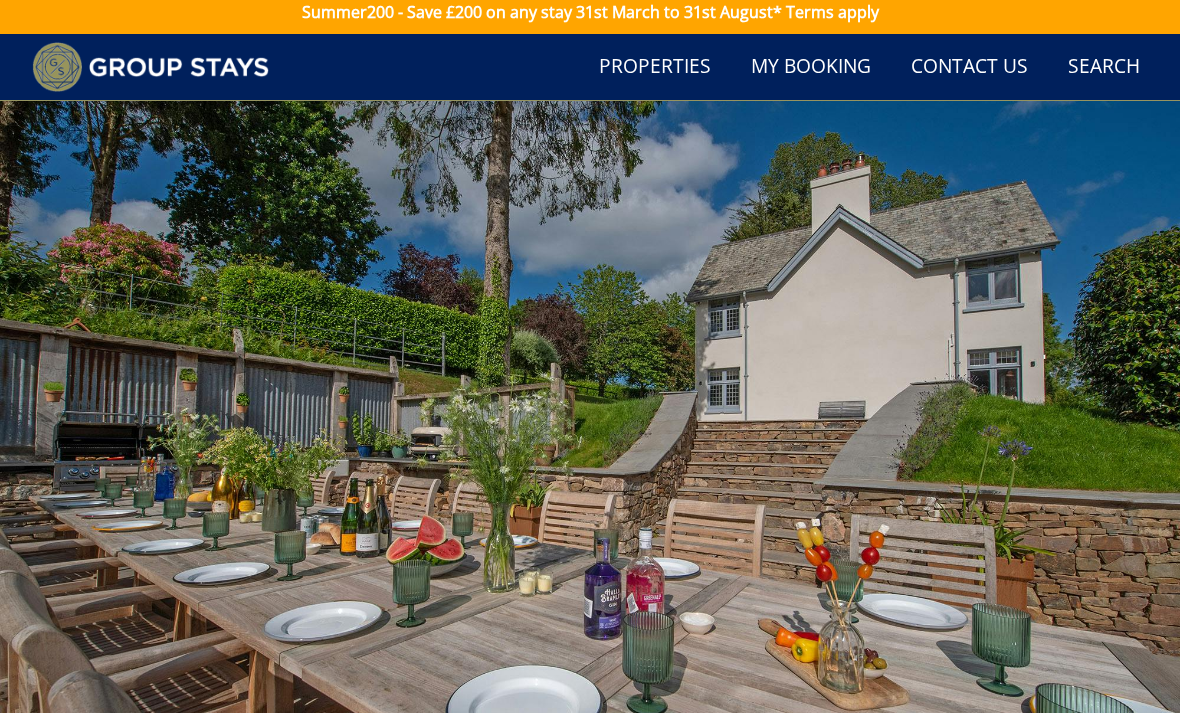 scroll, scrollTop: 0, scrollLeft: 0, axis: both 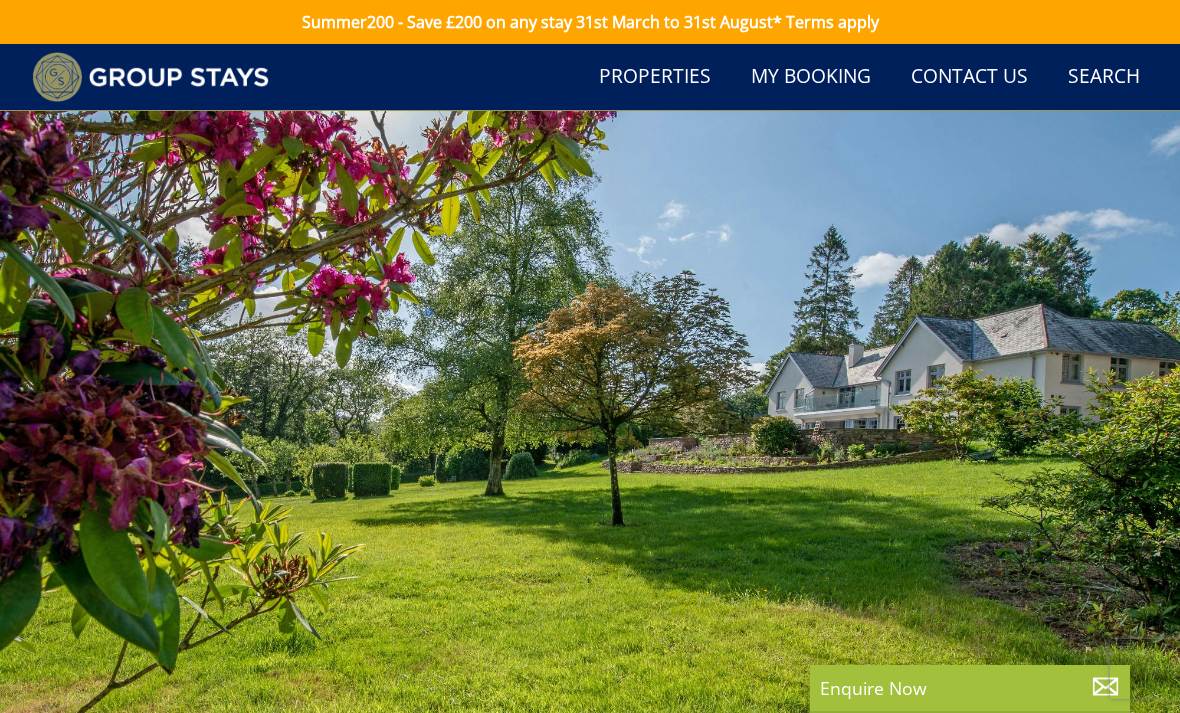 select on "19" 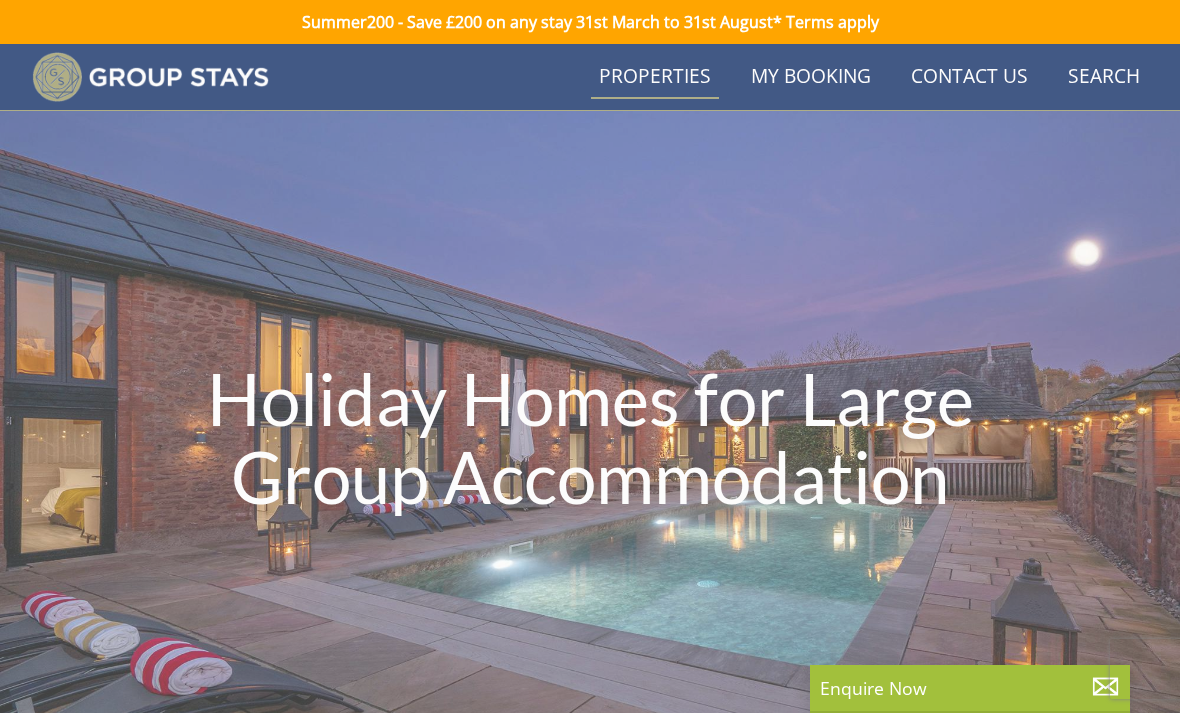 scroll, scrollTop: 857, scrollLeft: 0, axis: vertical 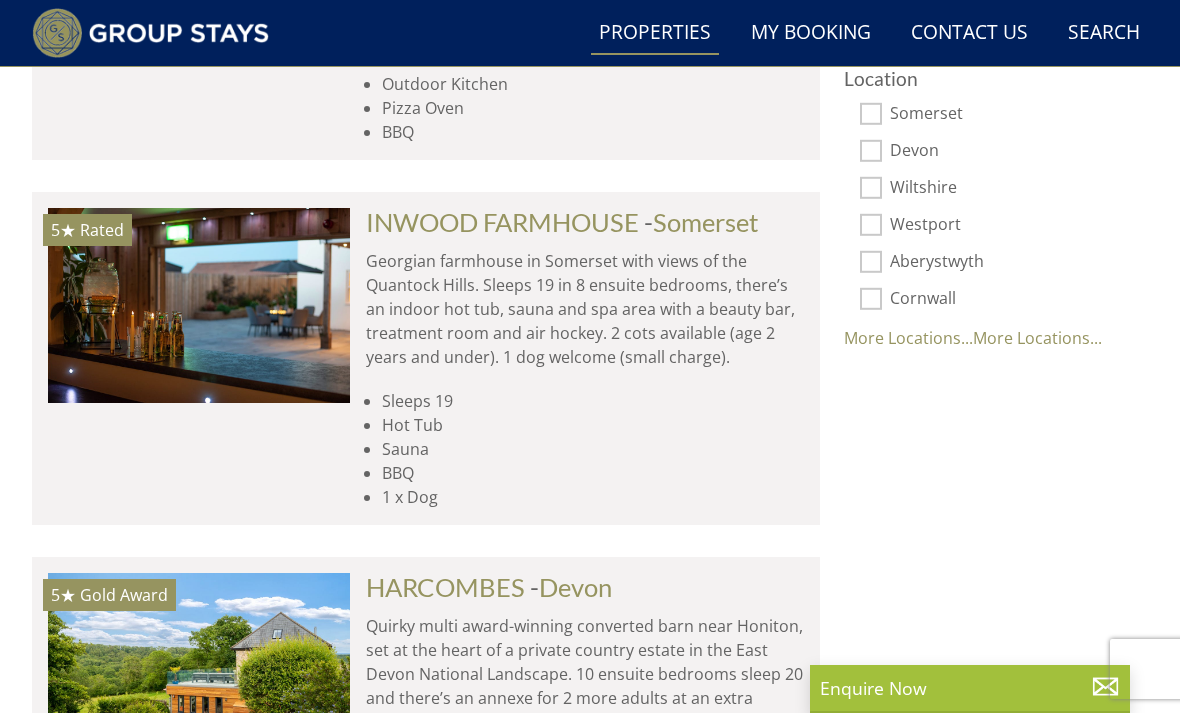 click on "INWOOD FARMHOUSE" at bounding box center (502, 222) 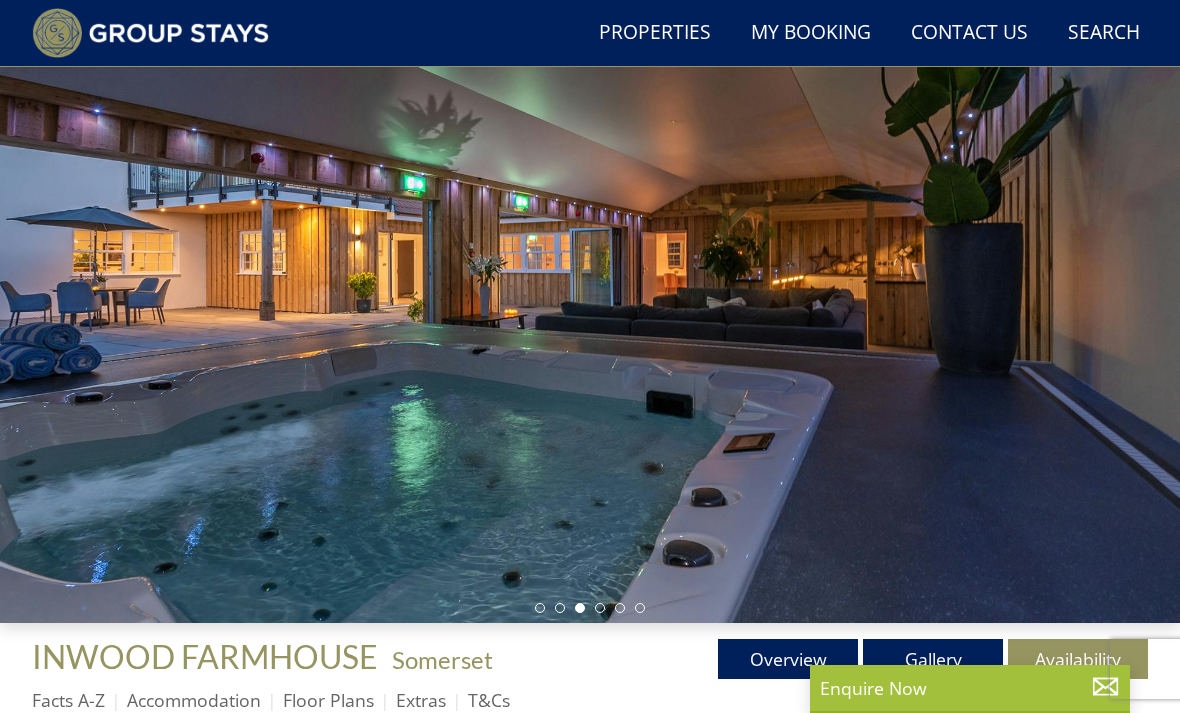 scroll, scrollTop: 193, scrollLeft: 0, axis: vertical 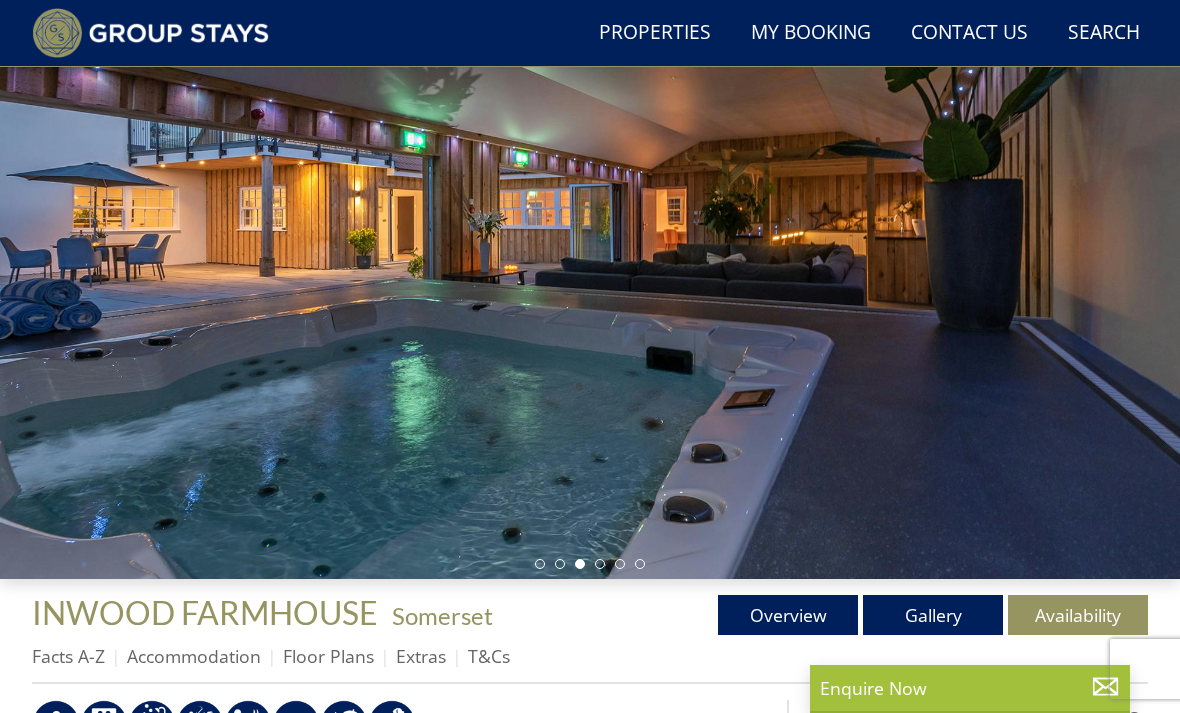 click on "Gallery" at bounding box center (933, 615) 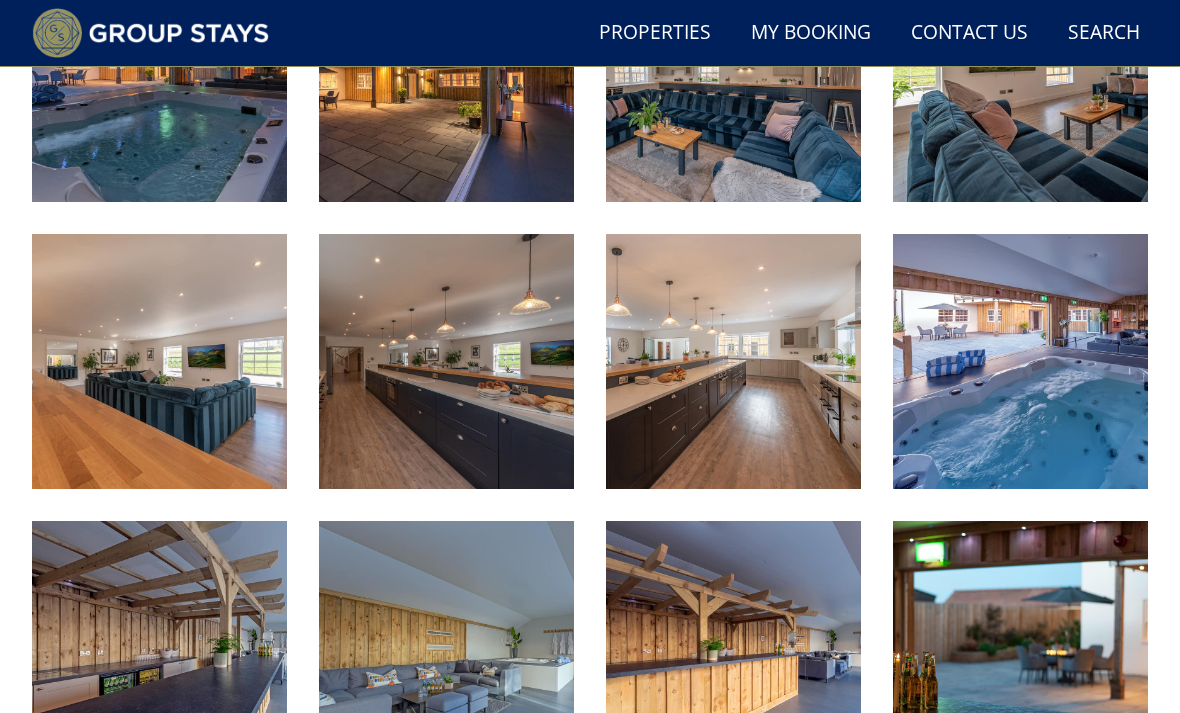 scroll, scrollTop: 947, scrollLeft: 0, axis: vertical 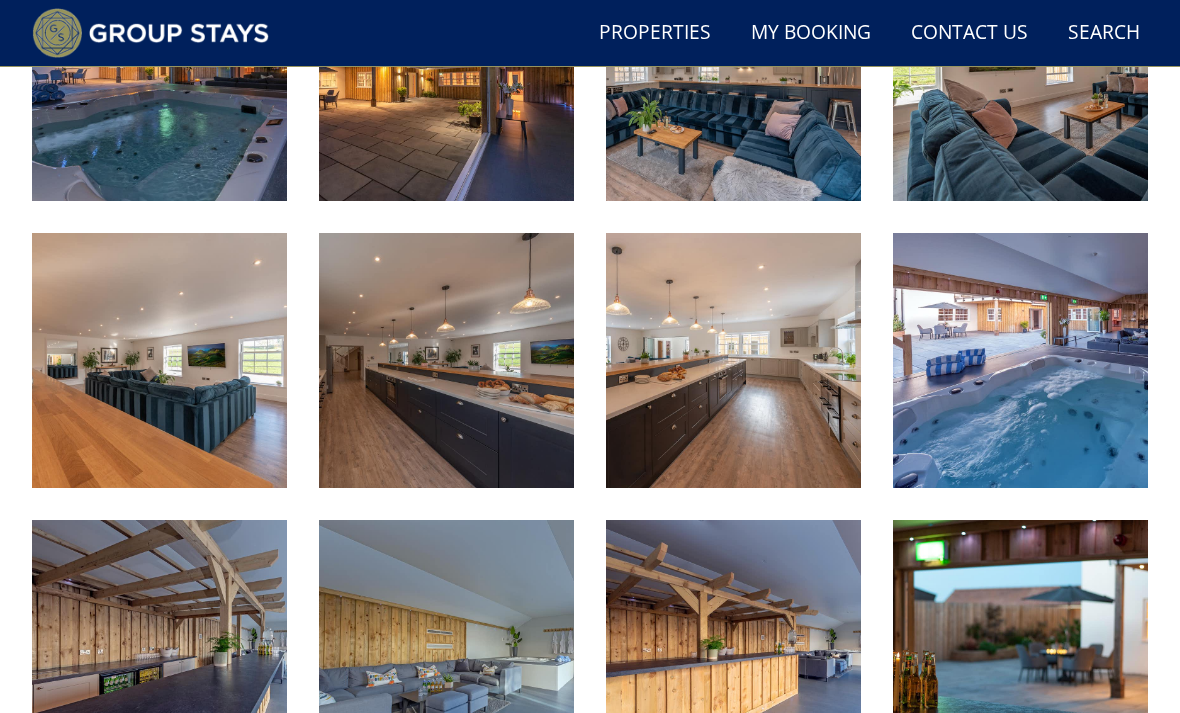 click at bounding box center [1020, 360] 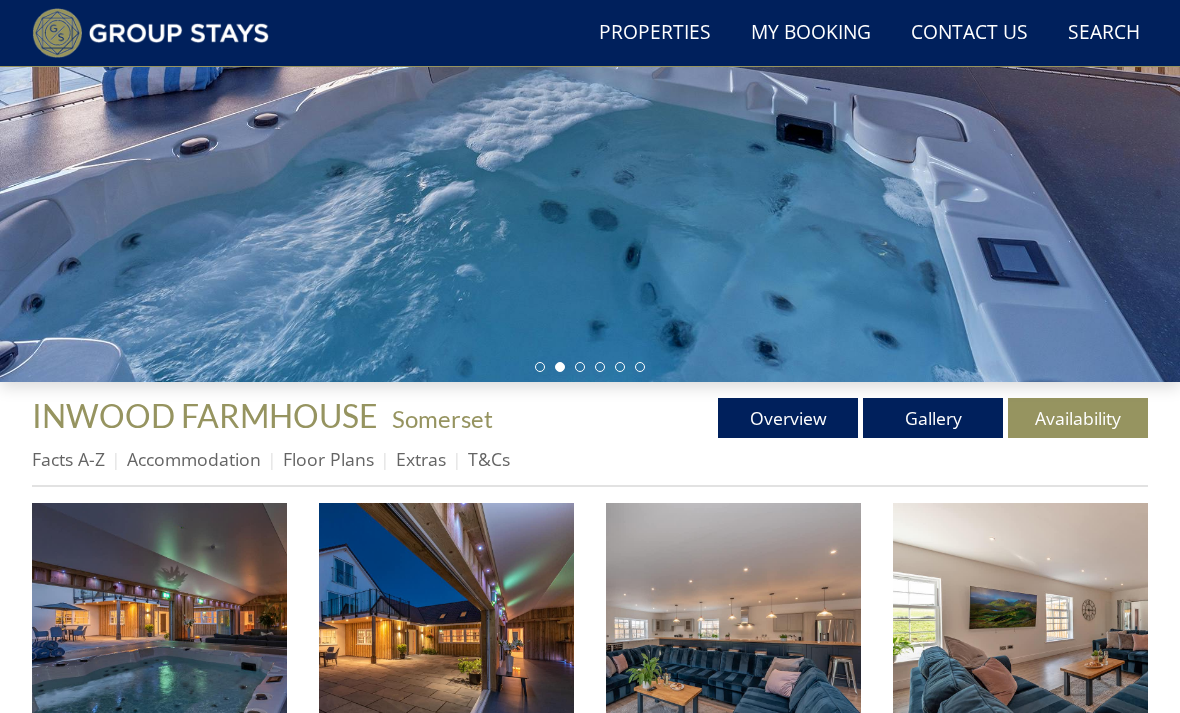 scroll, scrollTop: 390, scrollLeft: 0, axis: vertical 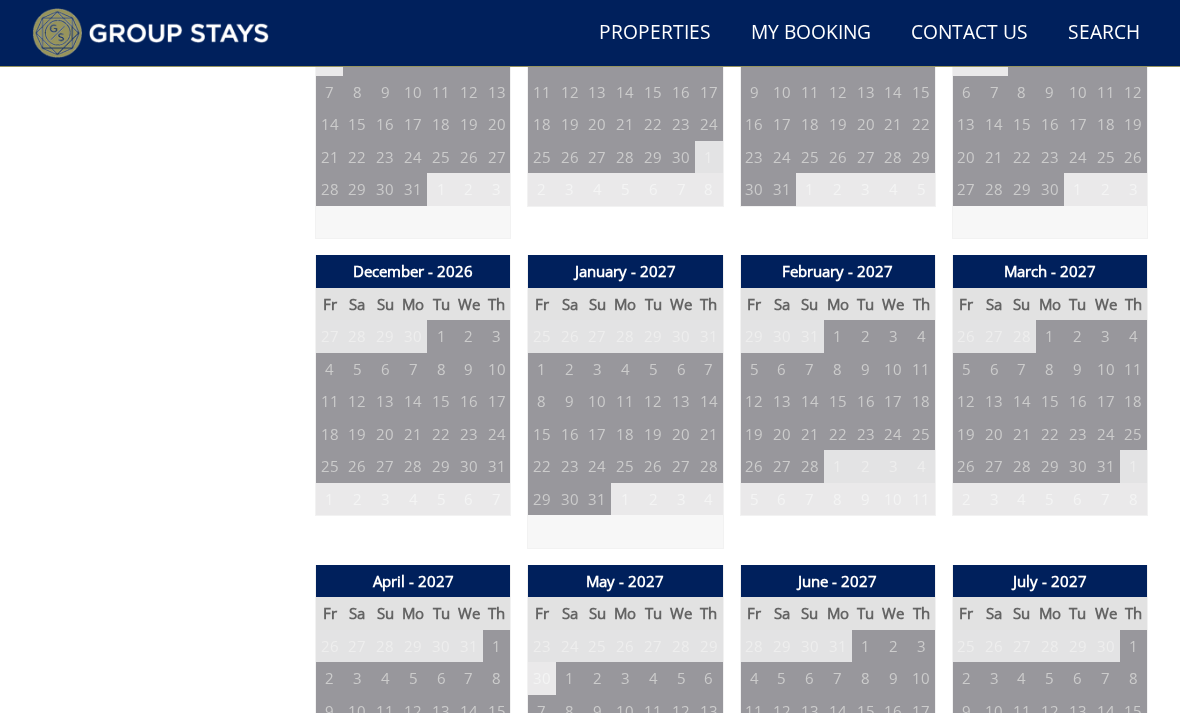 click on "4" at bounding box center [330, 369] 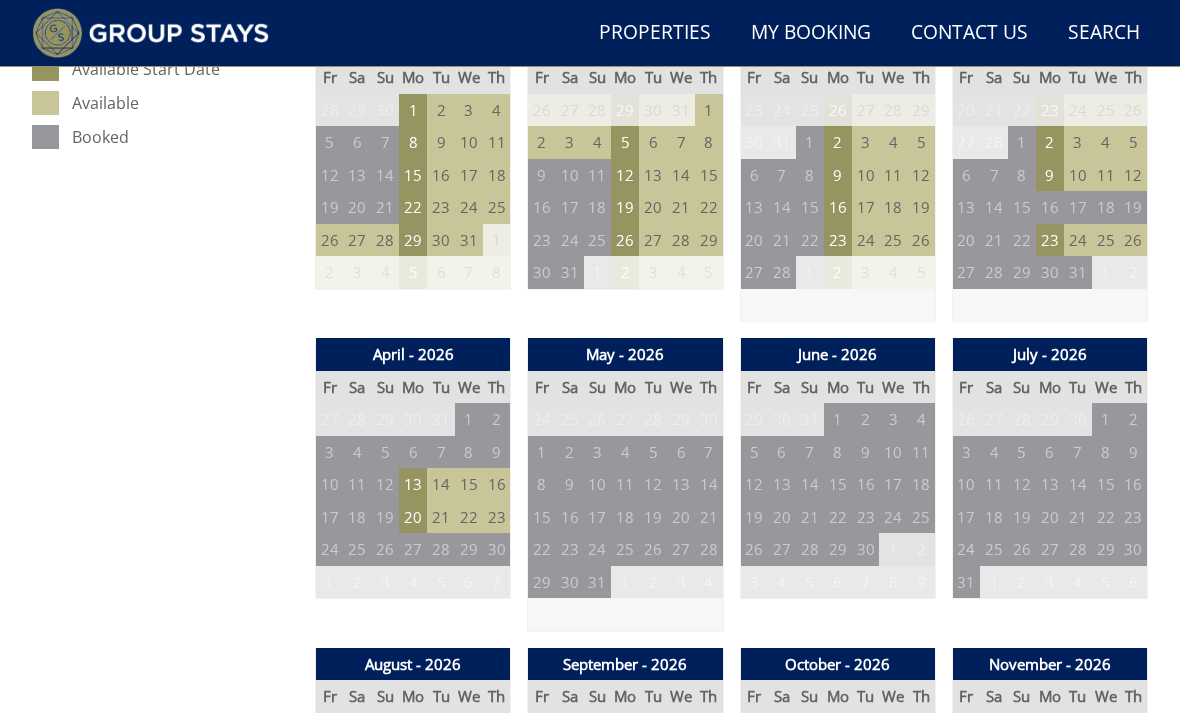 scroll, scrollTop: 1160, scrollLeft: 0, axis: vertical 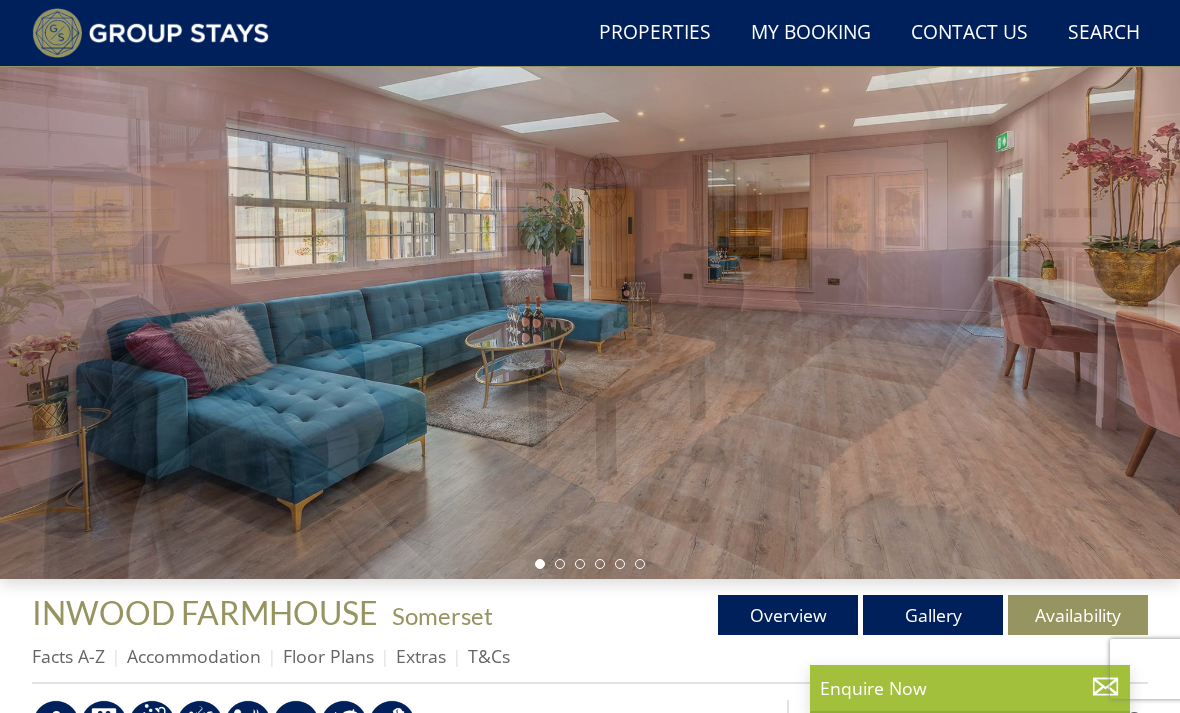 select on "19" 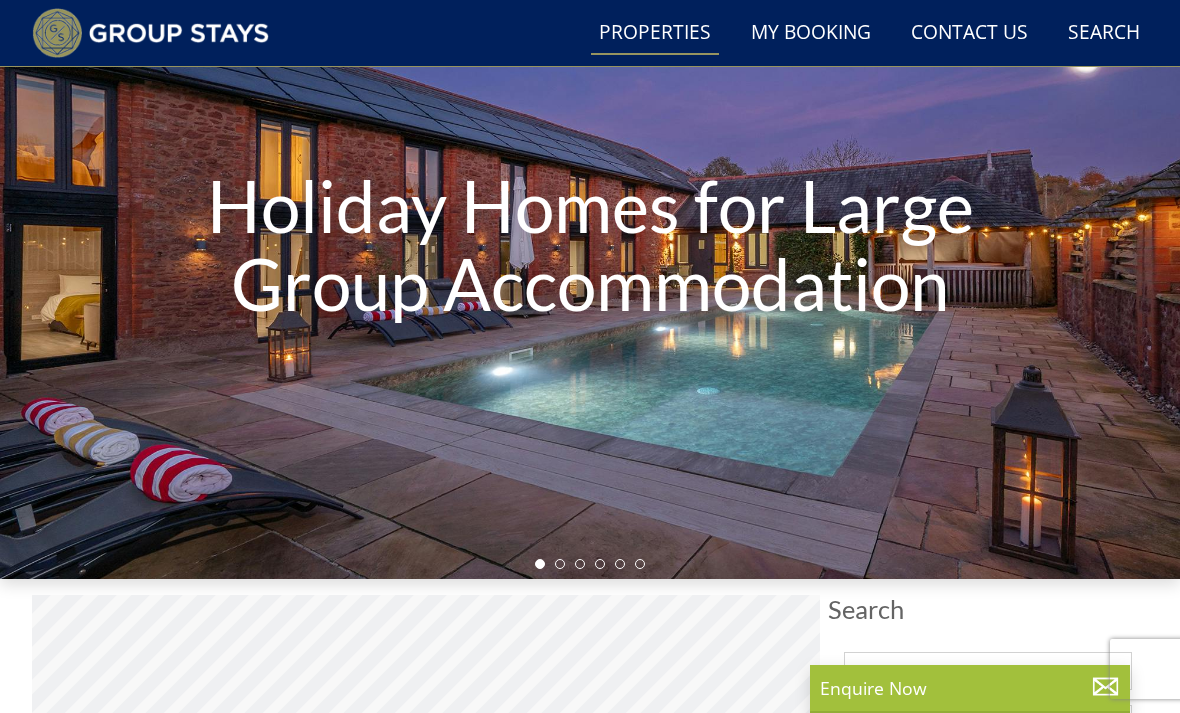 scroll, scrollTop: 1400, scrollLeft: 0, axis: vertical 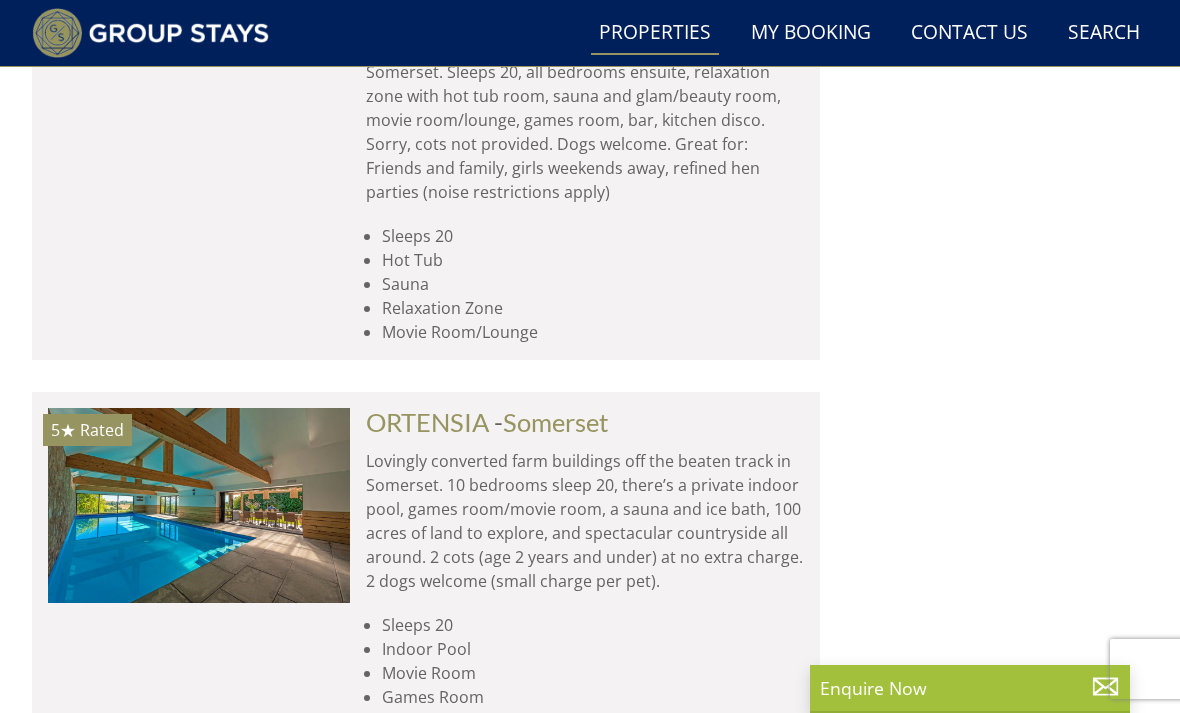 click at bounding box center (199, 505) 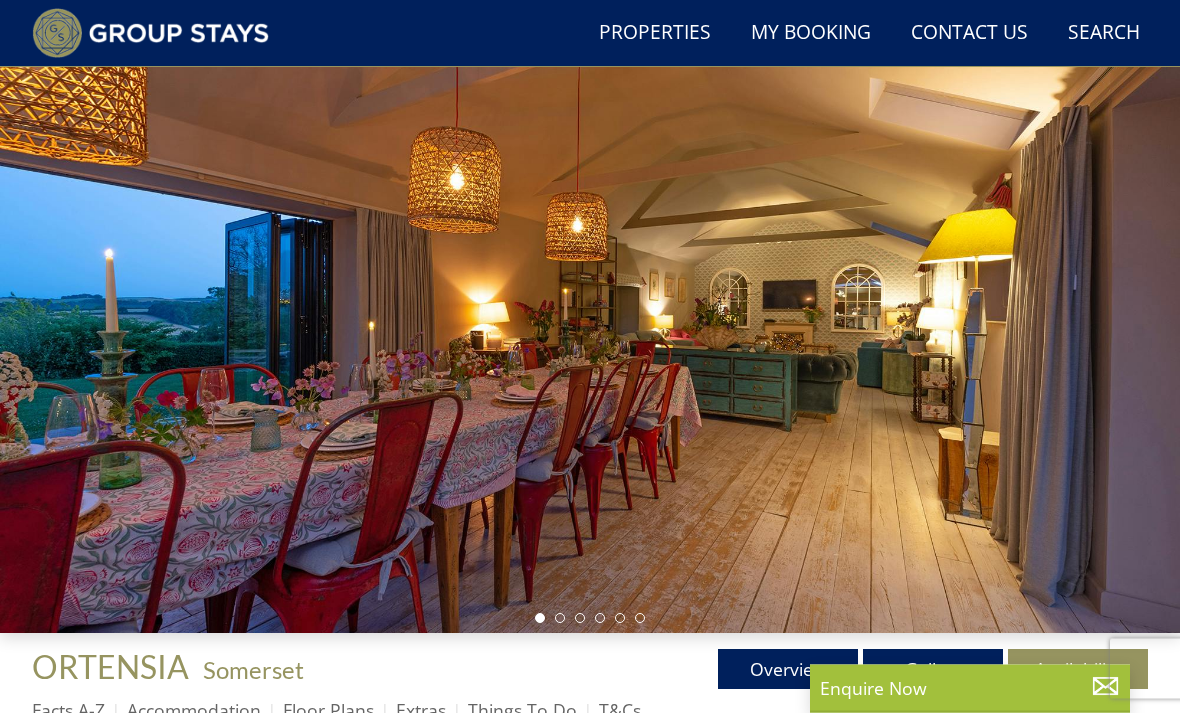 scroll, scrollTop: 216, scrollLeft: 0, axis: vertical 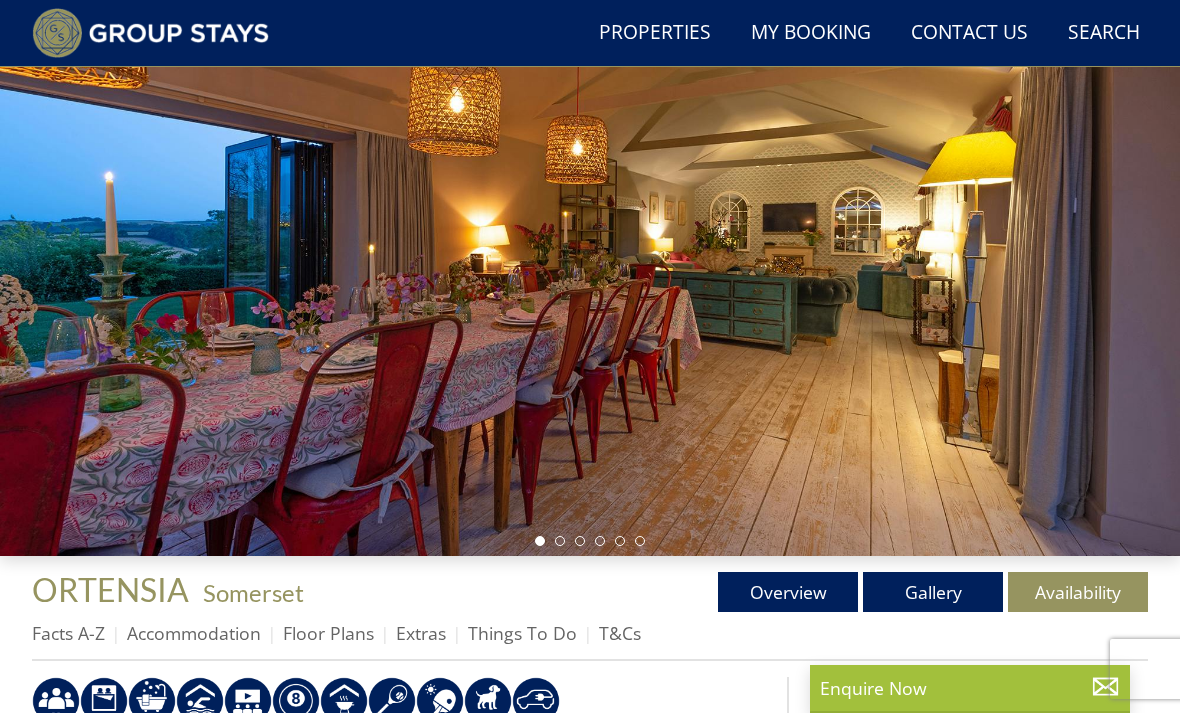 click on "Availability" at bounding box center [1078, 592] 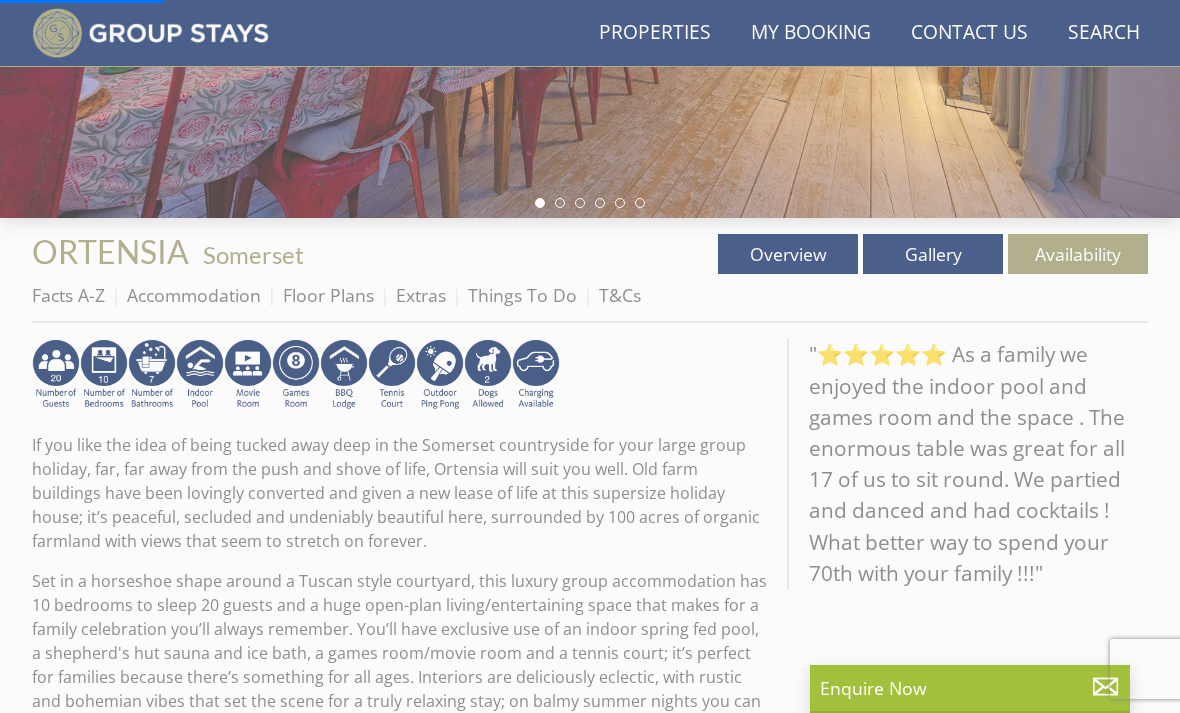 scroll, scrollTop: 594, scrollLeft: 0, axis: vertical 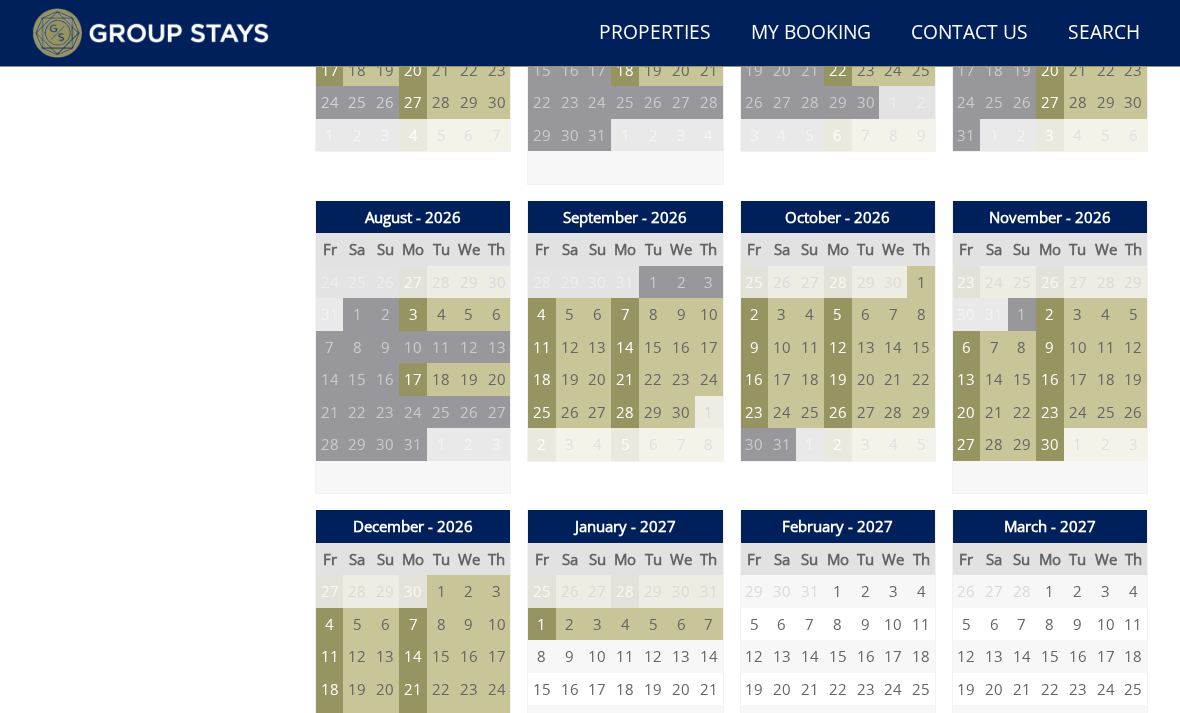 click on "4" at bounding box center [330, 624] 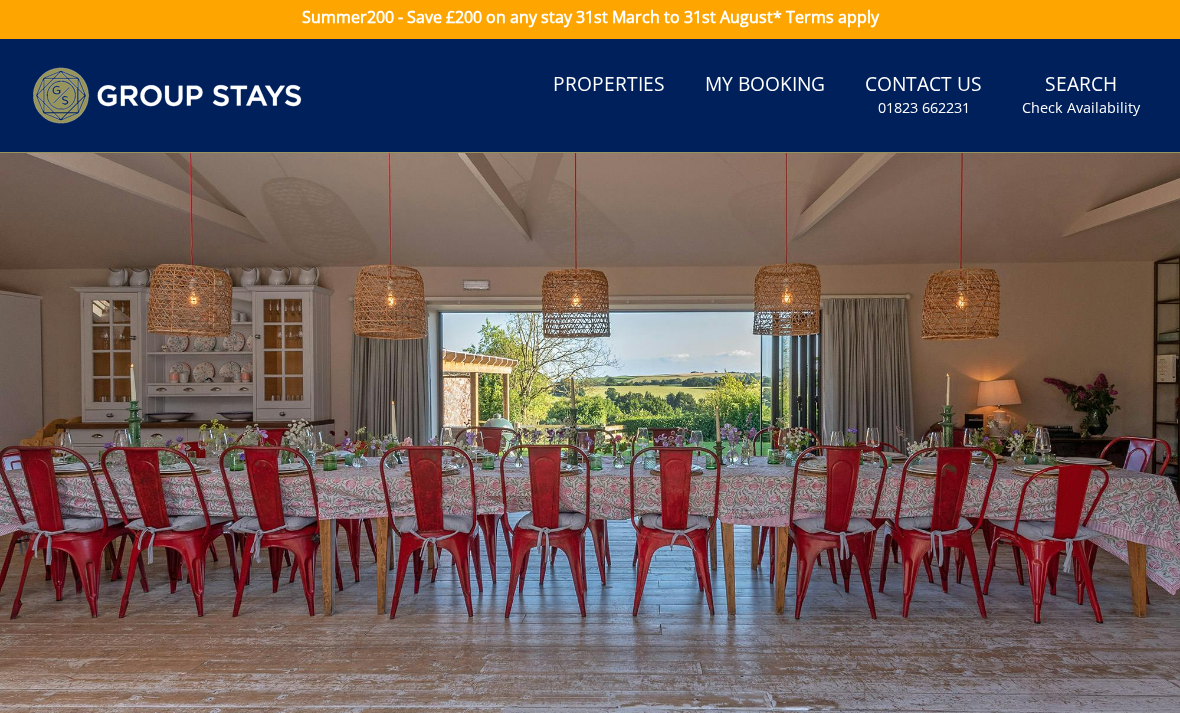 scroll, scrollTop: 0, scrollLeft: 0, axis: both 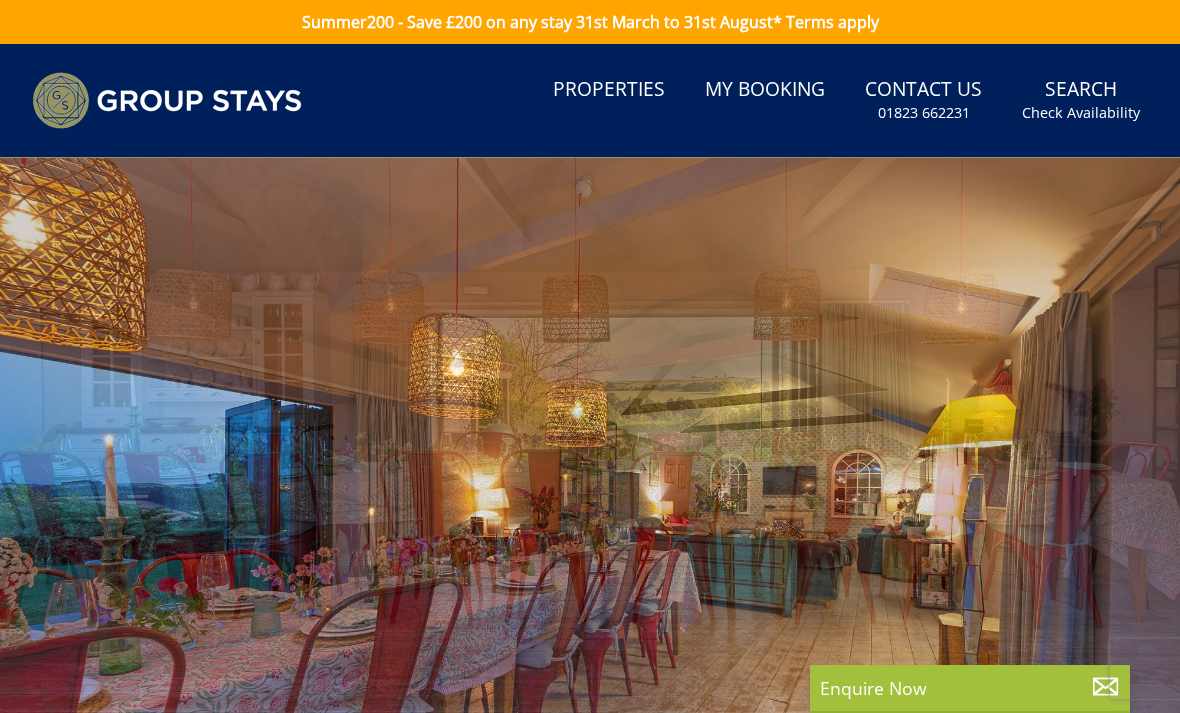 select on "19" 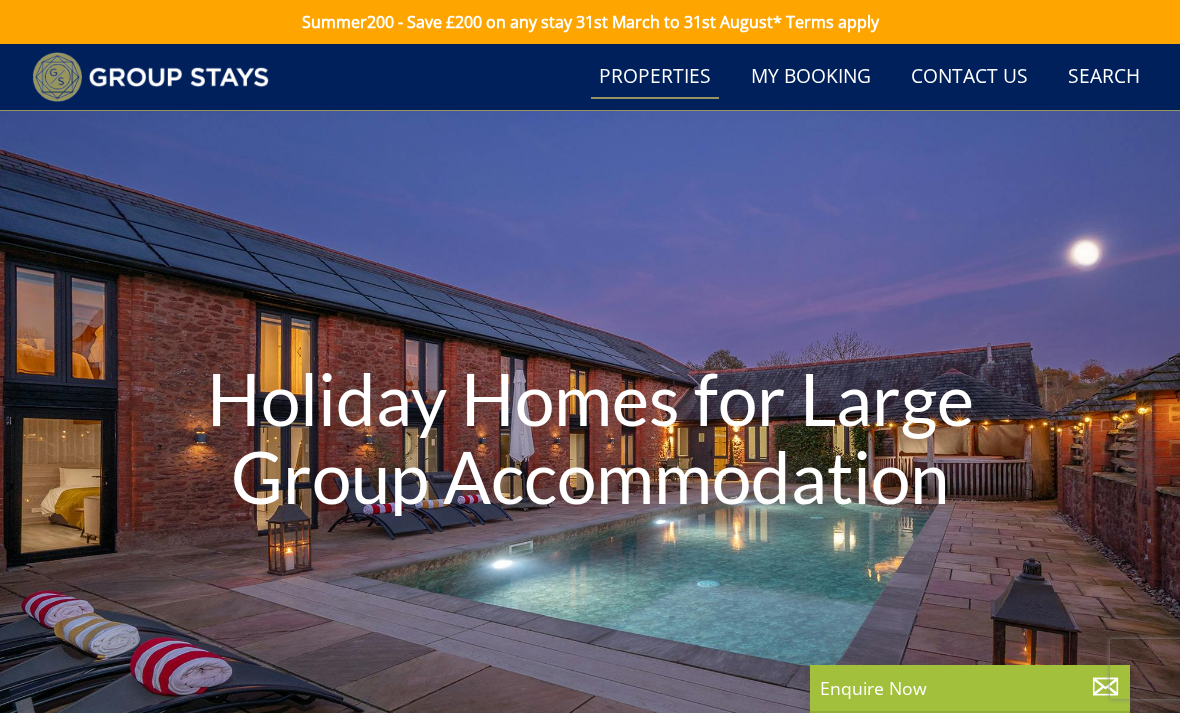 scroll, scrollTop: 2463, scrollLeft: 0, axis: vertical 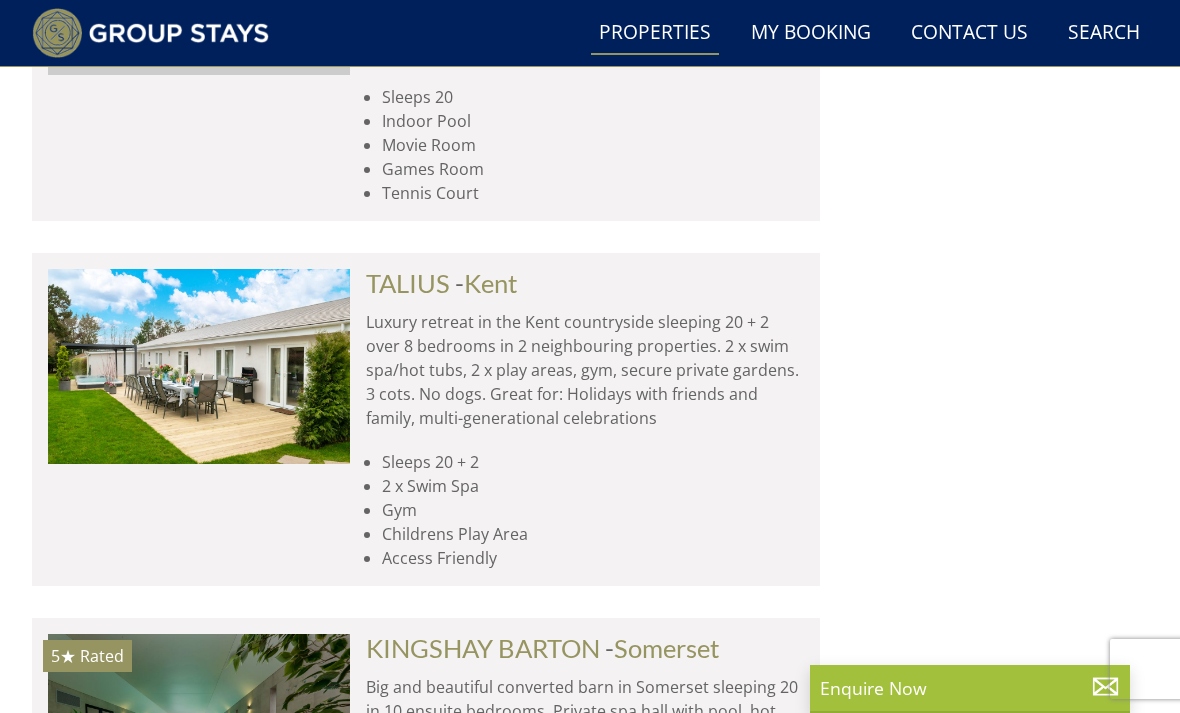 click at bounding box center (199, 366) 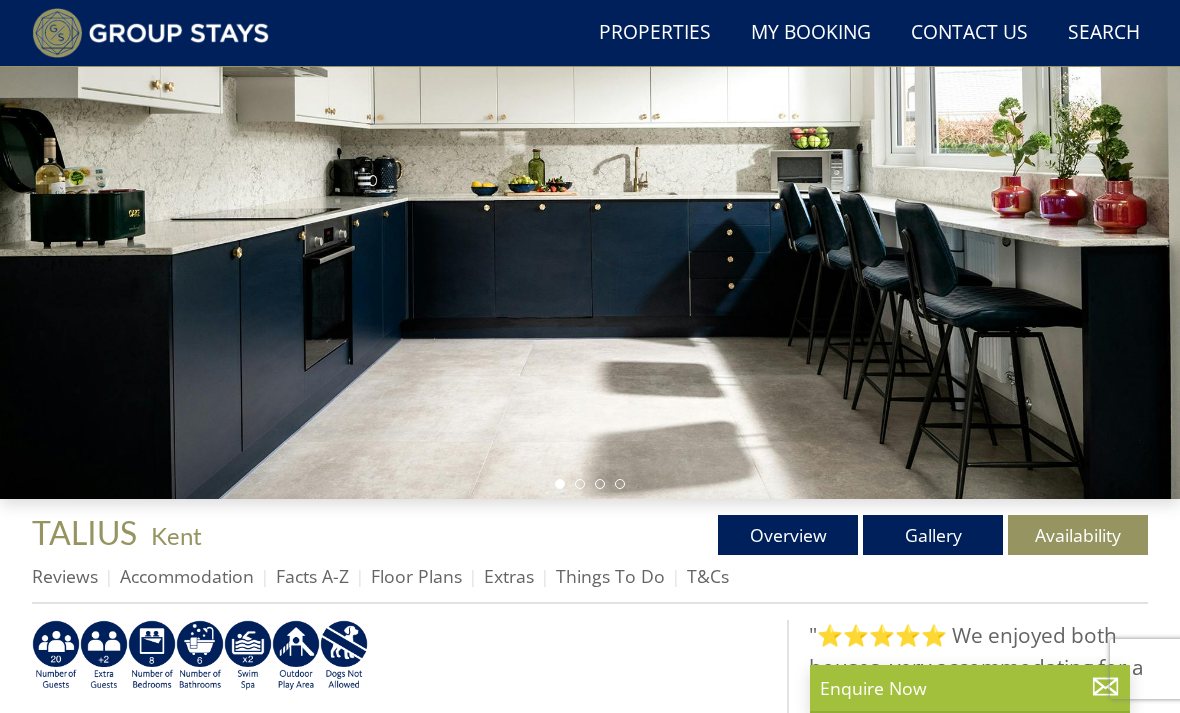 scroll, scrollTop: 278, scrollLeft: 0, axis: vertical 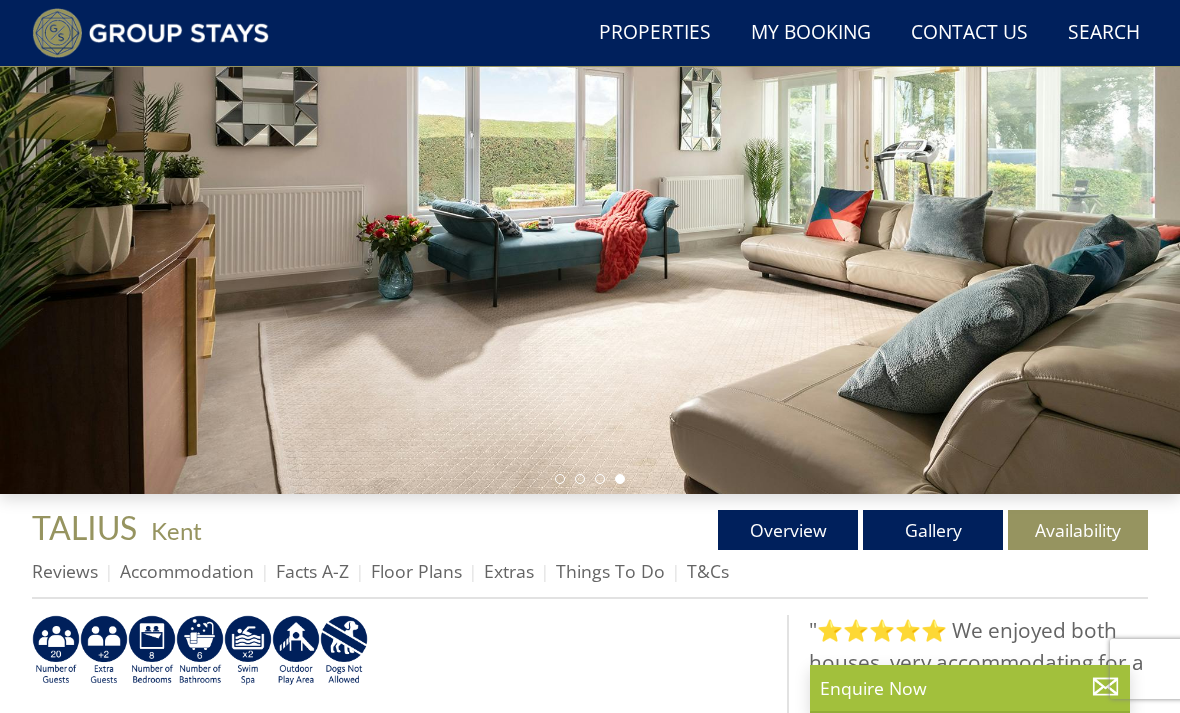 click on "Availability" at bounding box center (1078, 530) 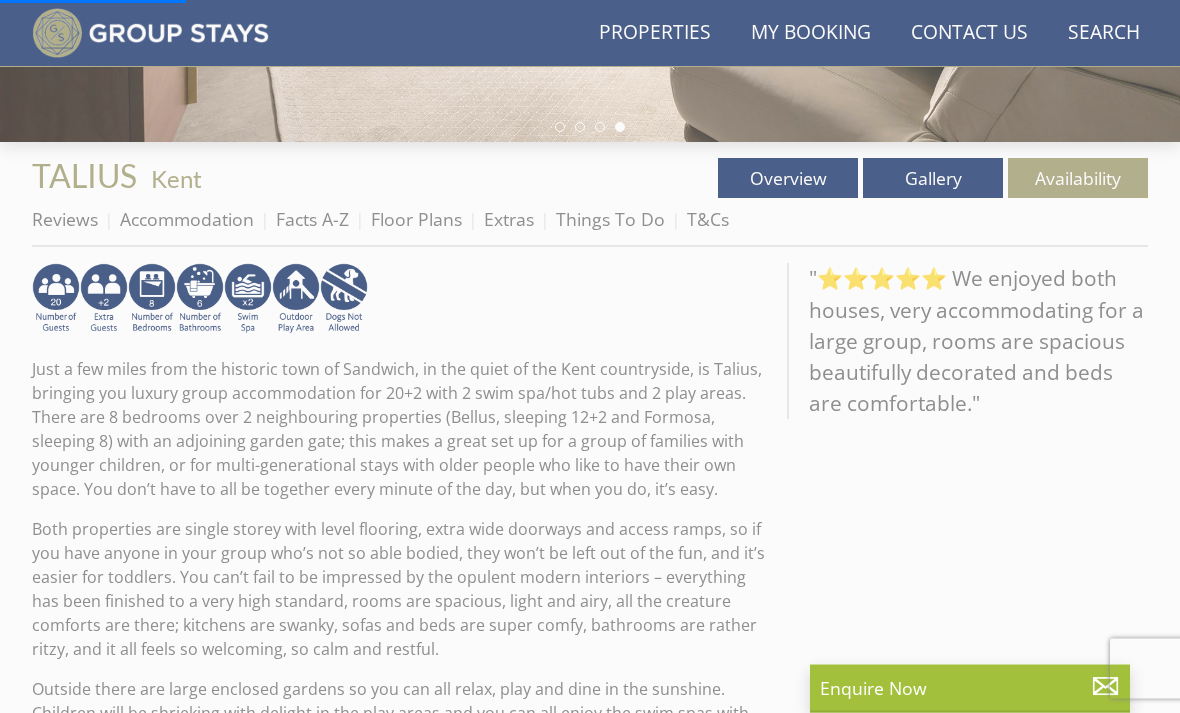 scroll, scrollTop: 656, scrollLeft: 0, axis: vertical 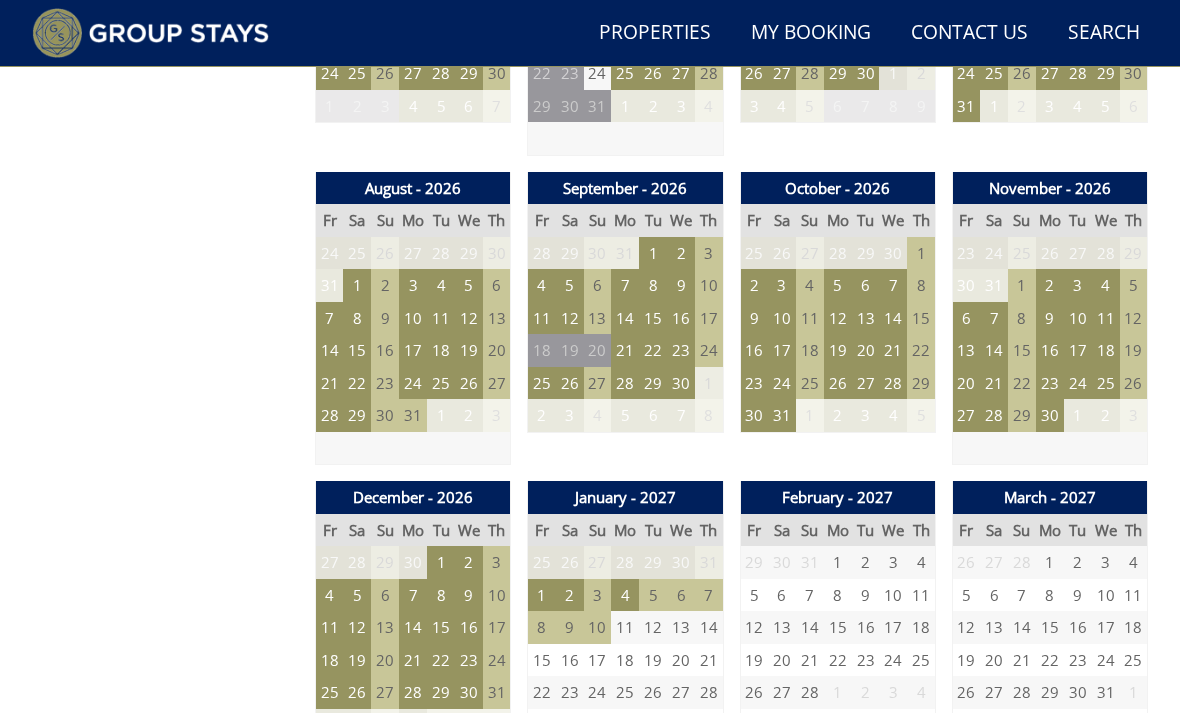 click on "4" at bounding box center [330, 595] 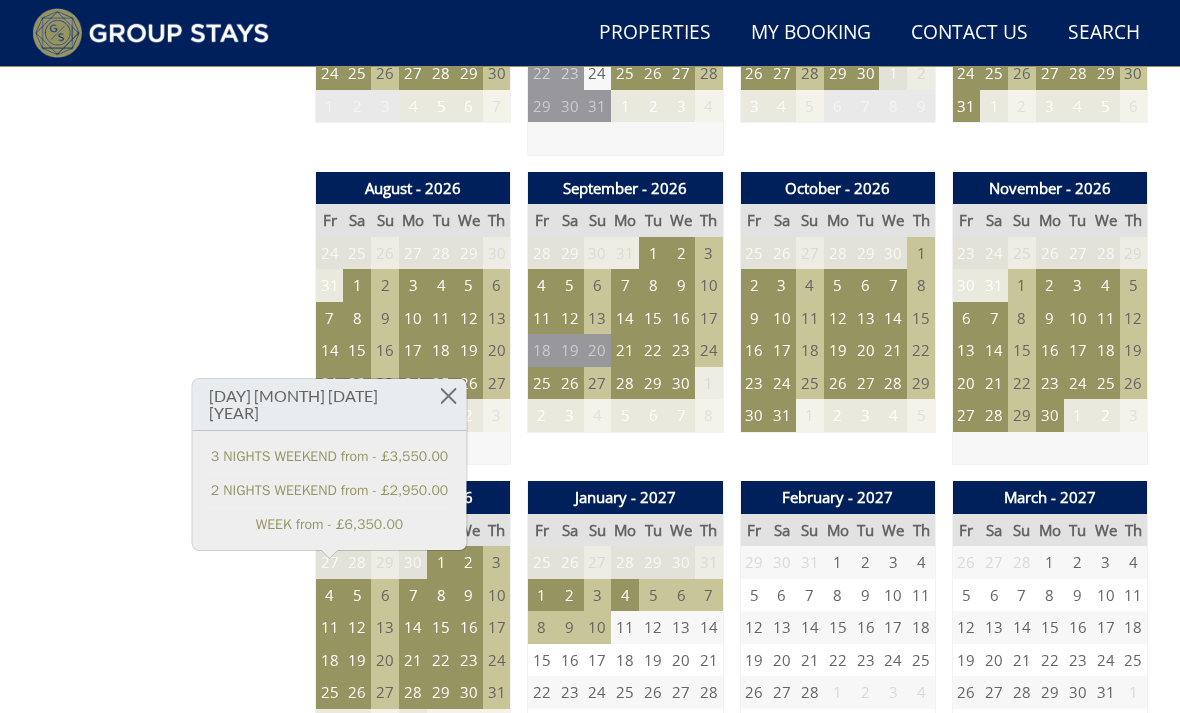 click on "Prices and Availability
You can browse the calendar to find an available start date for your stay by clicking on a start date or by entering your Arrival & Departure dates below.
Search for a Stay
Search
Check-In / Check-Out
16:00 / 11:00
Key
Available Start Date
Available
Booked" at bounding box center [165, 628] 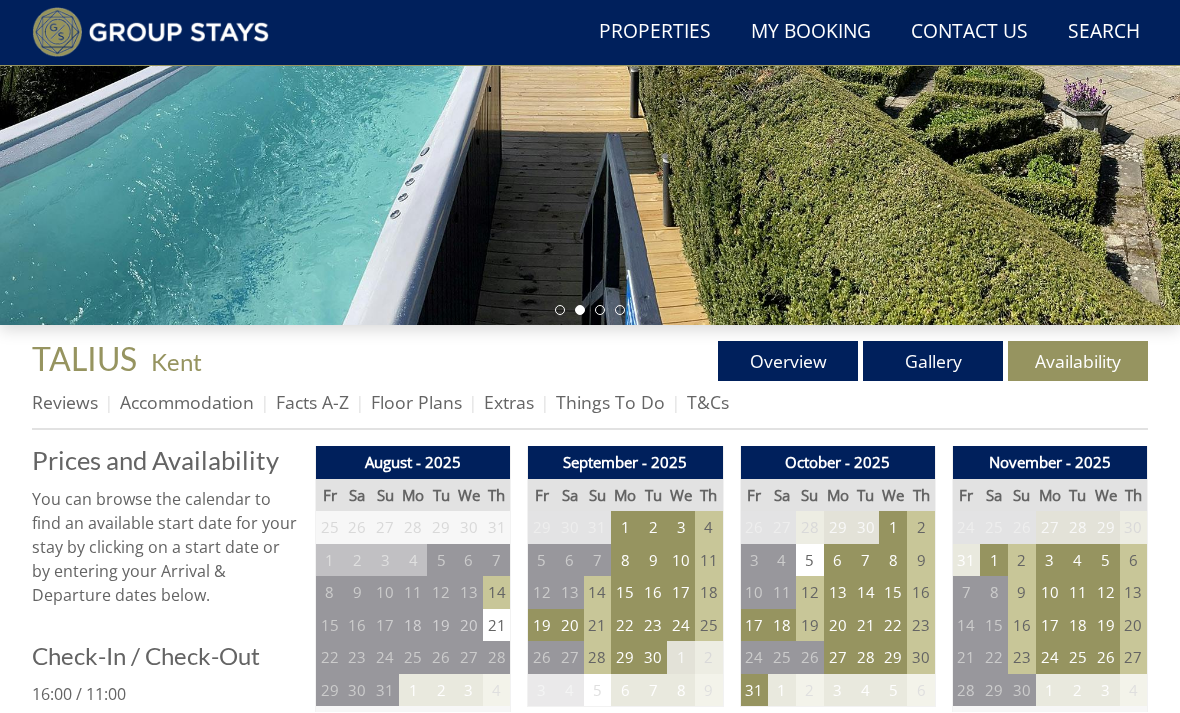 scroll, scrollTop: 447, scrollLeft: 0, axis: vertical 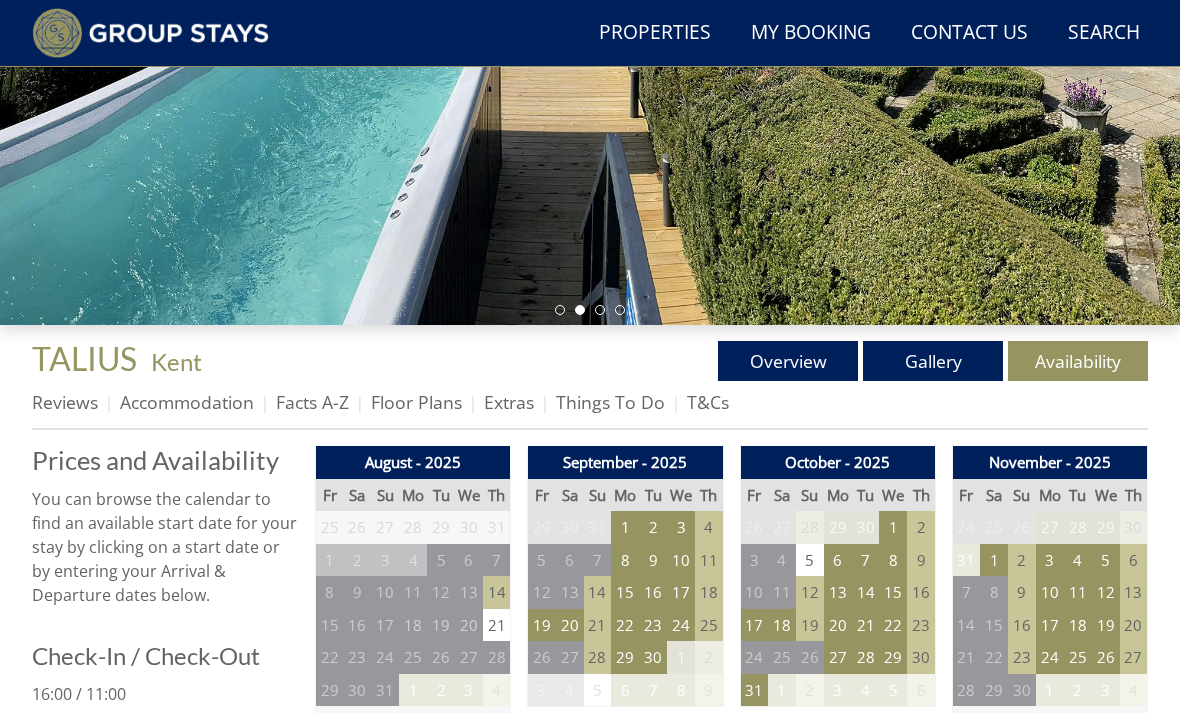 click on "Gallery" at bounding box center (933, 361) 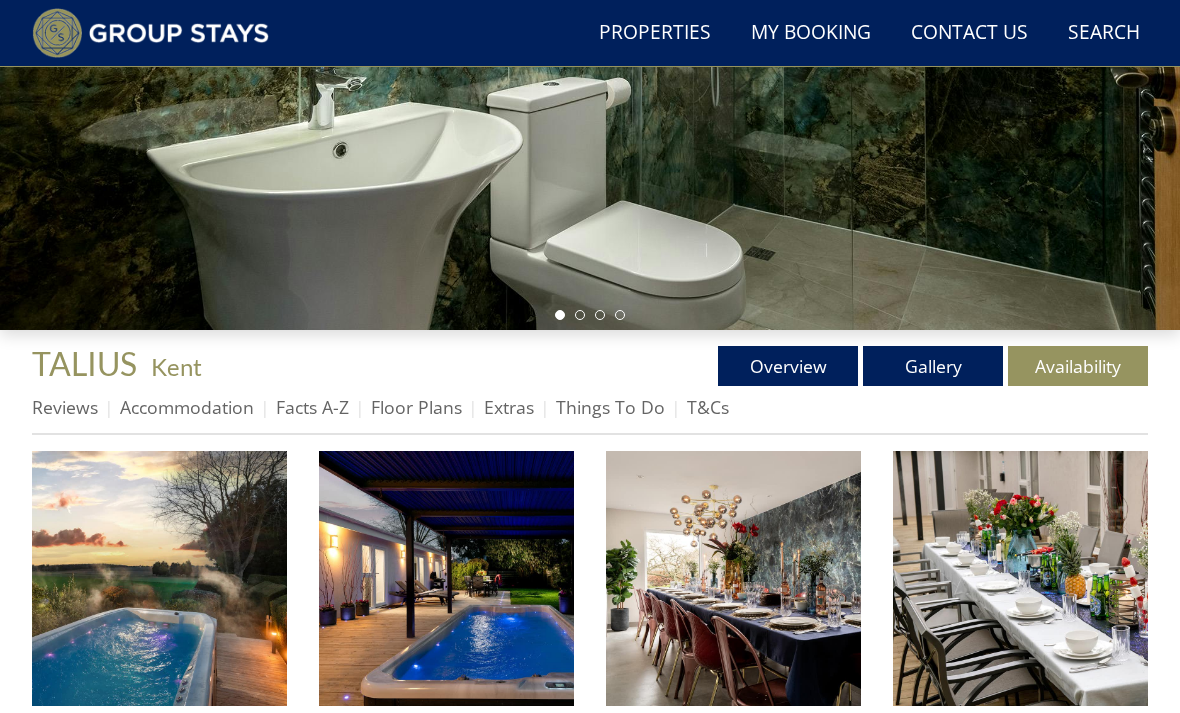 scroll, scrollTop: 442, scrollLeft: 0, axis: vertical 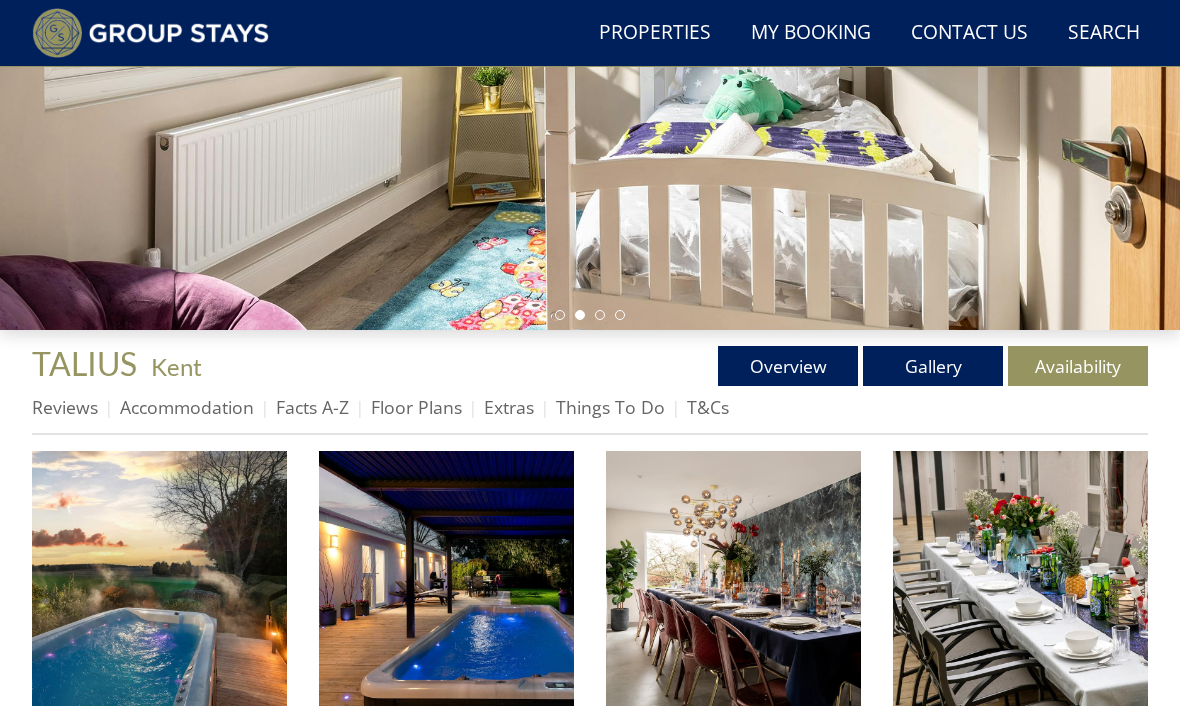 click on "Floor Plans" at bounding box center [416, 407] 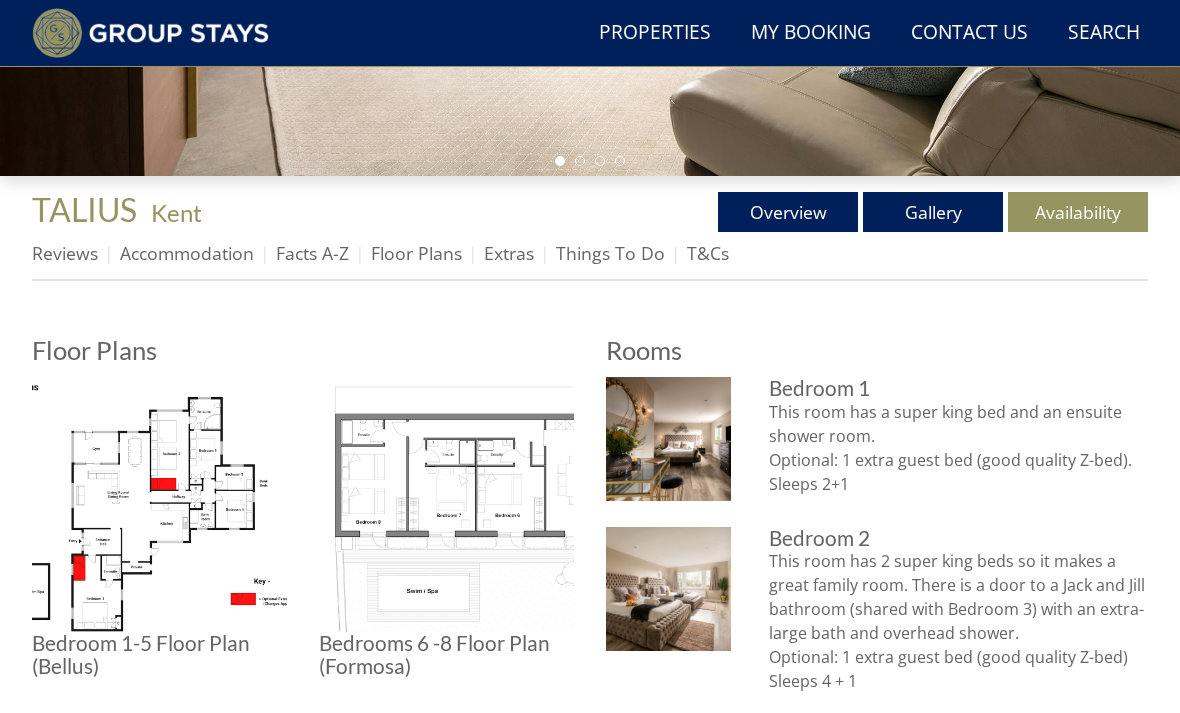 scroll, scrollTop: 596, scrollLeft: 0, axis: vertical 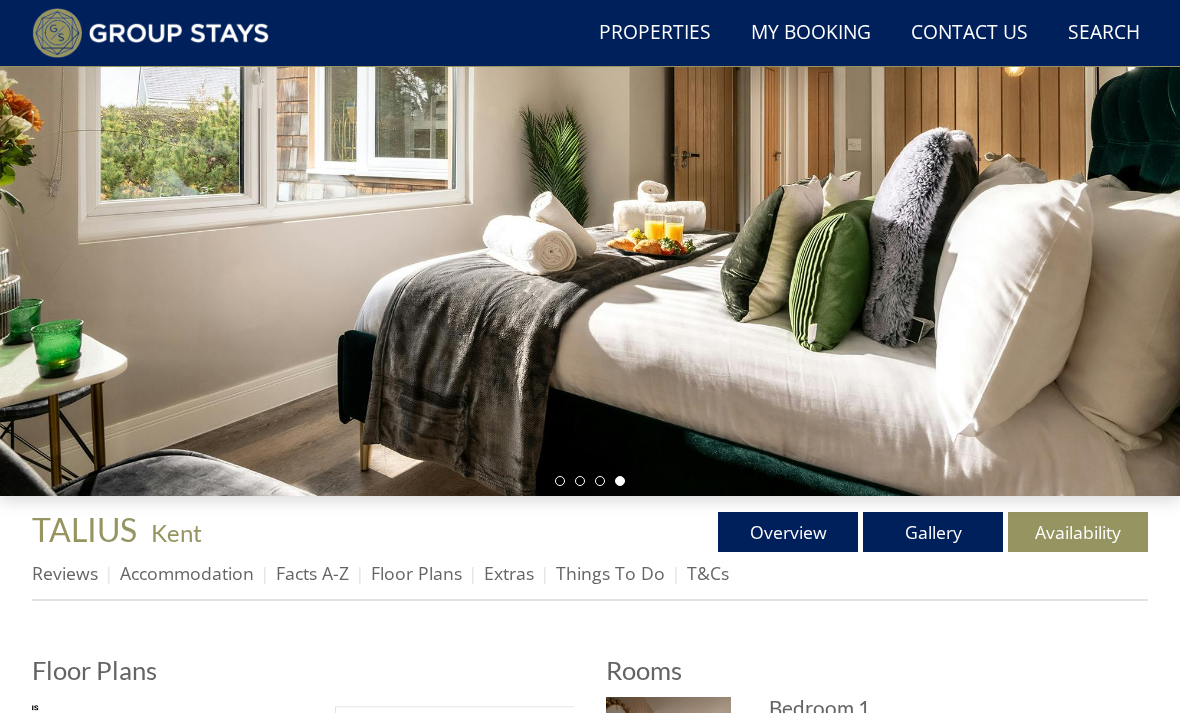 click on "Overview" at bounding box center (788, 532) 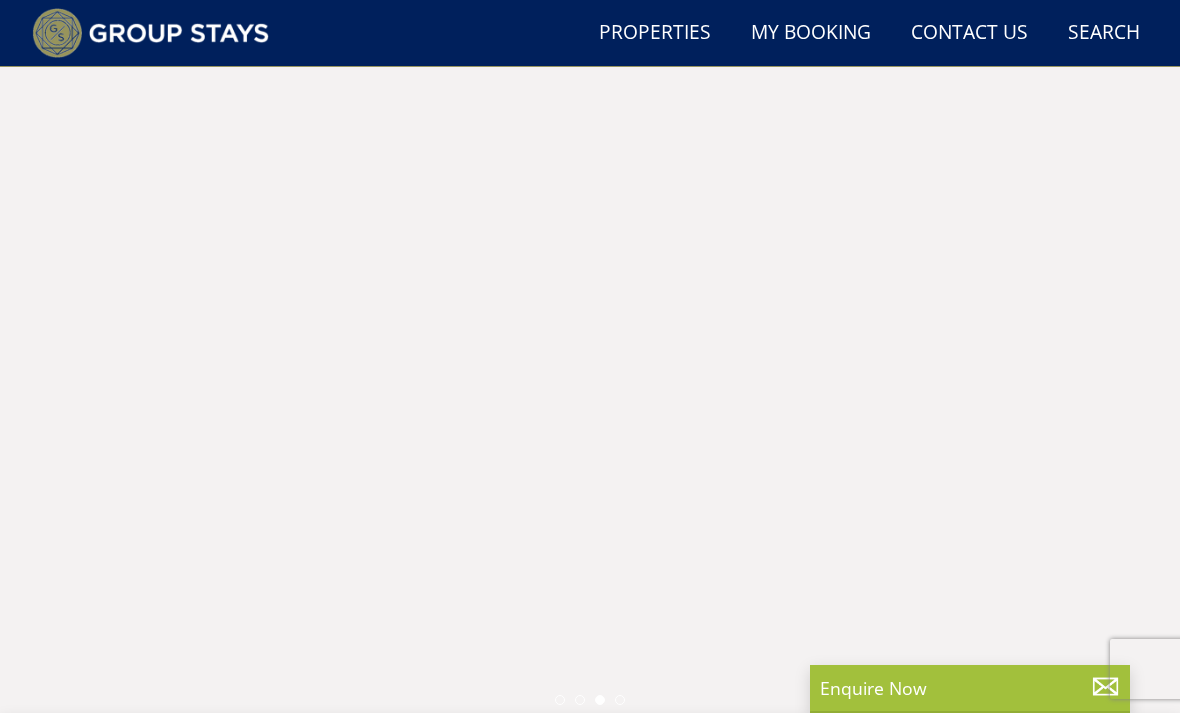 scroll, scrollTop: 0, scrollLeft: 0, axis: both 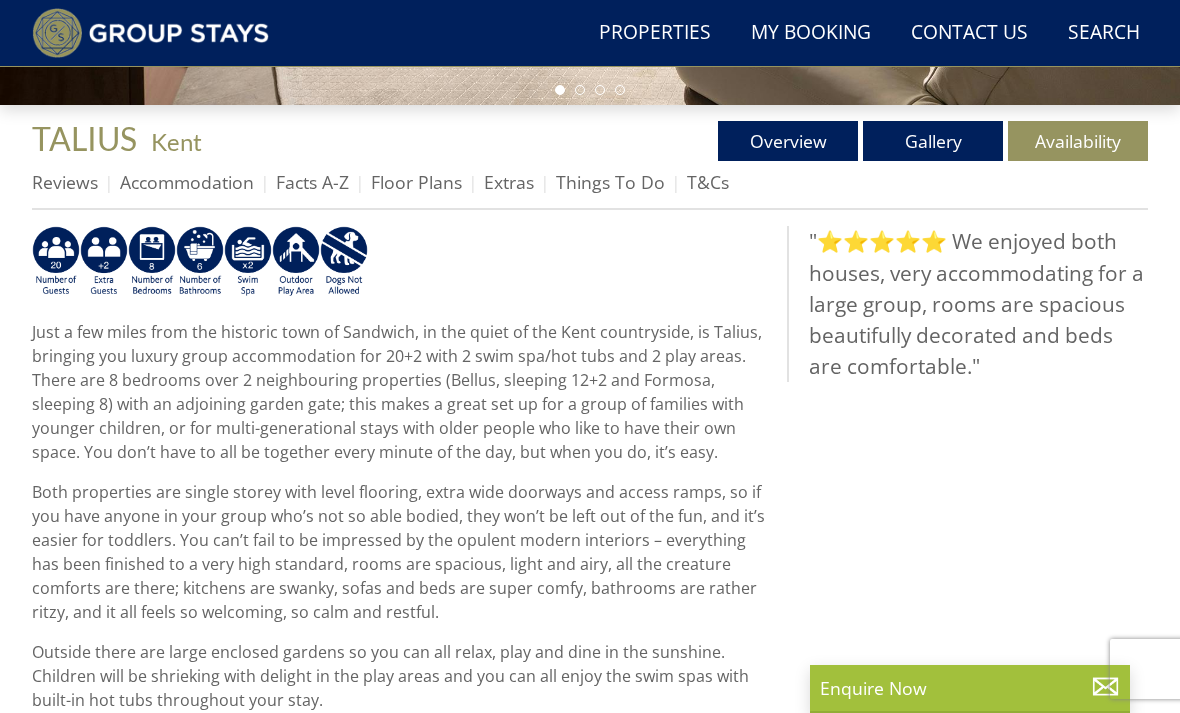 select on "19" 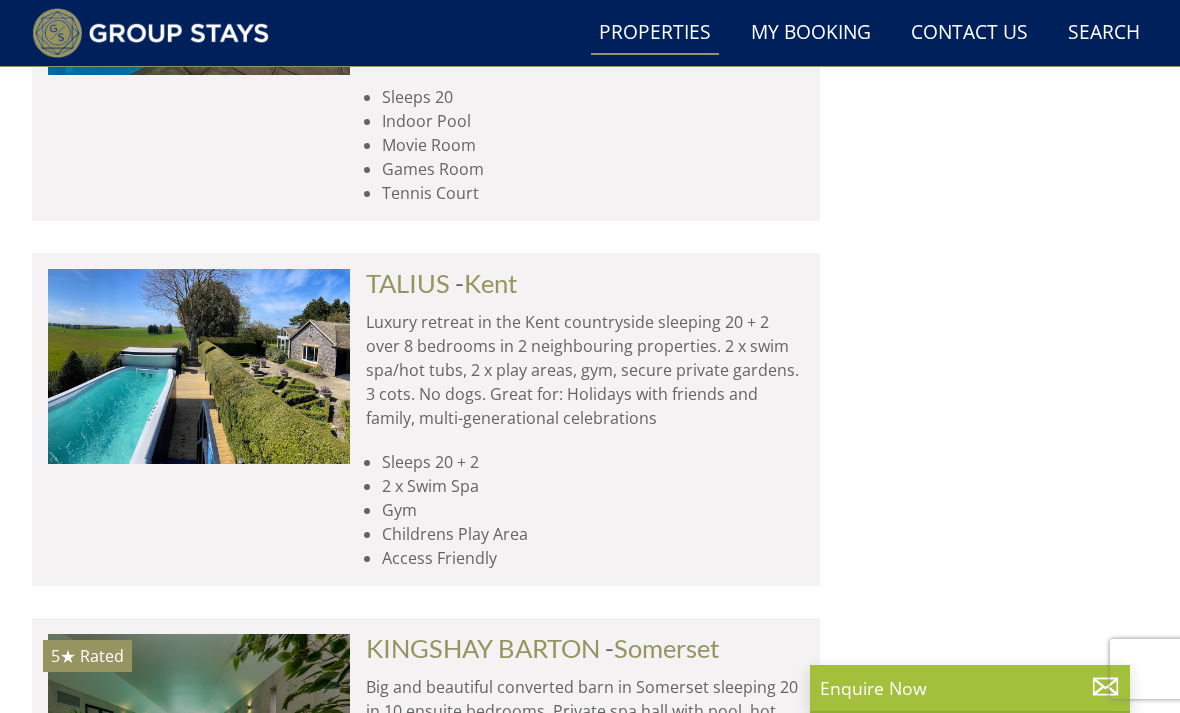 scroll, scrollTop: 3129, scrollLeft: 0, axis: vertical 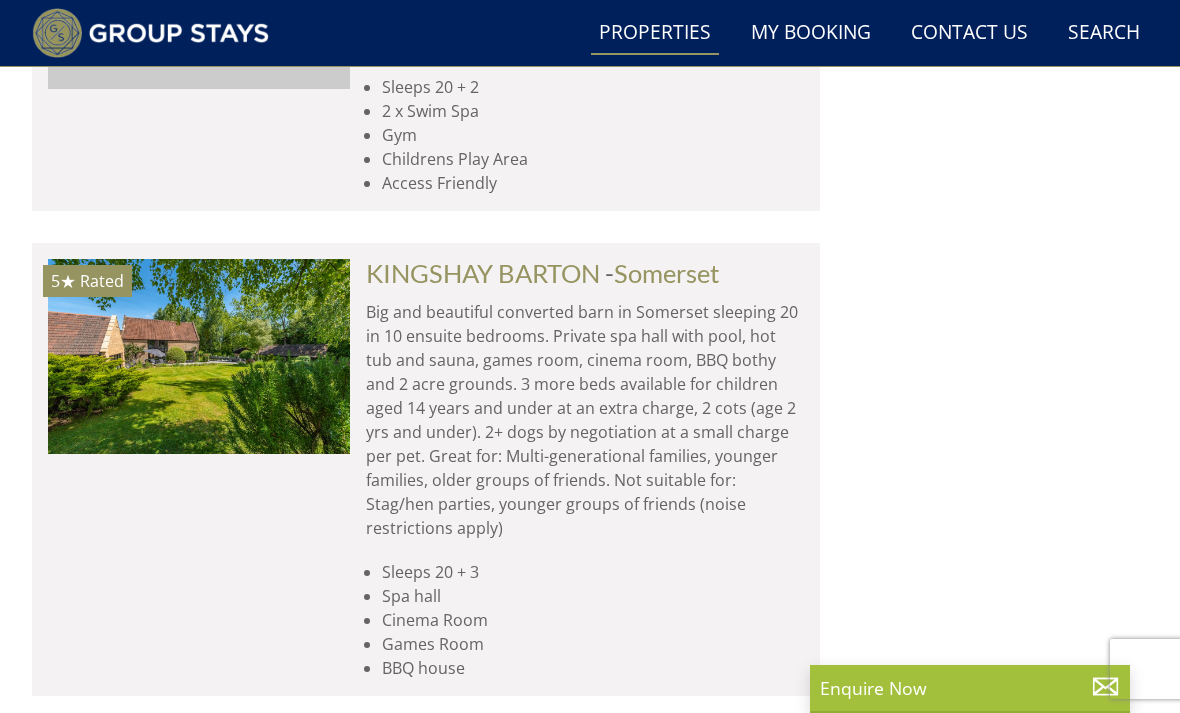 click at bounding box center (199, 356) 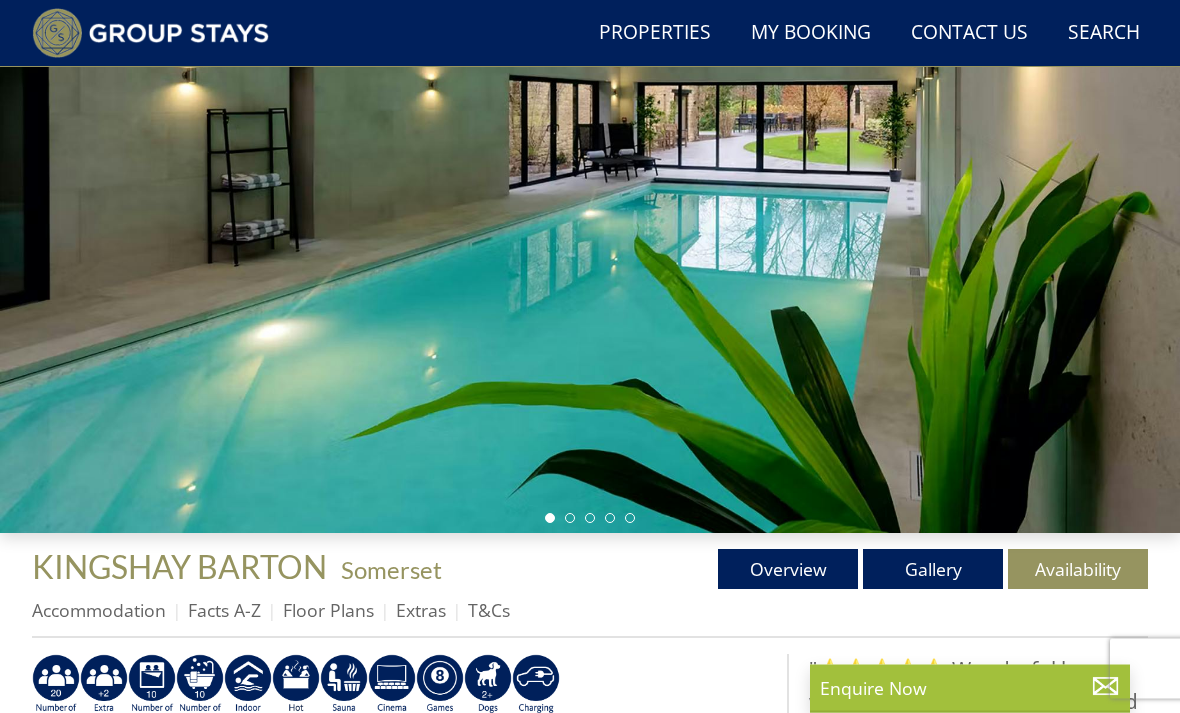 scroll, scrollTop: 251, scrollLeft: 0, axis: vertical 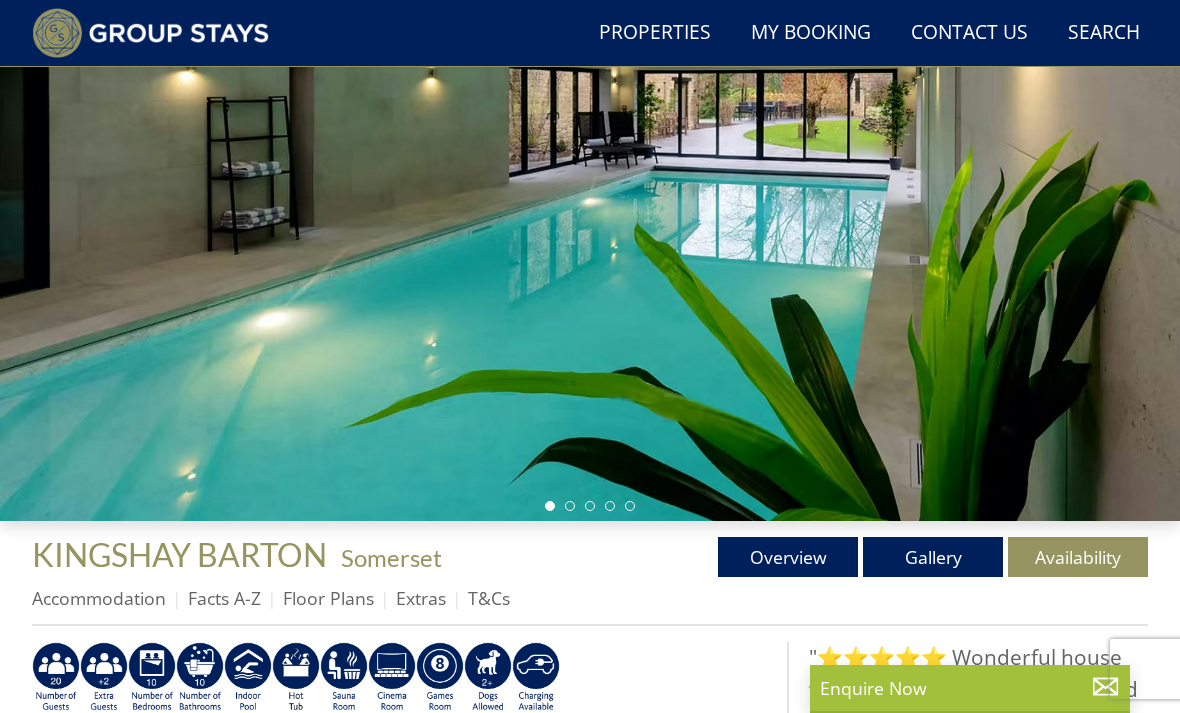 click on "Availability" at bounding box center (1078, 557) 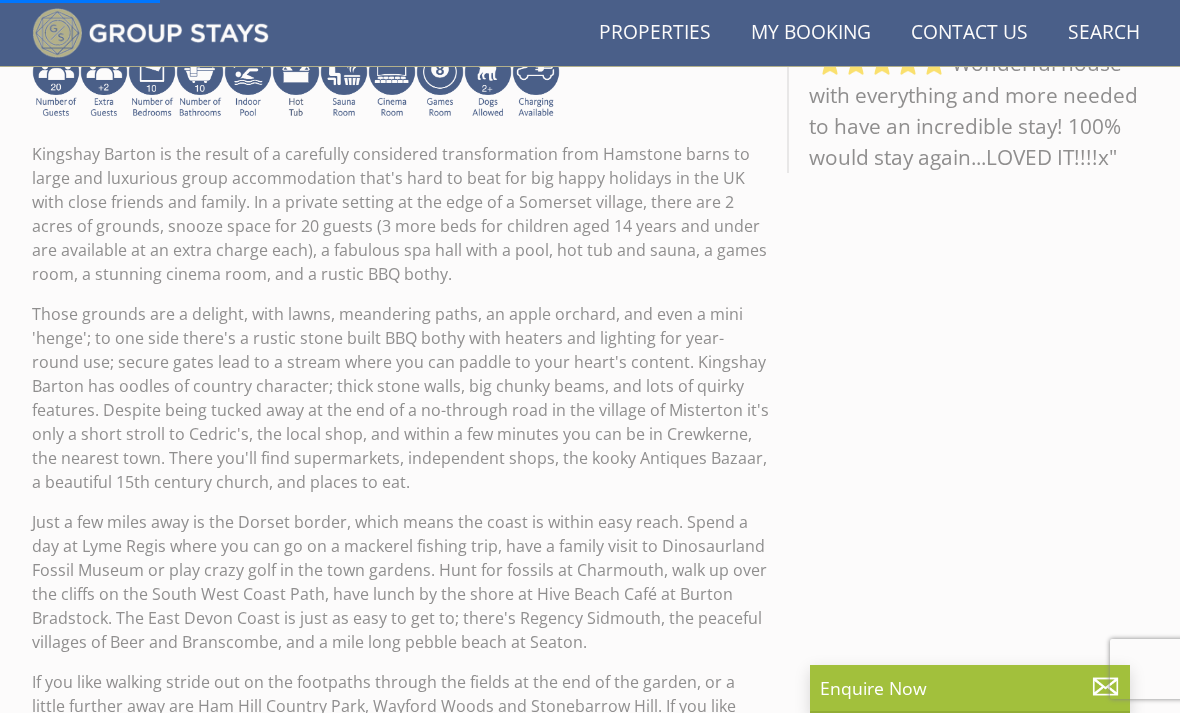 scroll, scrollTop: 855, scrollLeft: 0, axis: vertical 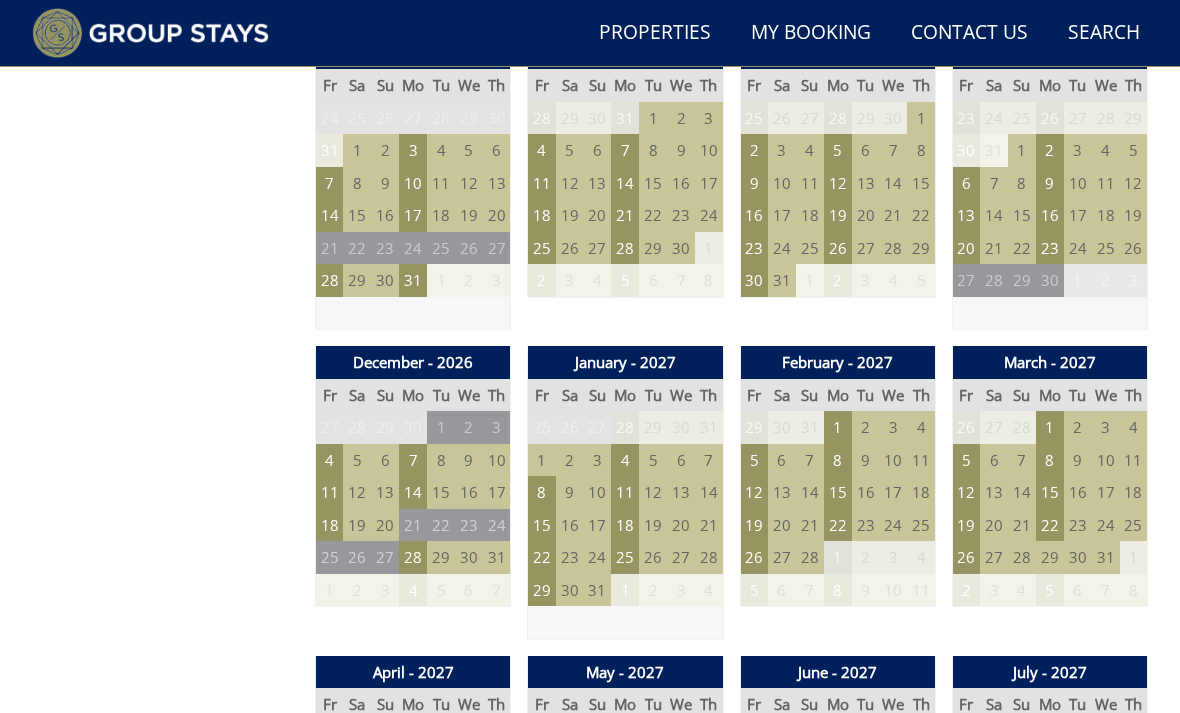 click on "4" at bounding box center [330, 460] 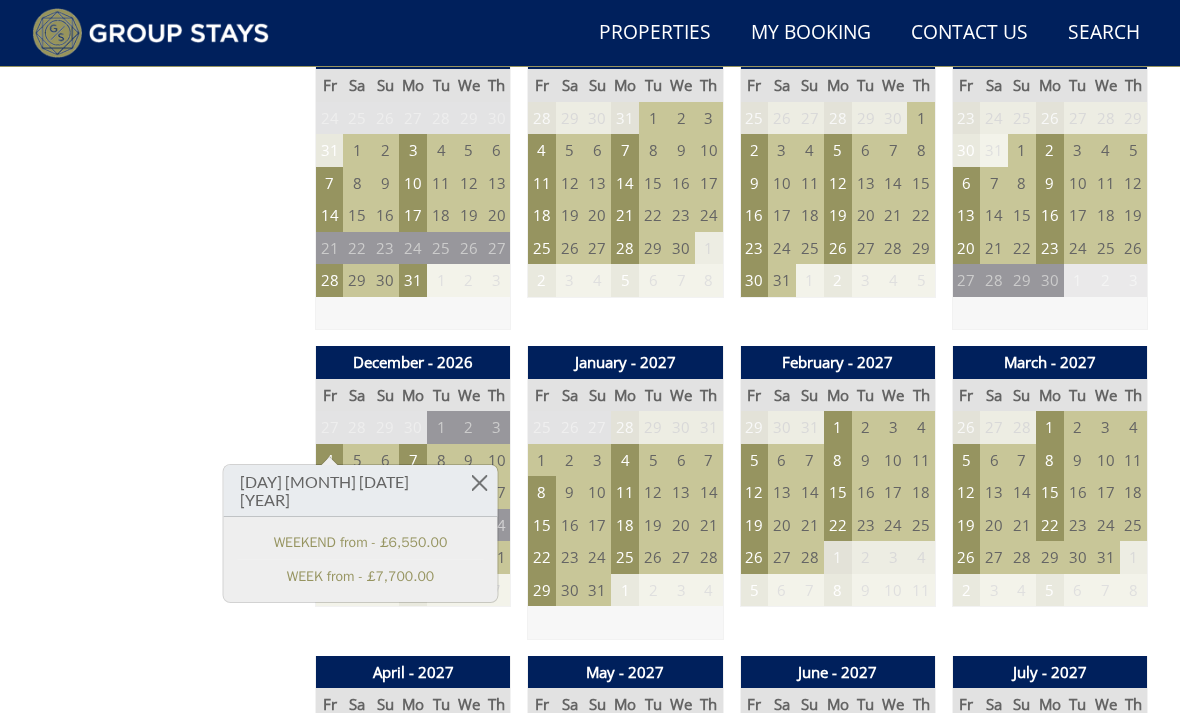 click on "Prices and Availability
You can browse the calendar to find an available start date for your stay by clicking on a start date or by entering your Arrival & Departure dates below.
Search for a Stay
Search
Check-In / Check-Out
16:00 / 10:00
Key
Available Start Date
Available
Booked" at bounding box center [165, 493] 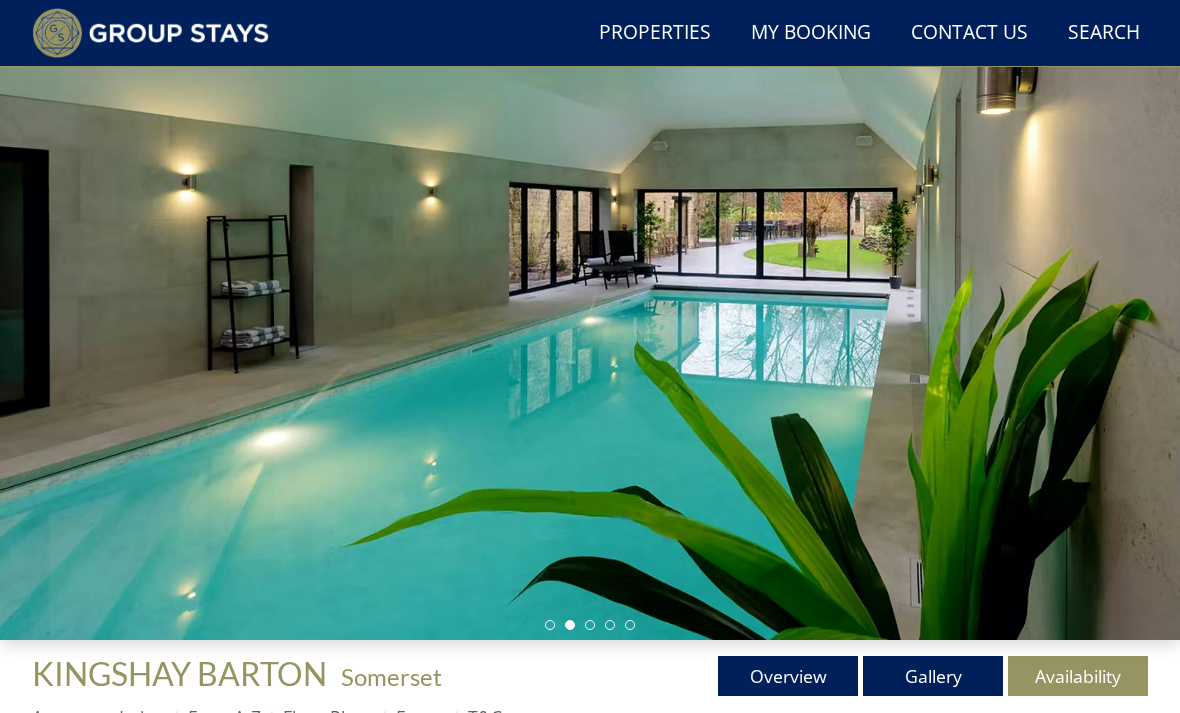 scroll, scrollTop: 0, scrollLeft: 0, axis: both 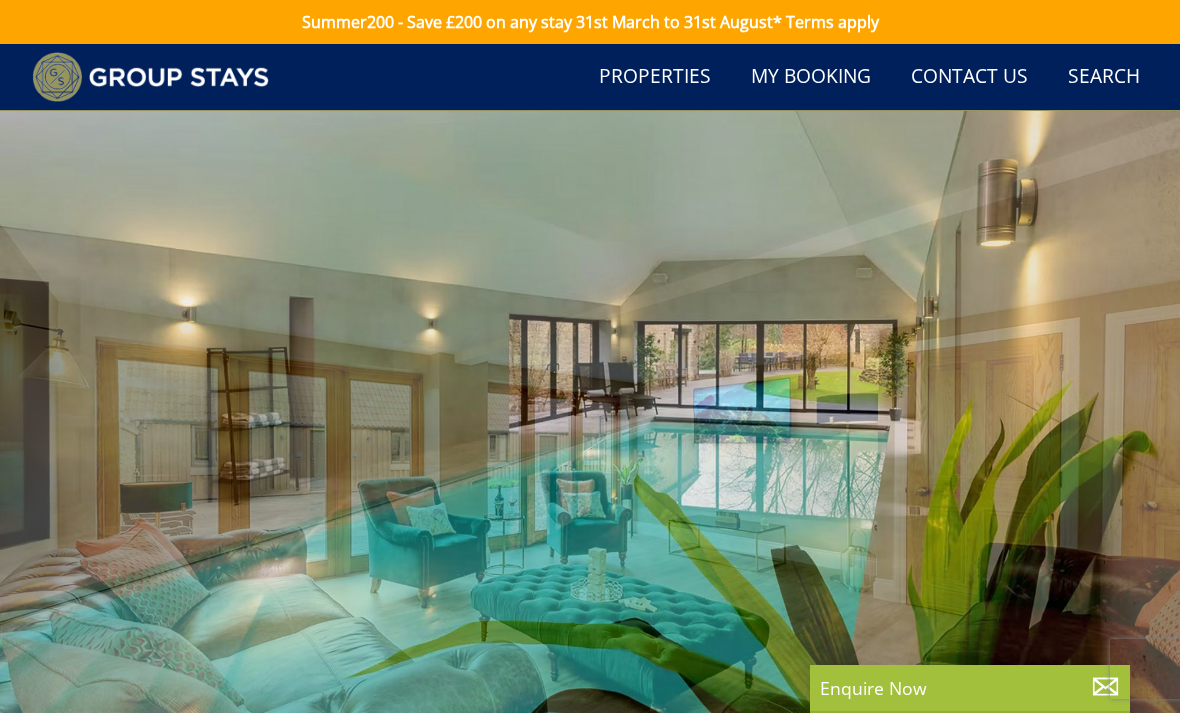 select on "19" 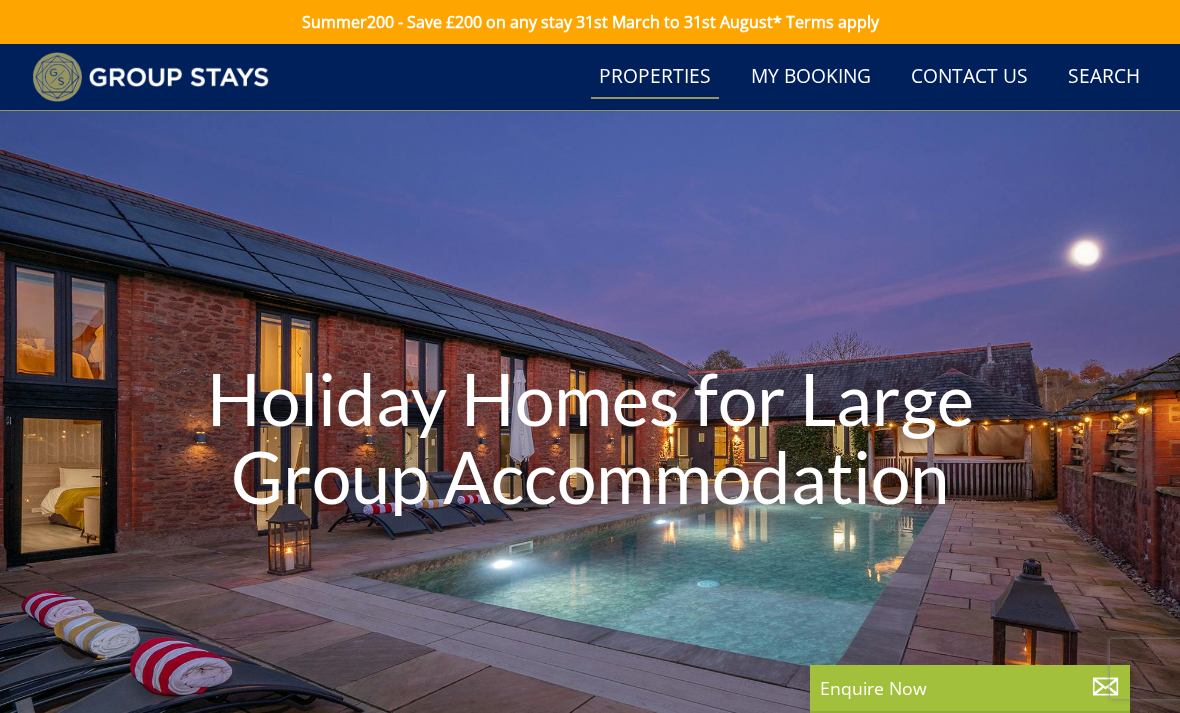 scroll, scrollTop: 3366, scrollLeft: 0, axis: vertical 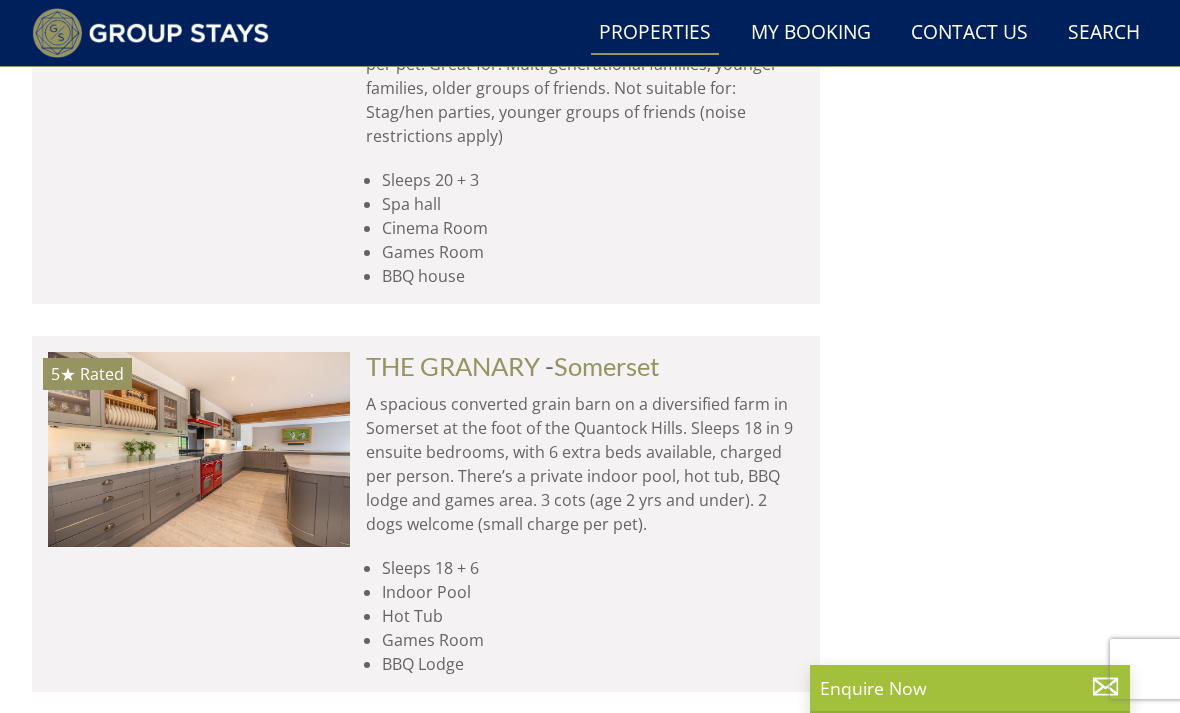 click at bounding box center (199, 449) 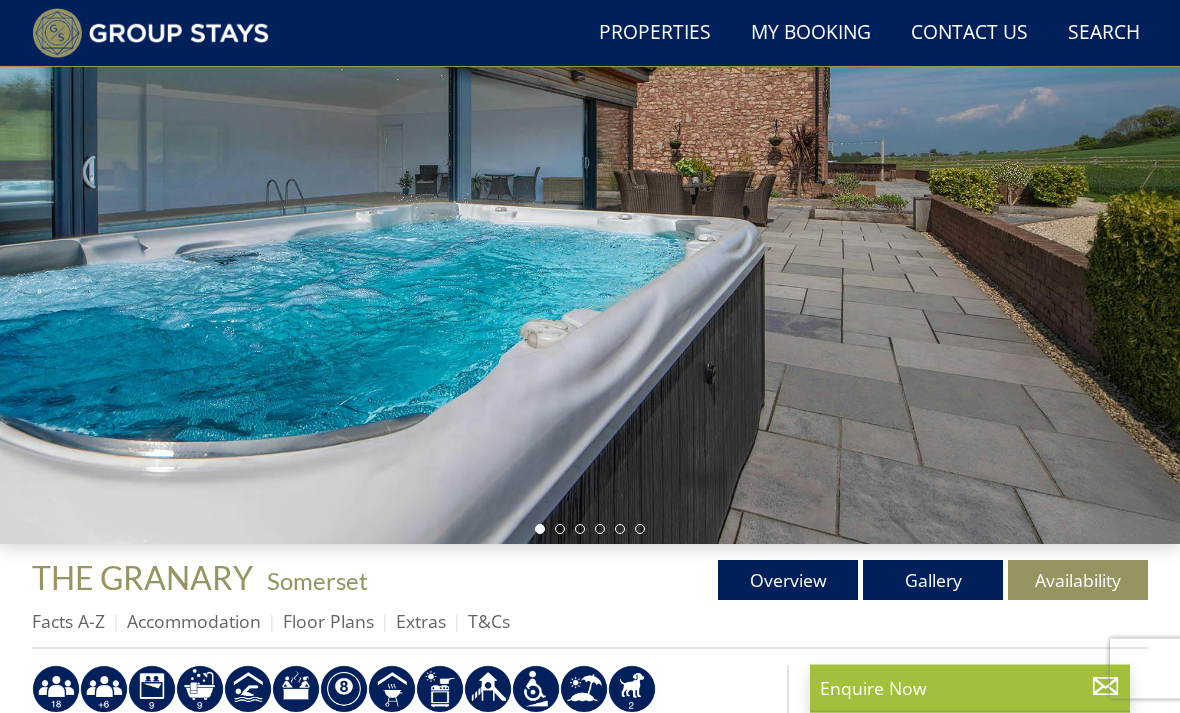 scroll, scrollTop: 261, scrollLeft: 0, axis: vertical 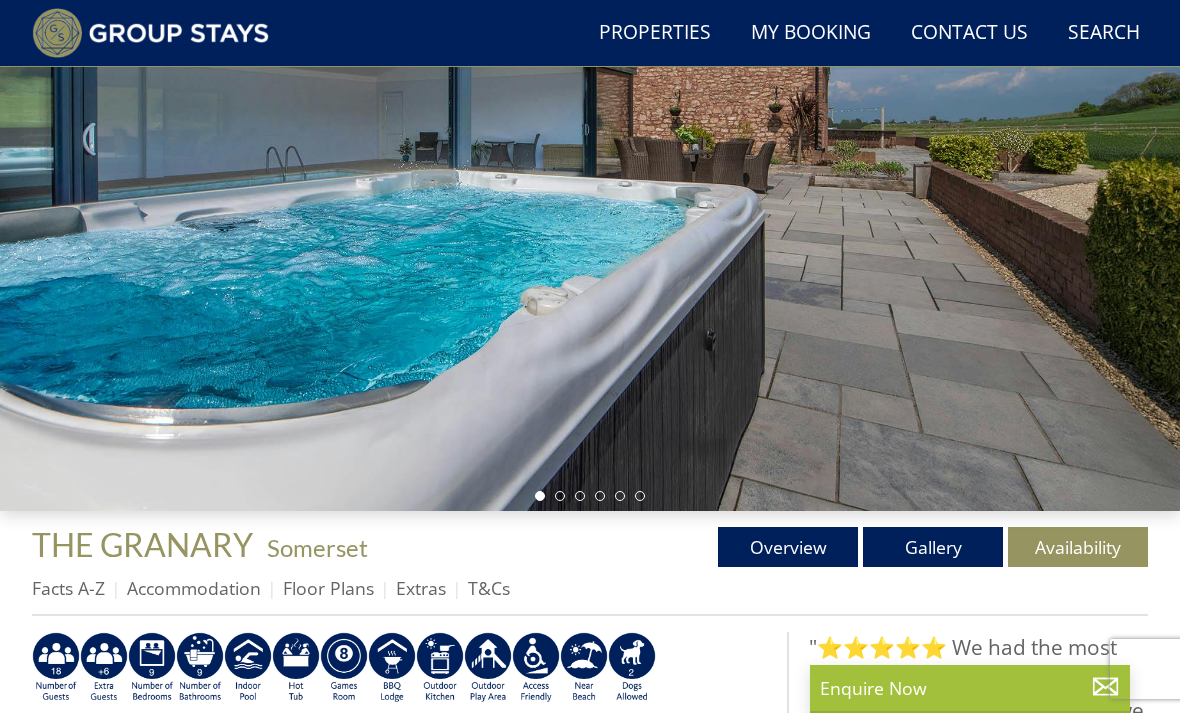 click on "Availability" at bounding box center (1078, 547) 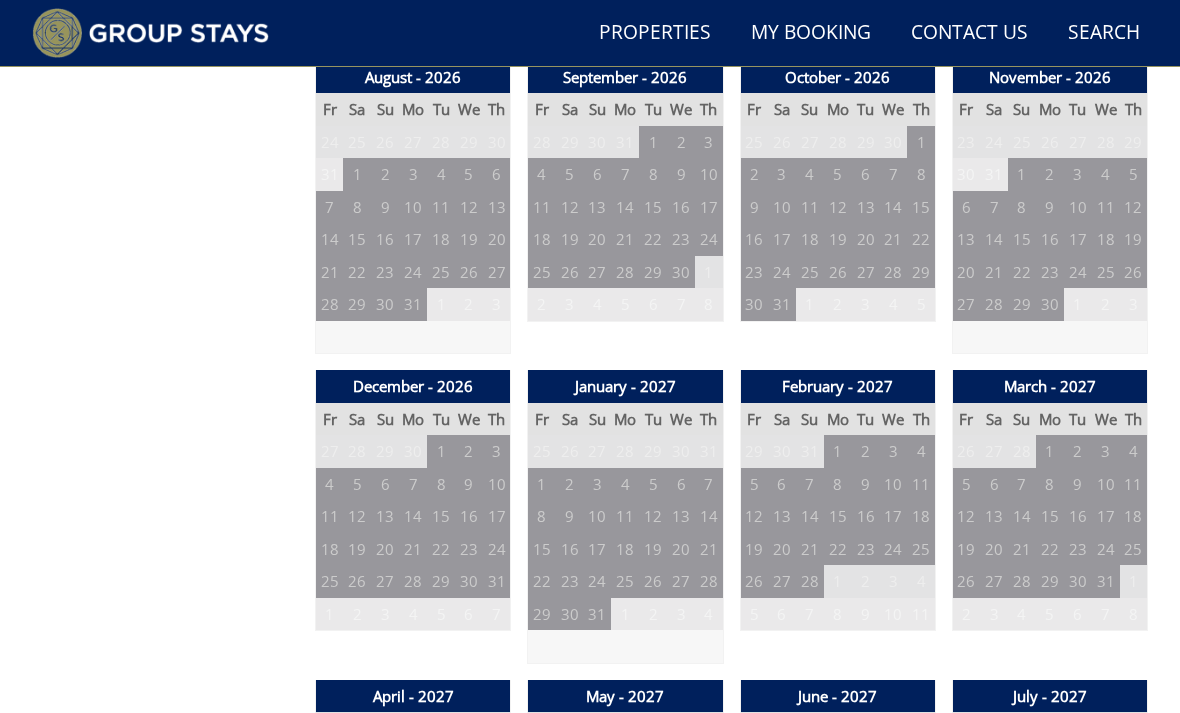 scroll, scrollTop: 1764, scrollLeft: 0, axis: vertical 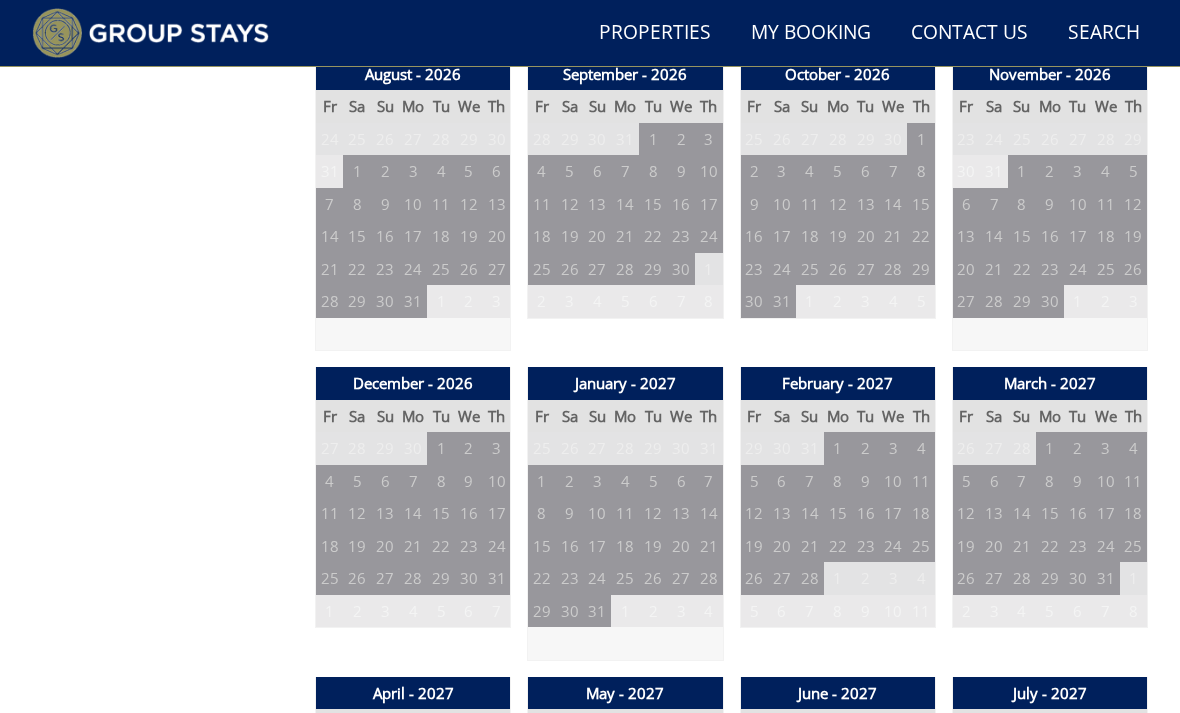 click on "4" at bounding box center [330, 481] 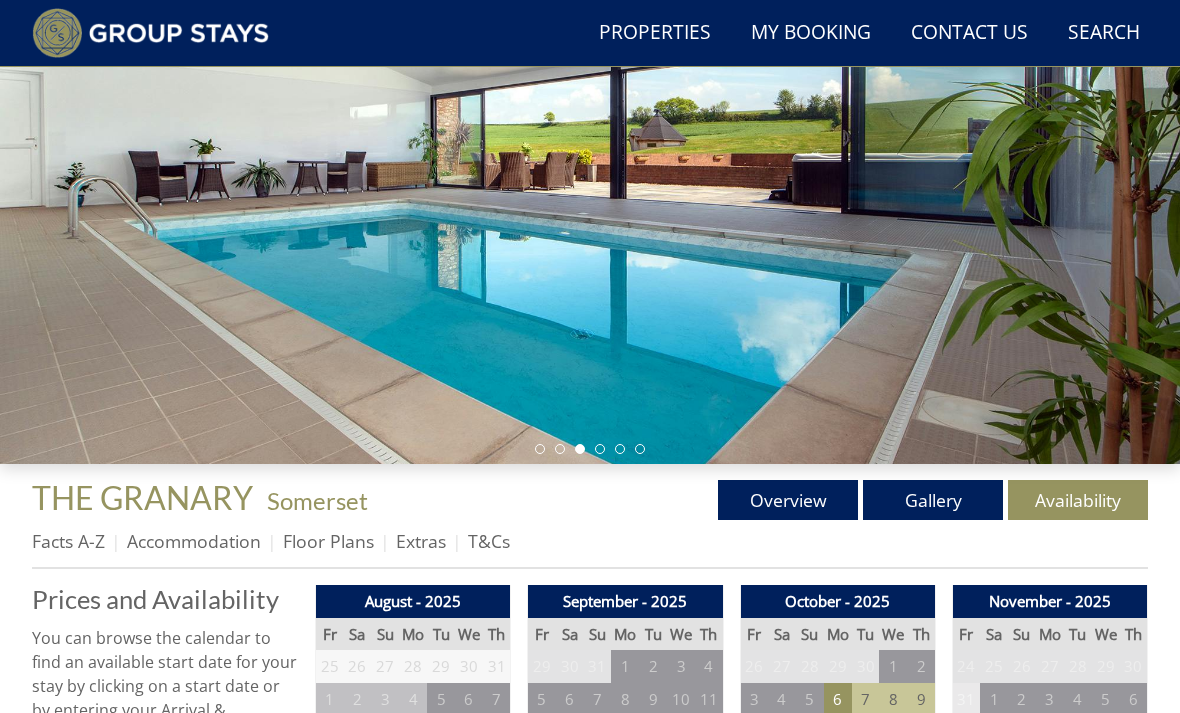 scroll, scrollTop: 308, scrollLeft: 0, axis: vertical 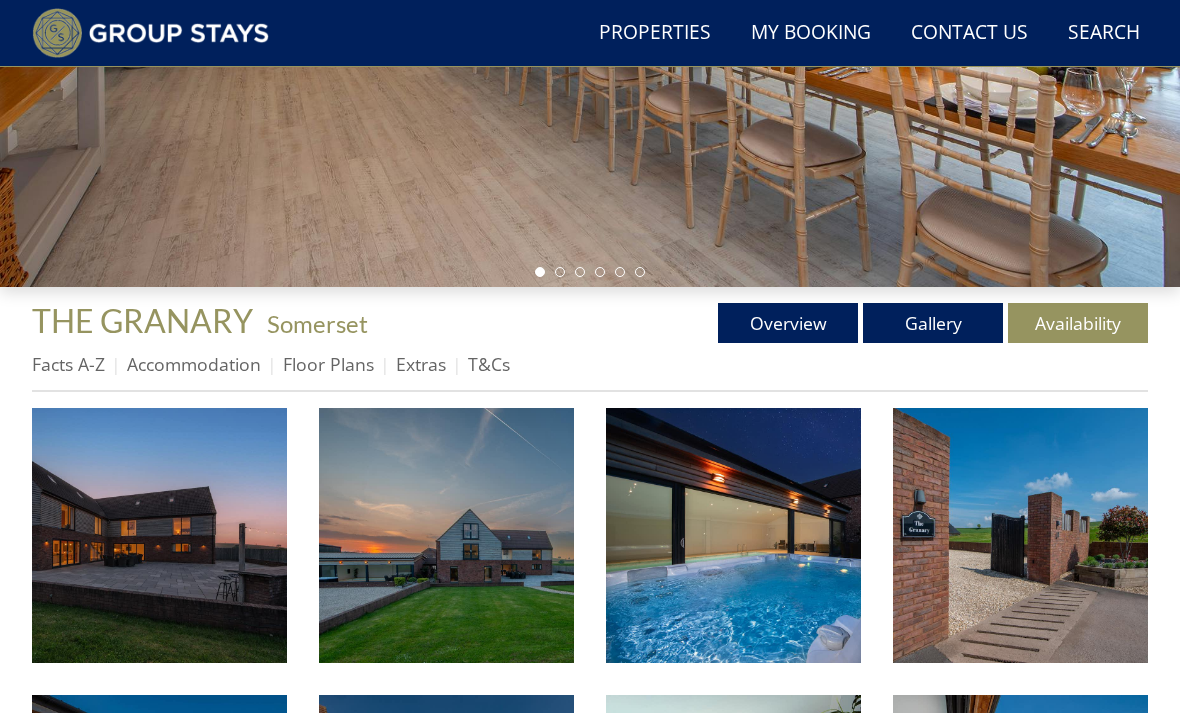 click at bounding box center (159, 535) 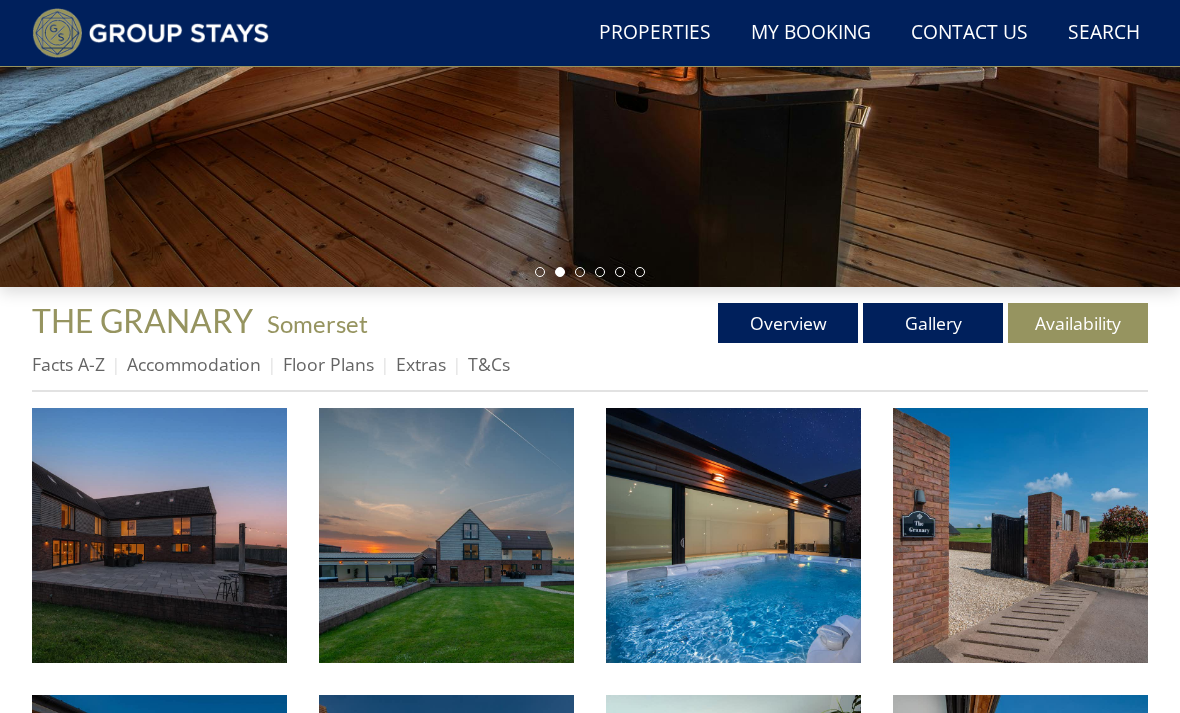 click on "Overview" at bounding box center [788, 323] 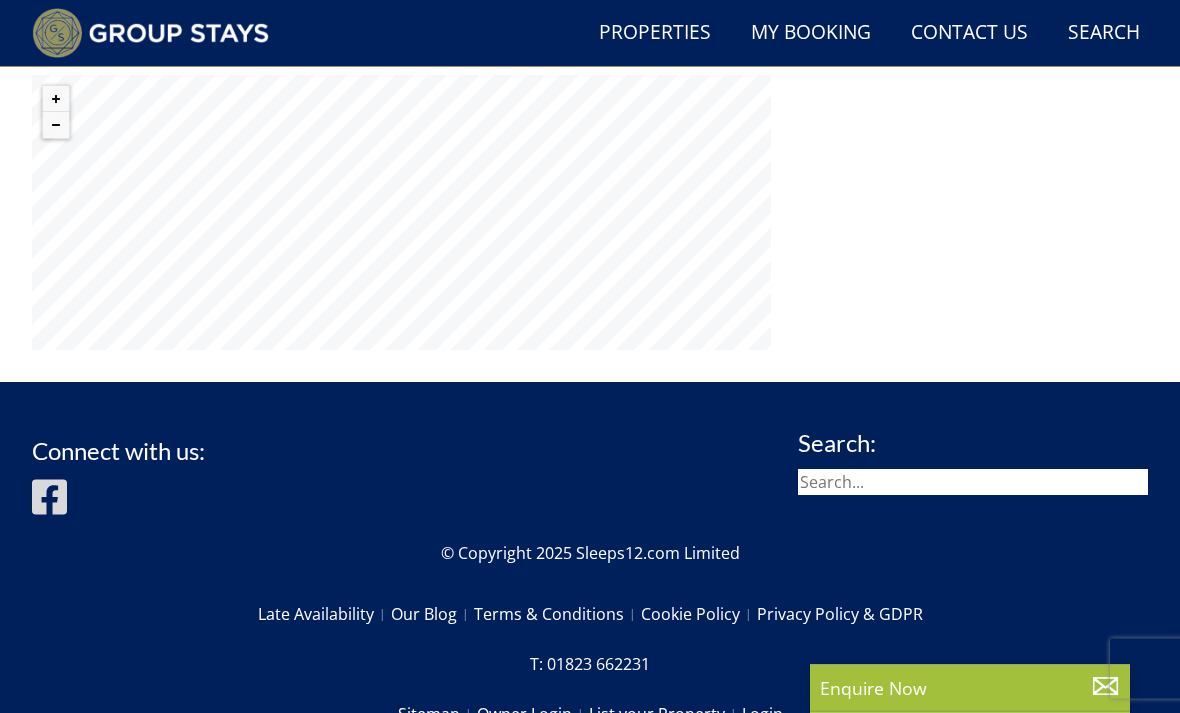 scroll, scrollTop: 2208, scrollLeft: 0, axis: vertical 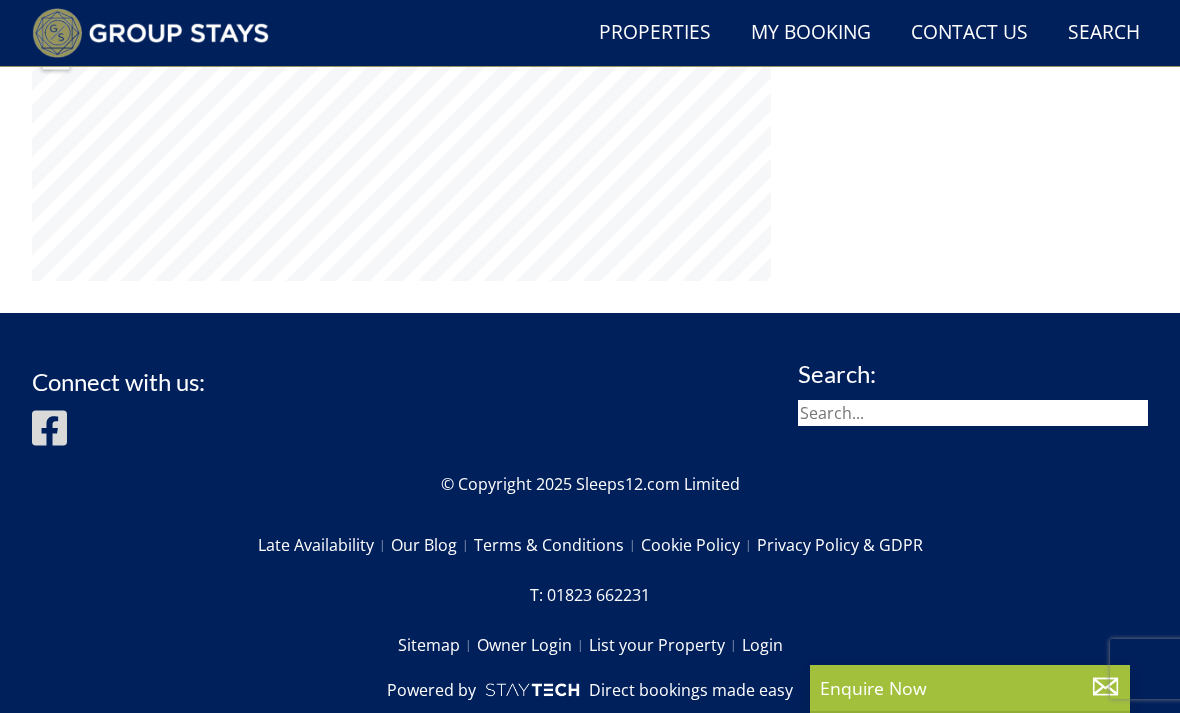 click on "Enquire Now" at bounding box center (970, 688) 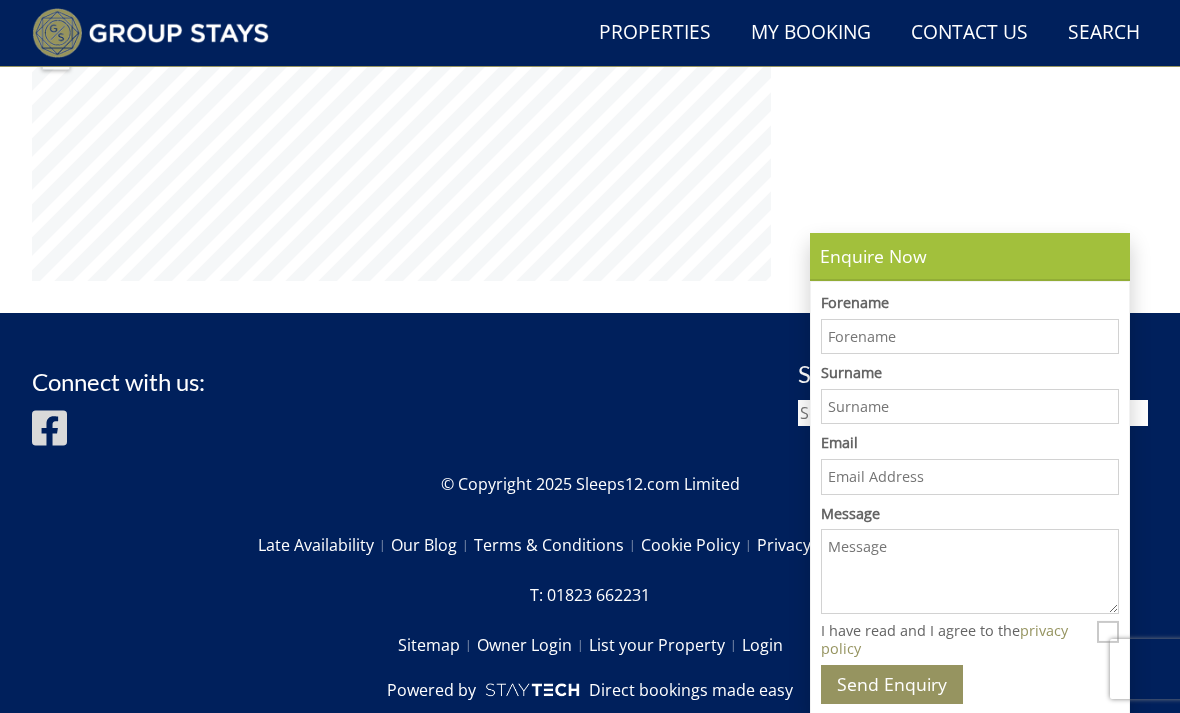 scroll, scrollTop: 2272, scrollLeft: 0, axis: vertical 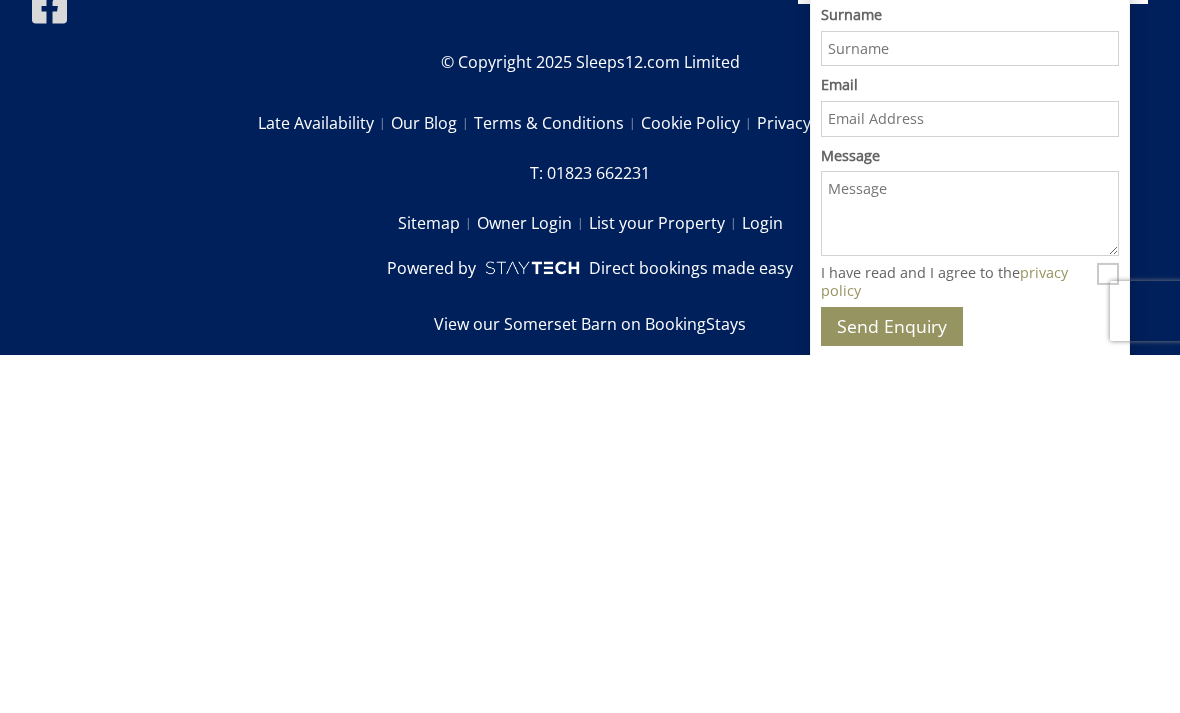 click on "Surname" at bounding box center (970, 407) 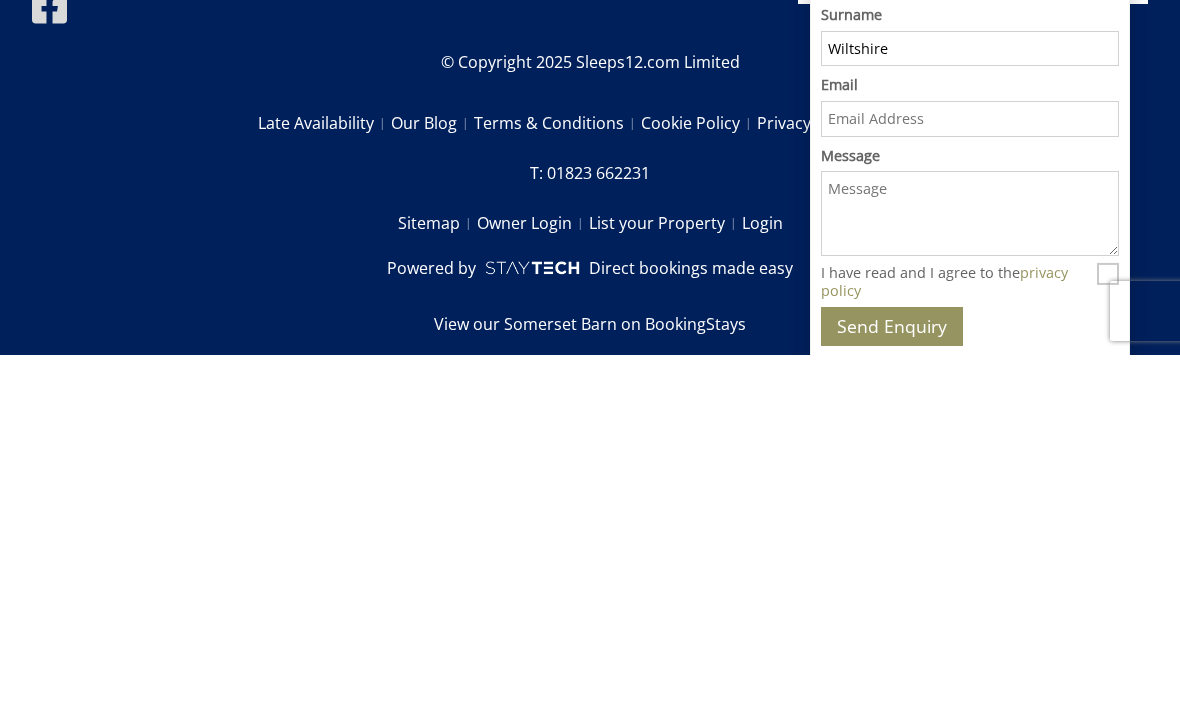 type on "Wiltshire" 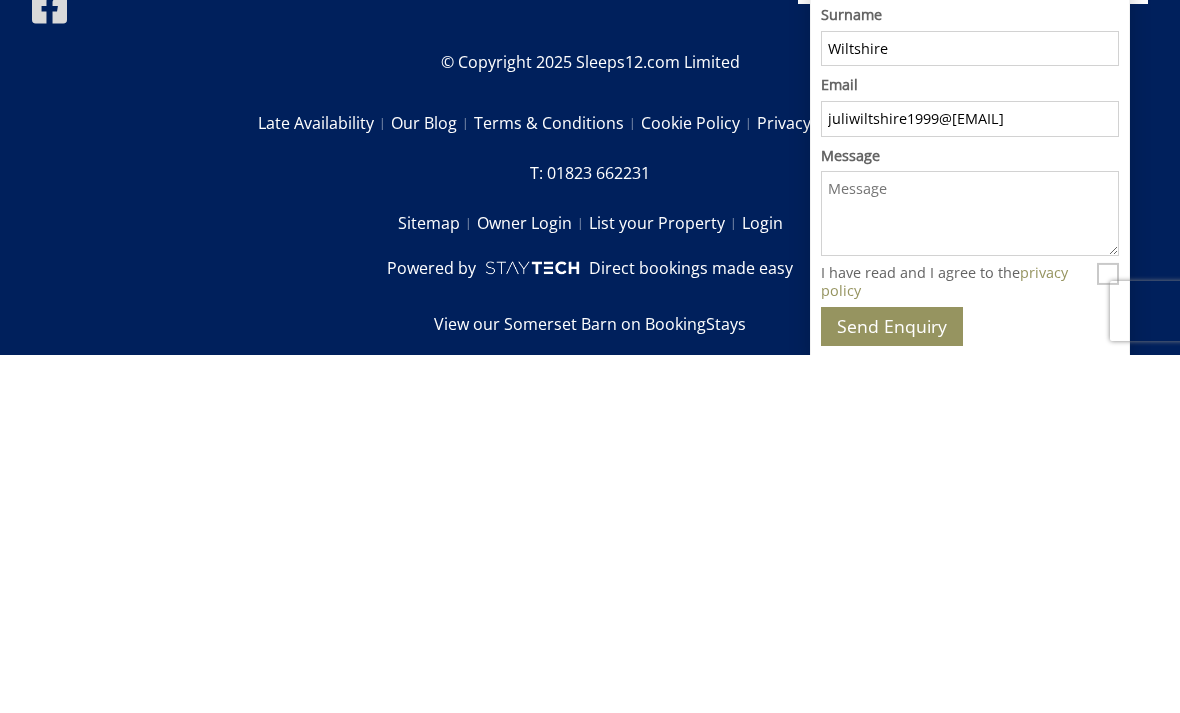 type on "juliwiltshire1999@[EMAIL]" 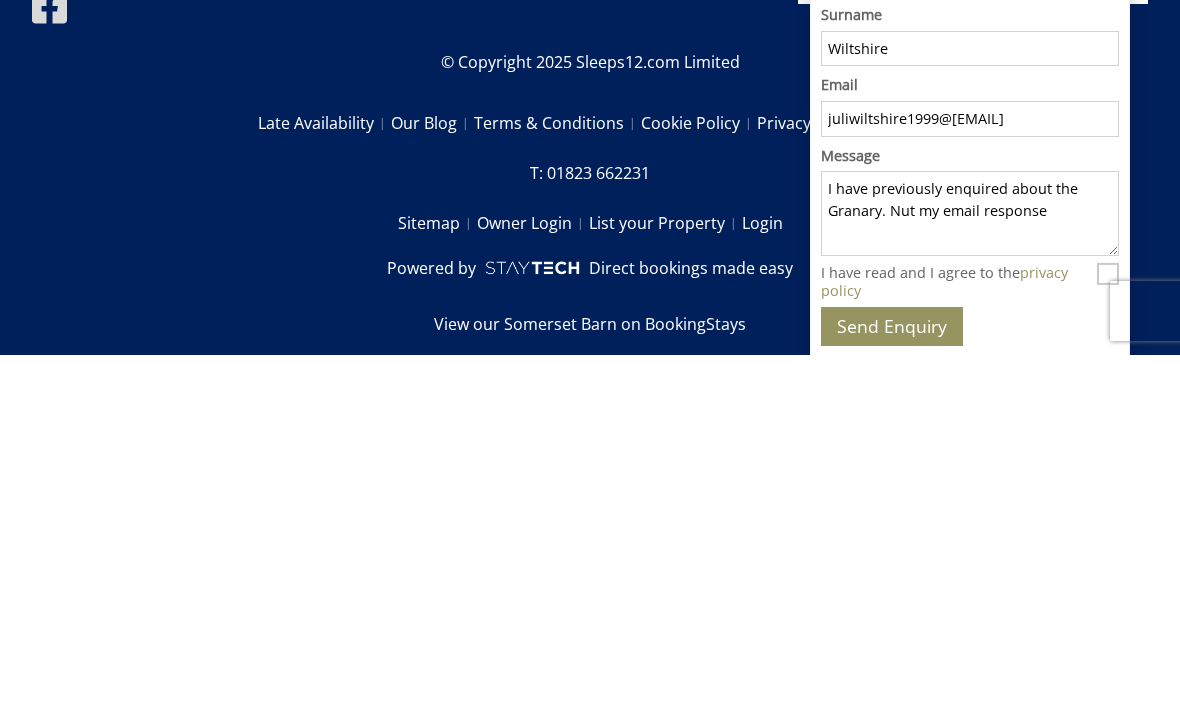 click on "I have previously enquired about the Granary. Nut my email response" at bounding box center [970, 571] 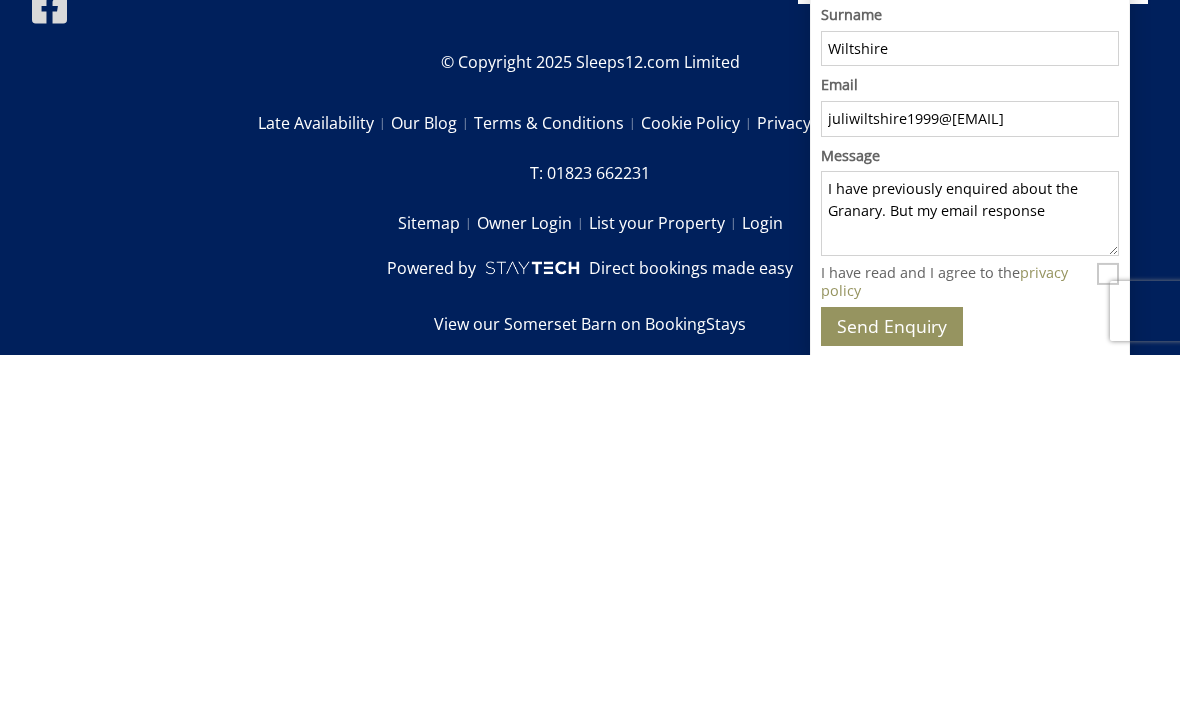 click on "I have previously enquired about the Granary. But my email response" at bounding box center [970, 571] 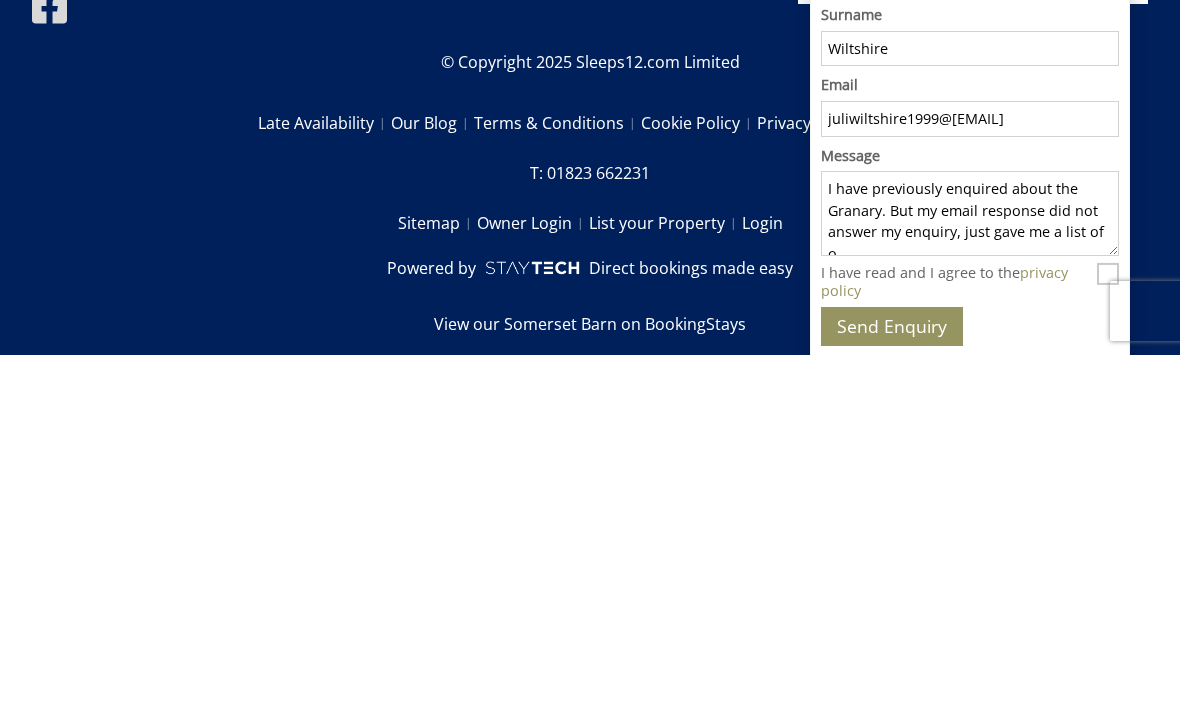 scroll, scrollTop: 8, scrollLeft: 0, axis: vertical 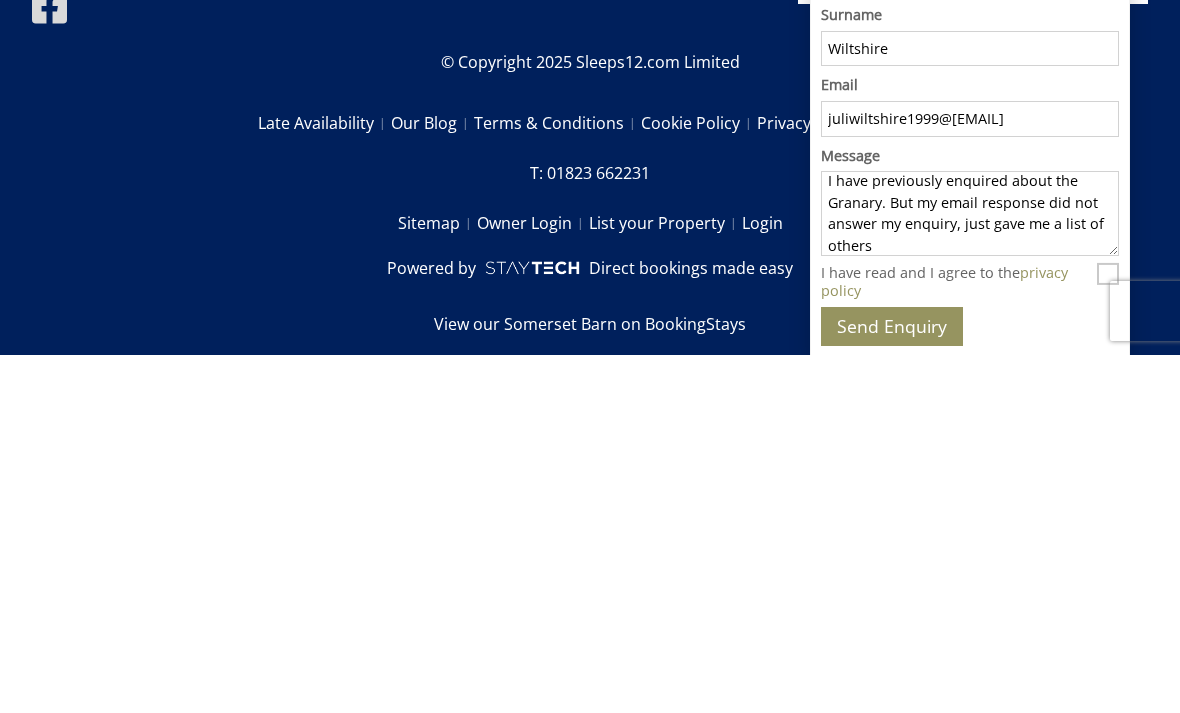 type on "I have previously enquired about the Granary. But my email response did not answer my enquiry, just gave me a list of others" 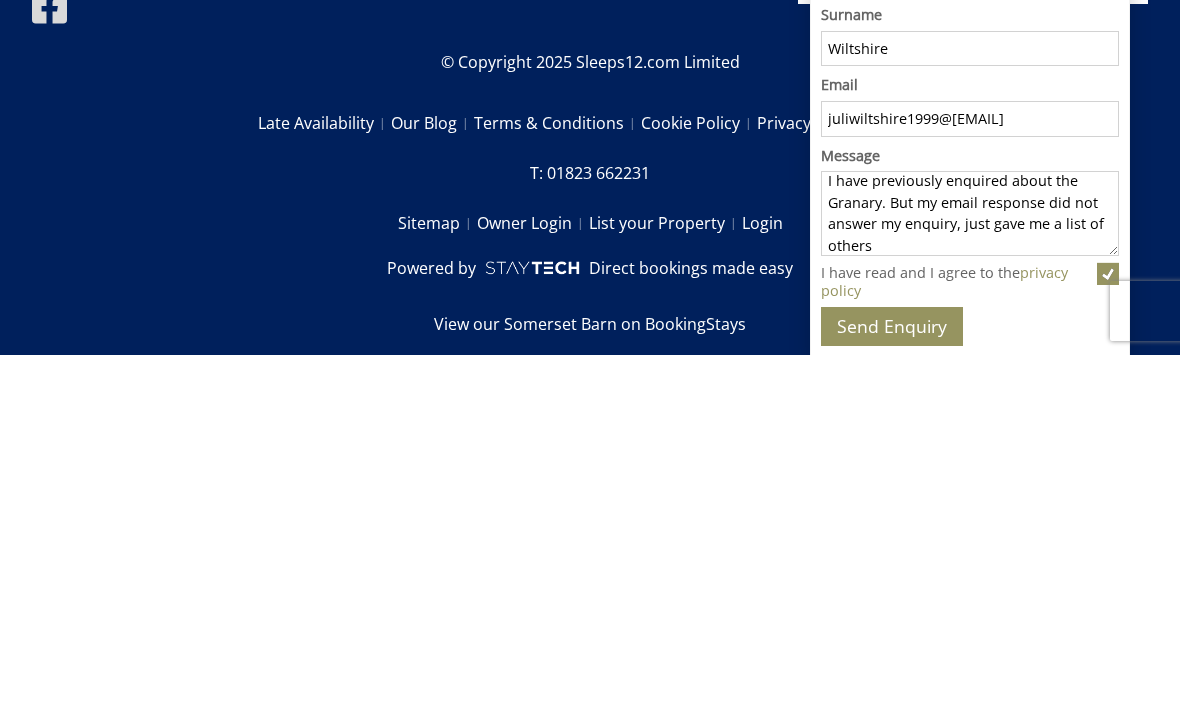 scroll, scrollTop: 2208, scrollLeft: 0, axis: vertical 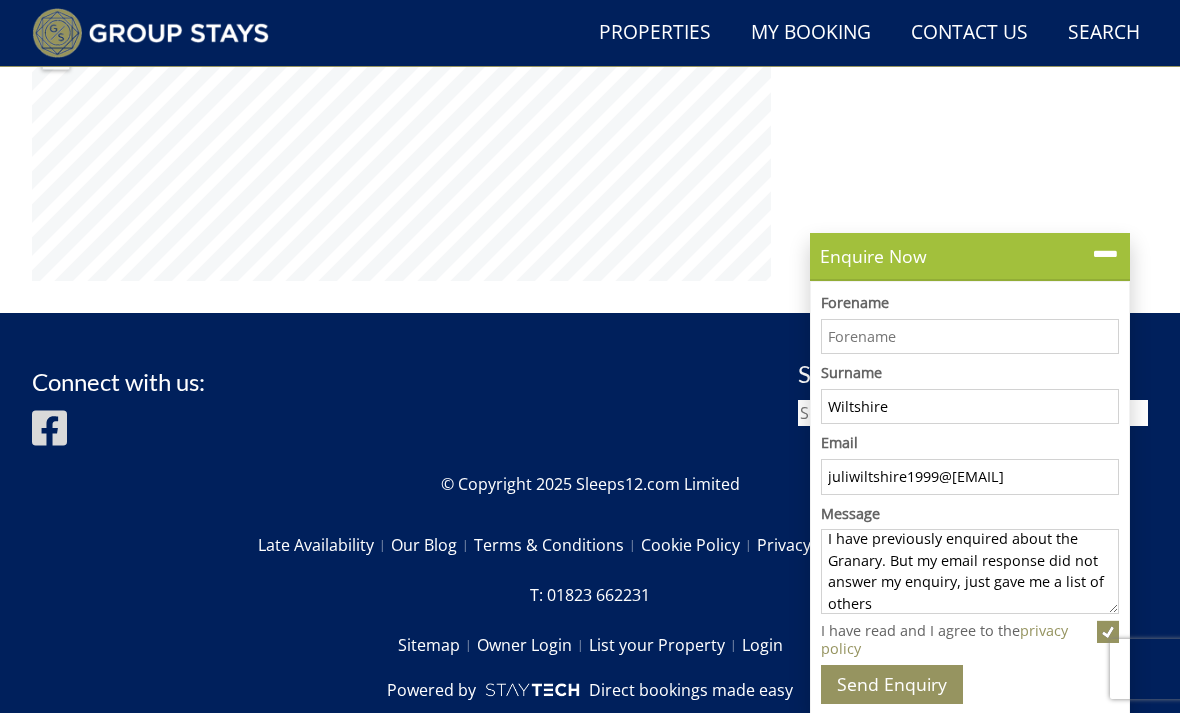 click on "Forename" at bounding box center [970, 337] 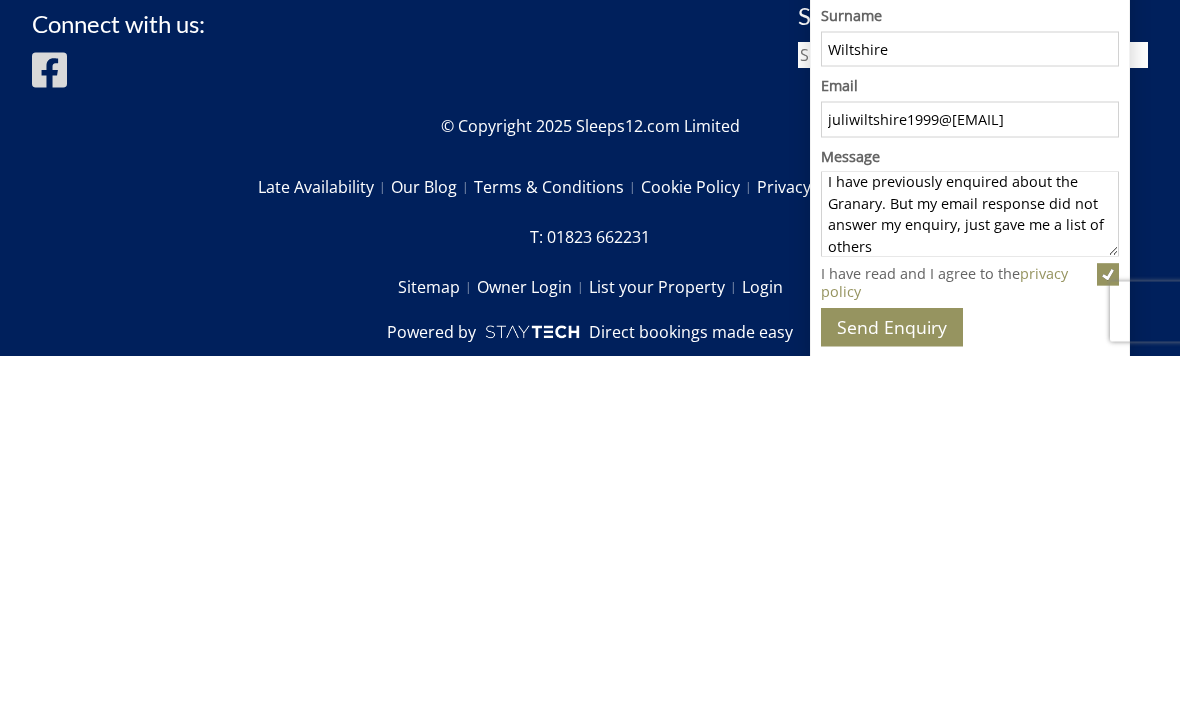 scroll, scrollTop: 2215, scrollLeft: 0, axis: vertical 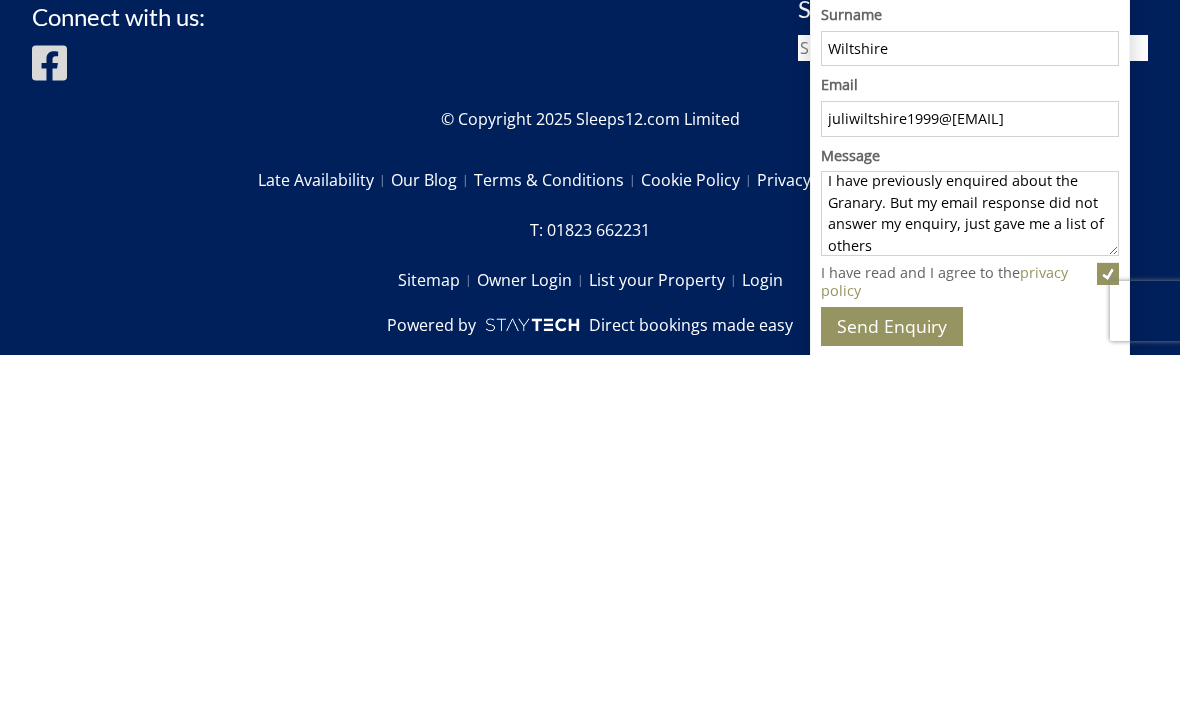 type on "[PERSON]" 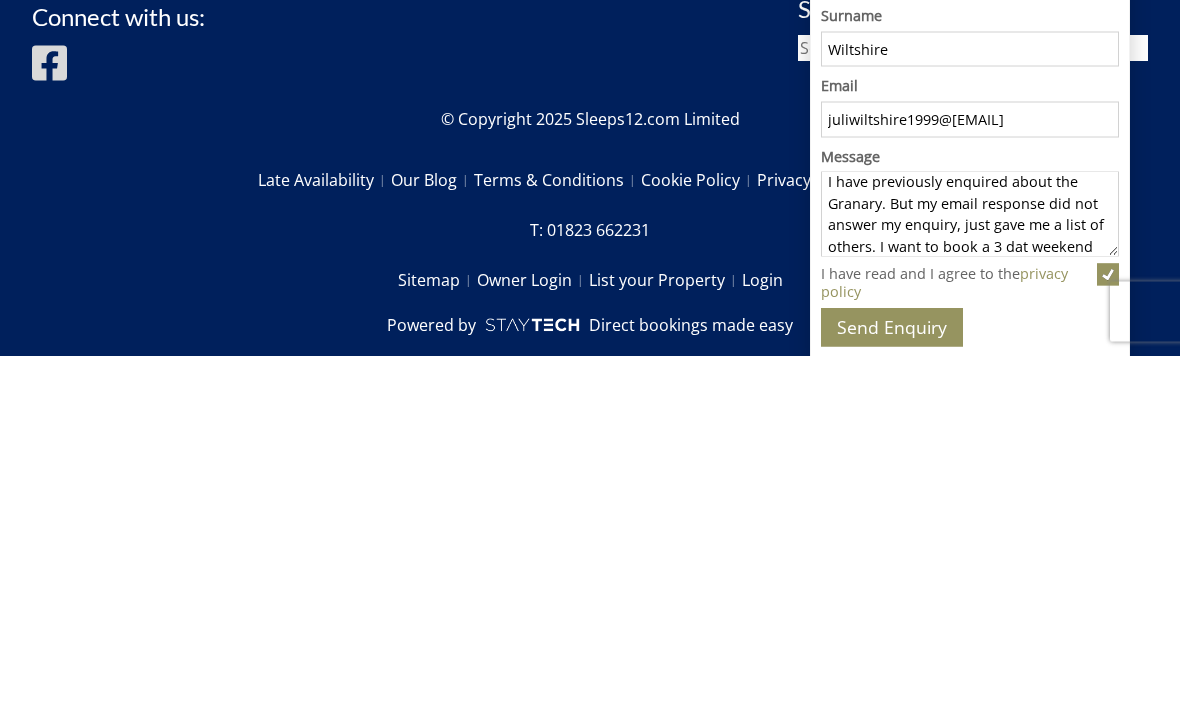 scroll, scrollTop: 28, scrollLeft: 0, axis: vertical 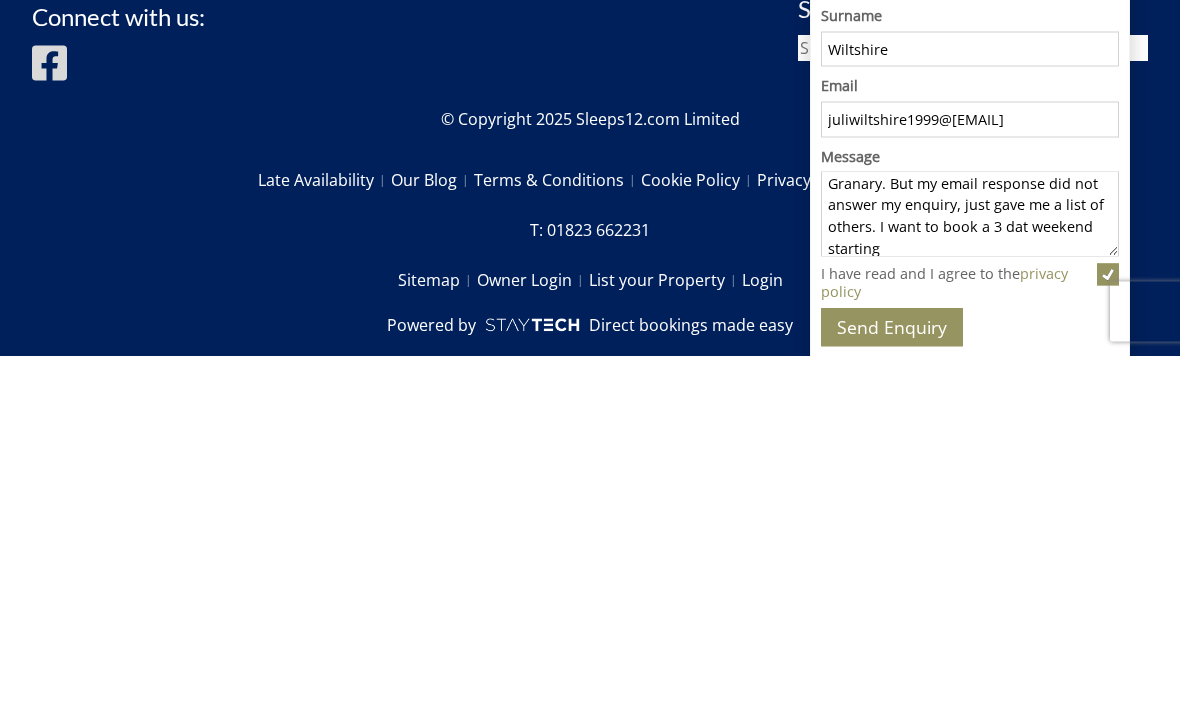click on "I have previously enquired about the Granary. But my email response did not answer my enquiry, just gave me a list of others. I want to book a 3 dat weekend starting" at bounding box center (970, 571) 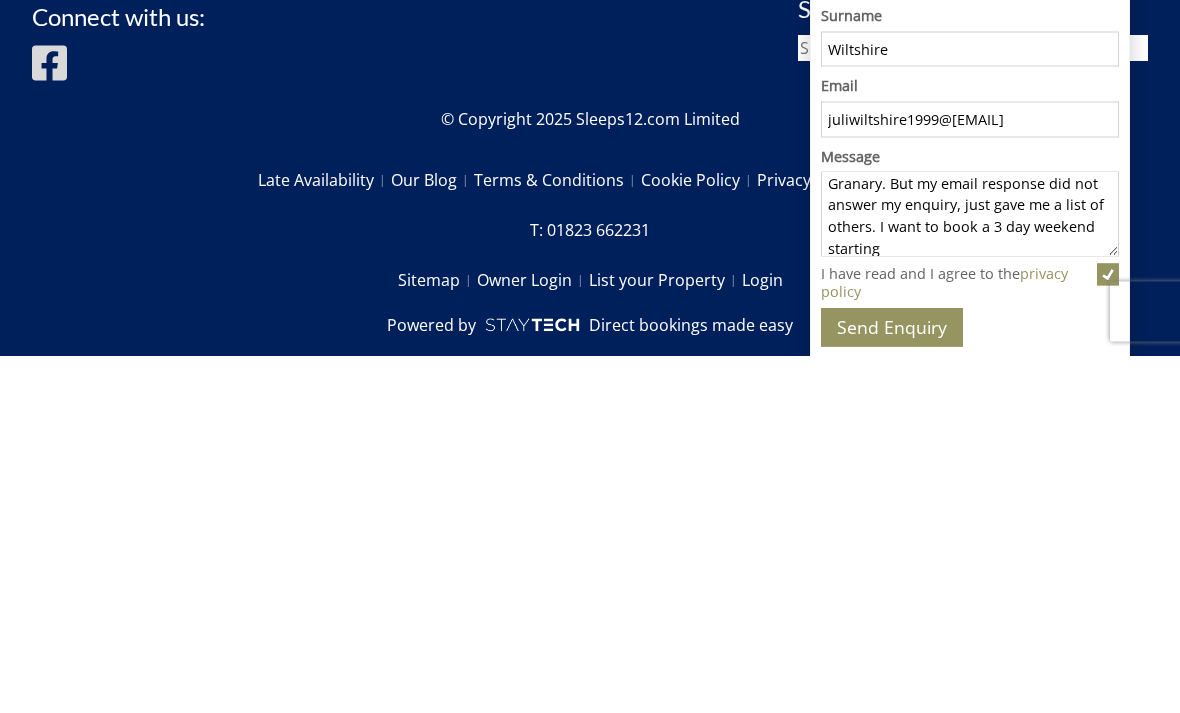 click on "I have previously enquired about the Granary. But my email response did not answer my enquiry, just gave me a list of others. I want to book a 3 day weekend starting" at bounding box center [970, 571] 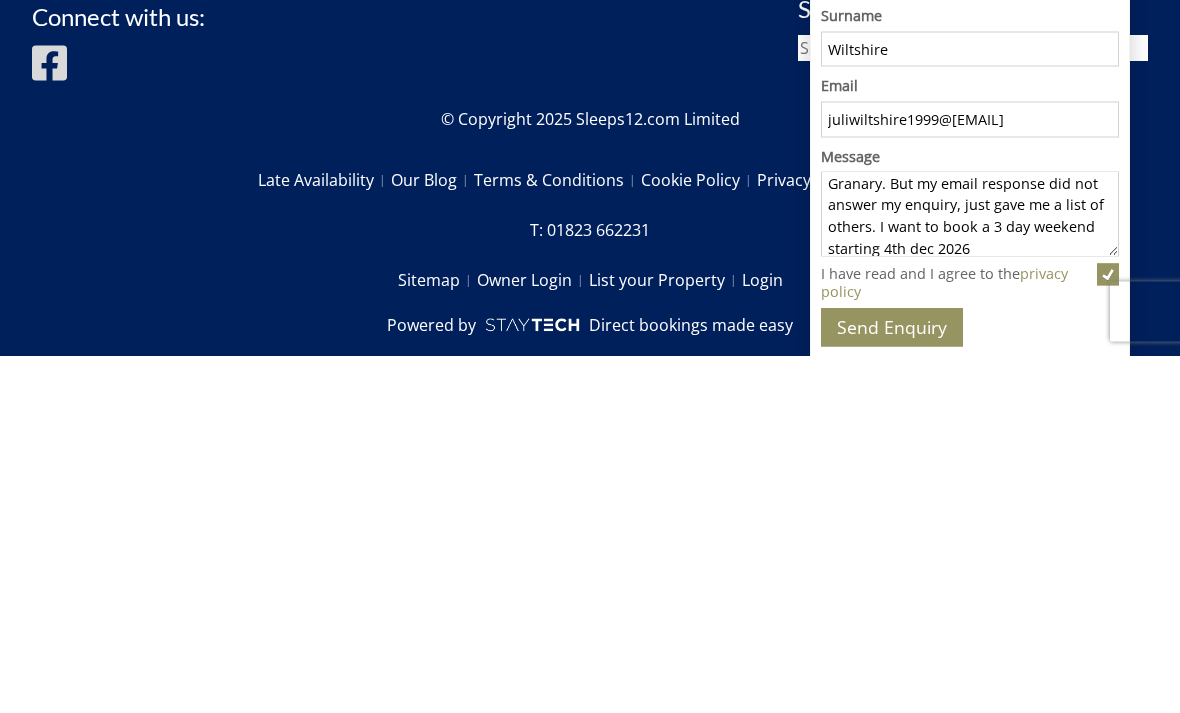 type on "I have previously enquired about the Granary. But my email response did not answer my enquiry, just gave me a list of others. I want to book a 3 day weekend starting 4th dec 2026" 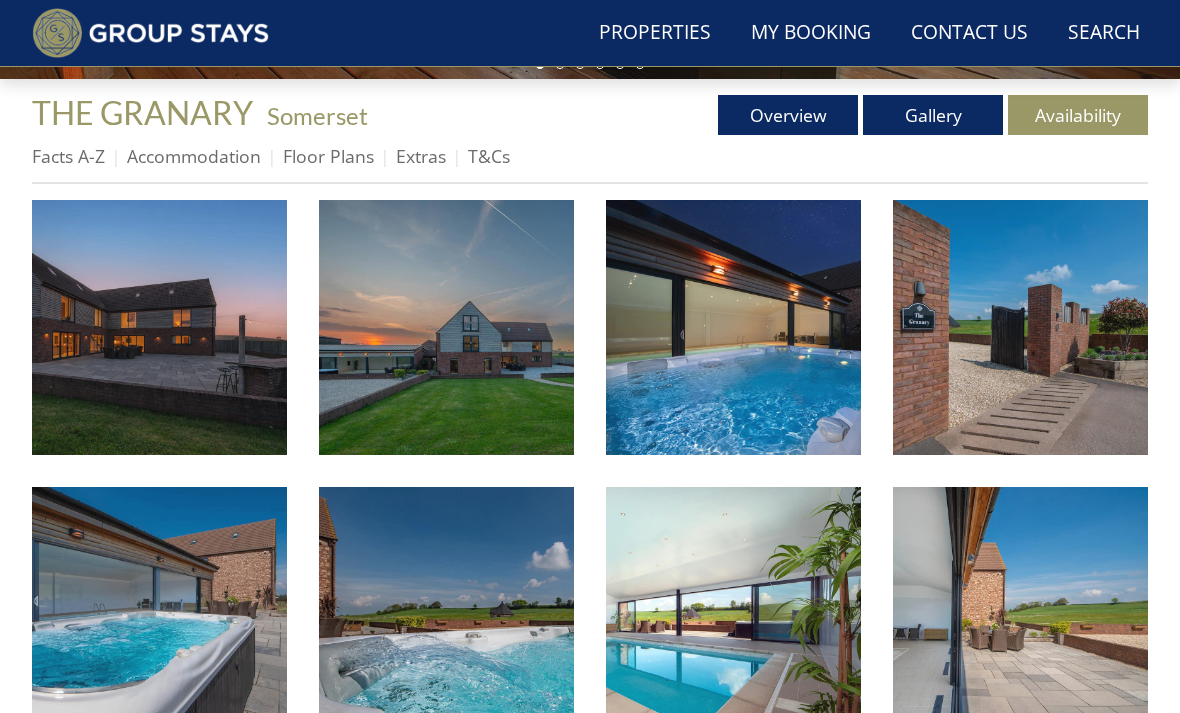 scroll, scrollTop: 728, scrollLeft: 0, axis: vertical 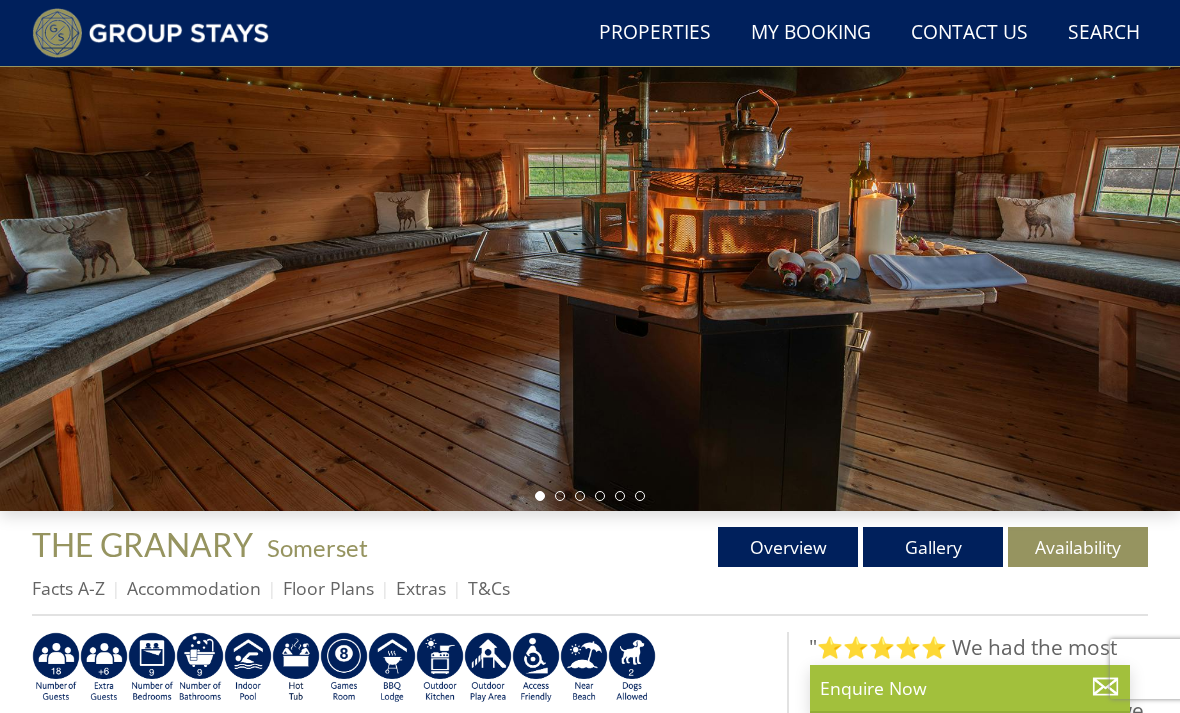 select on "19" 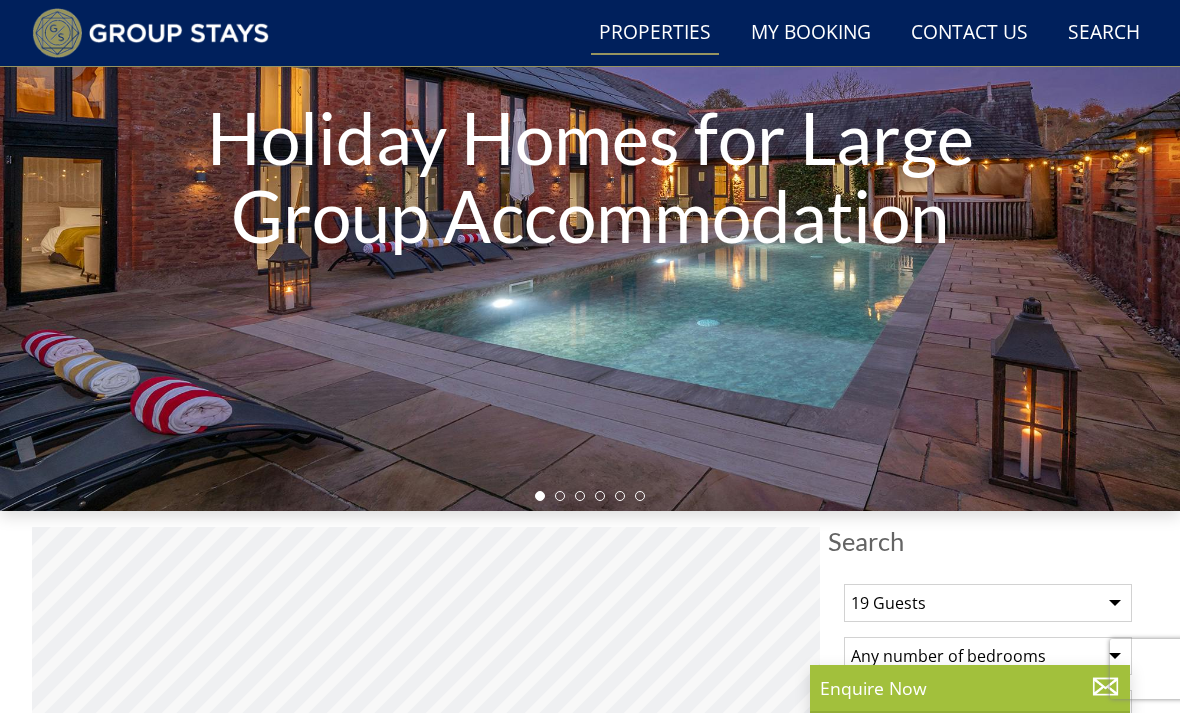 scroll, scrollTop: 3758, scrollLeft: 0, axis: vertical 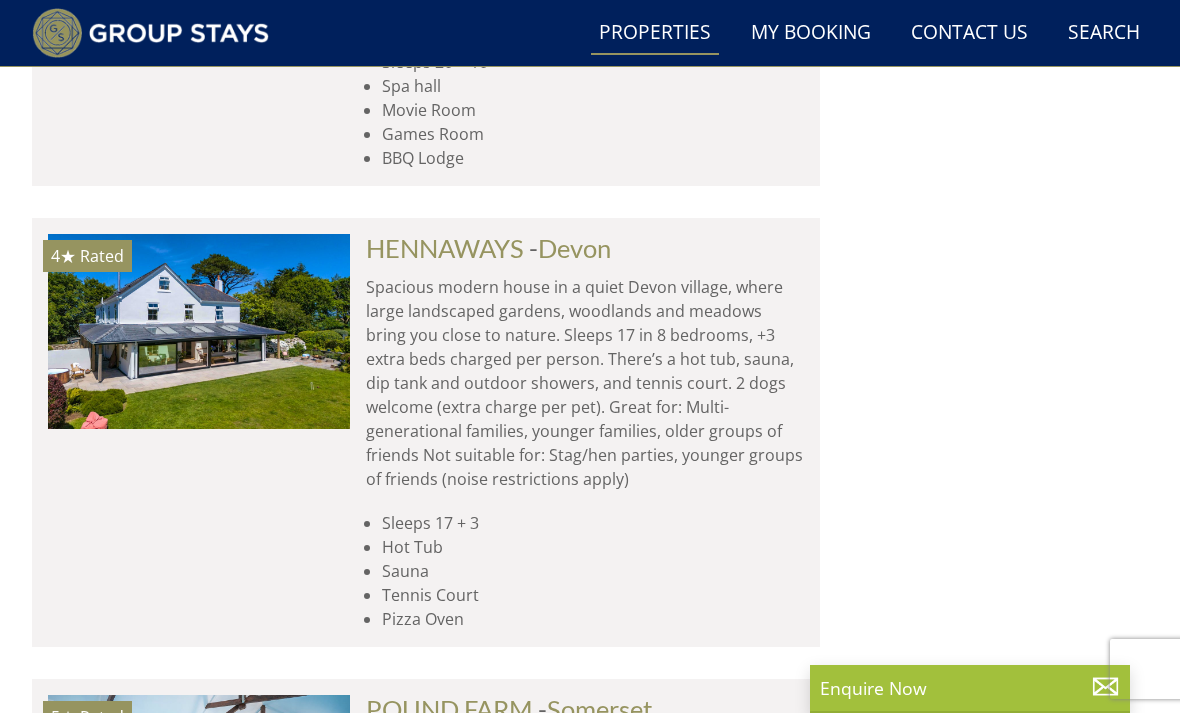 click at bounding box center [199, 331] 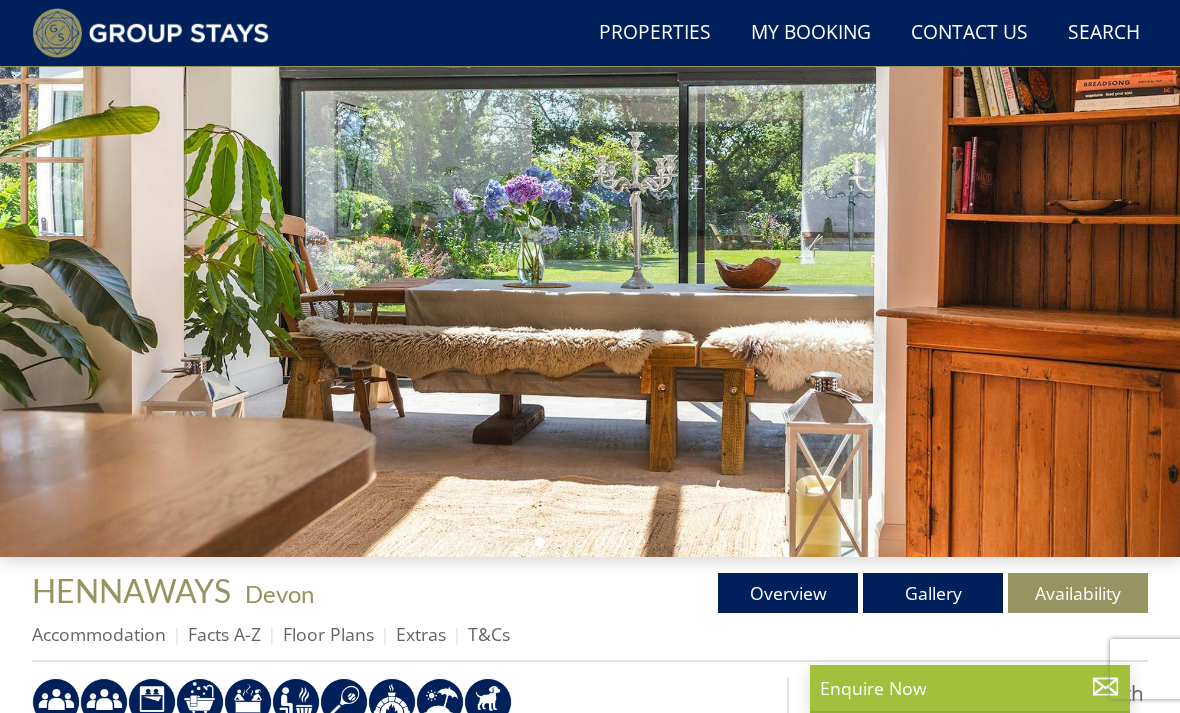 scroll, scrollTop: 225, scrollLeft: 0, axis: vertical 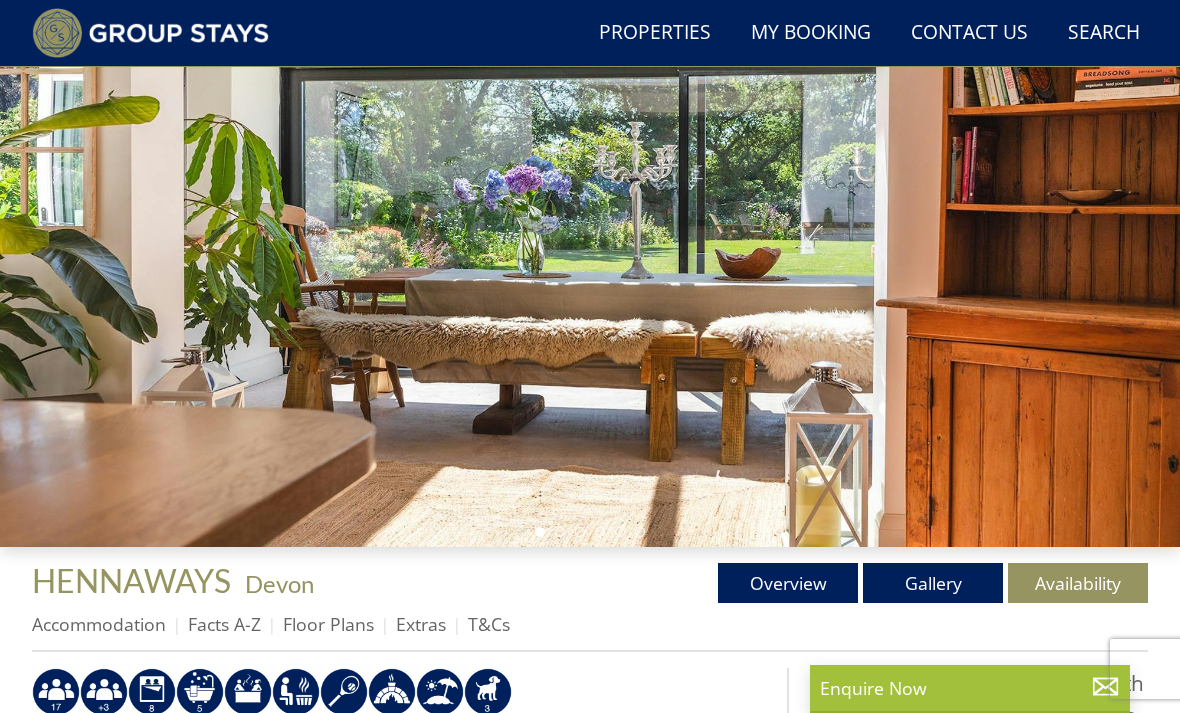 click on "Gallery" at bounding box center [933, 583] 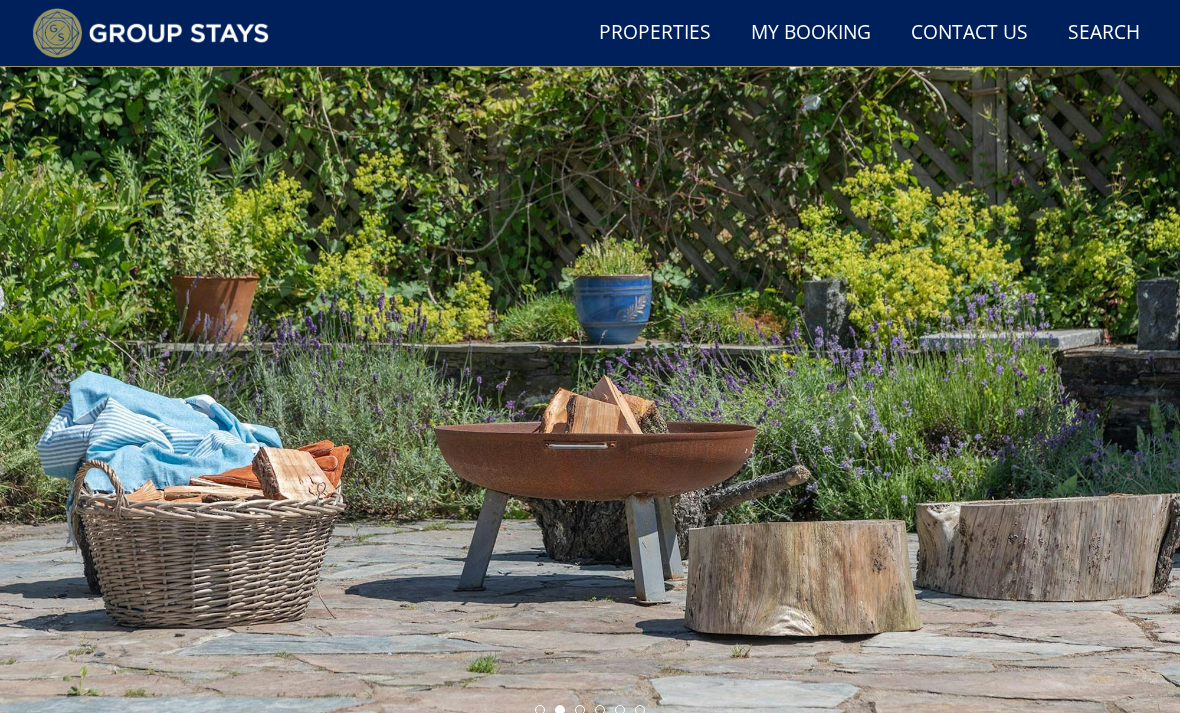 scroll, scrollTop: 0, scrollLeft: 0, axis: both 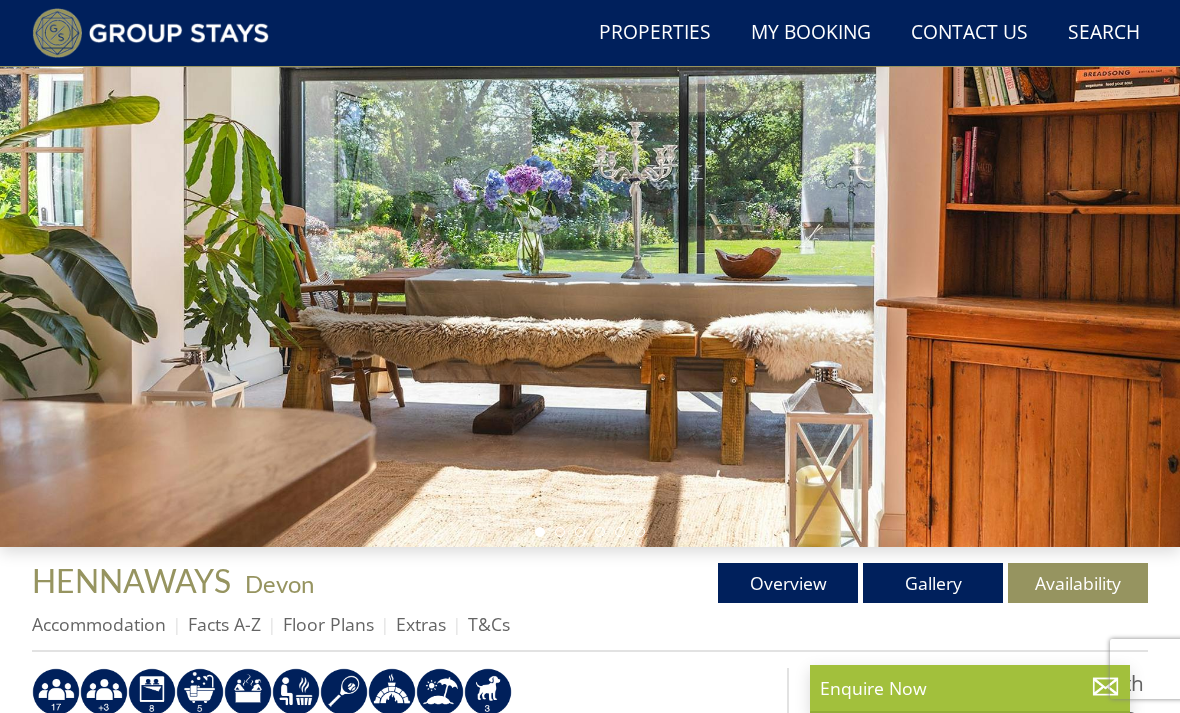 select on "19" 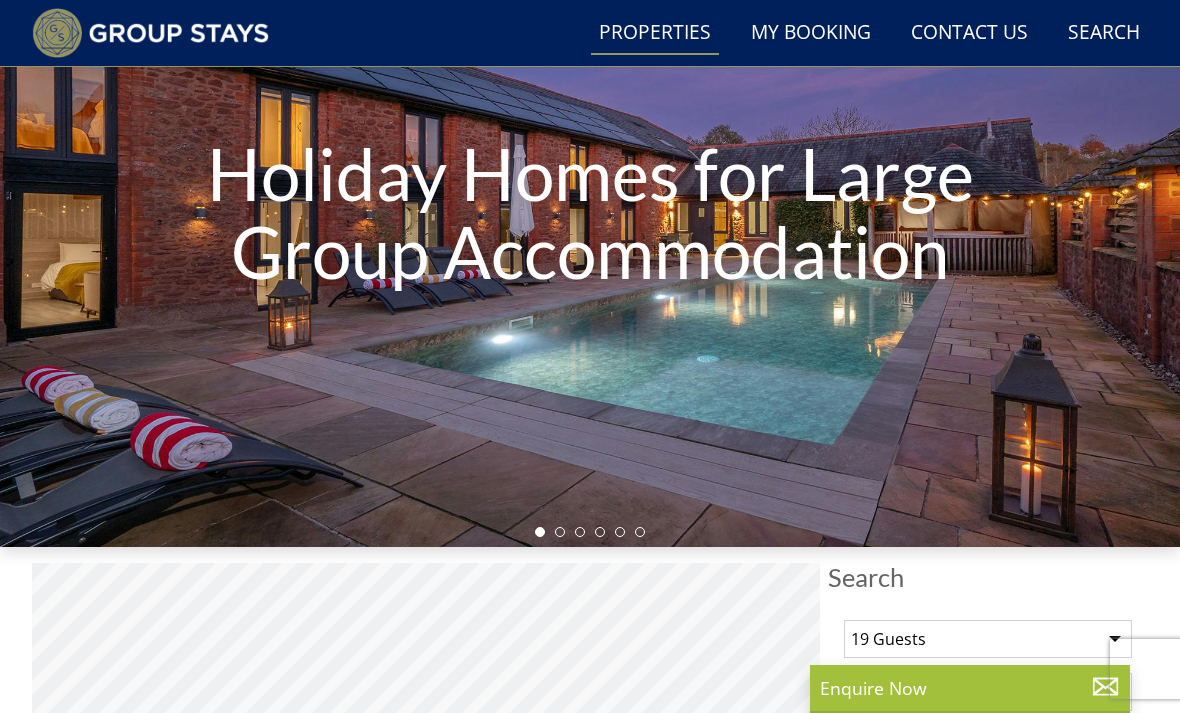 scroll, scrollTop: 6694, scrollLeft: 0, axis: vertical 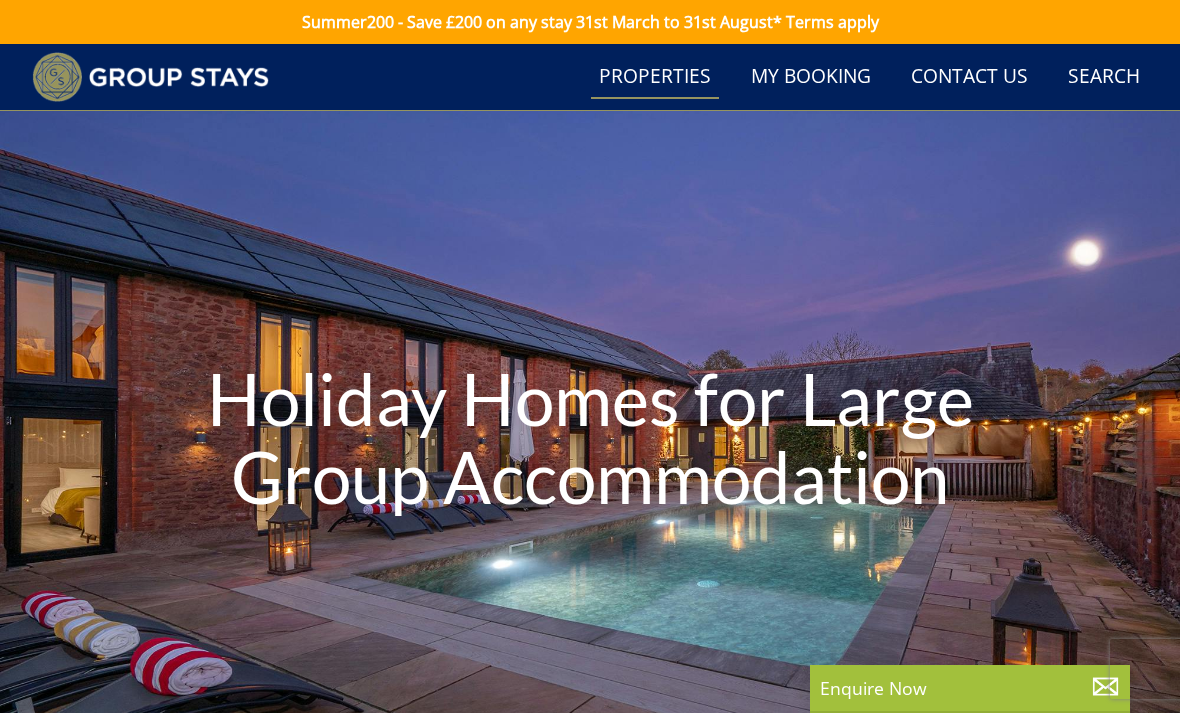 select on "19" 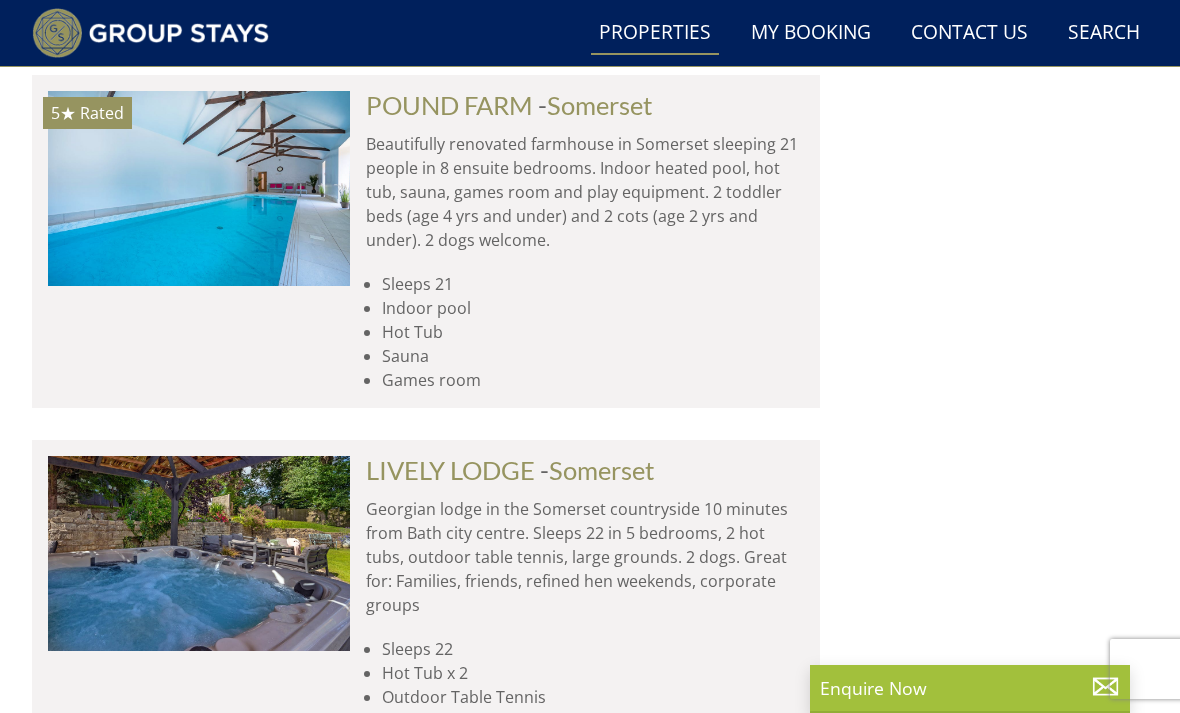 scroll, scrollTop: 0, scrollLeft: 6048, axis: horizontal 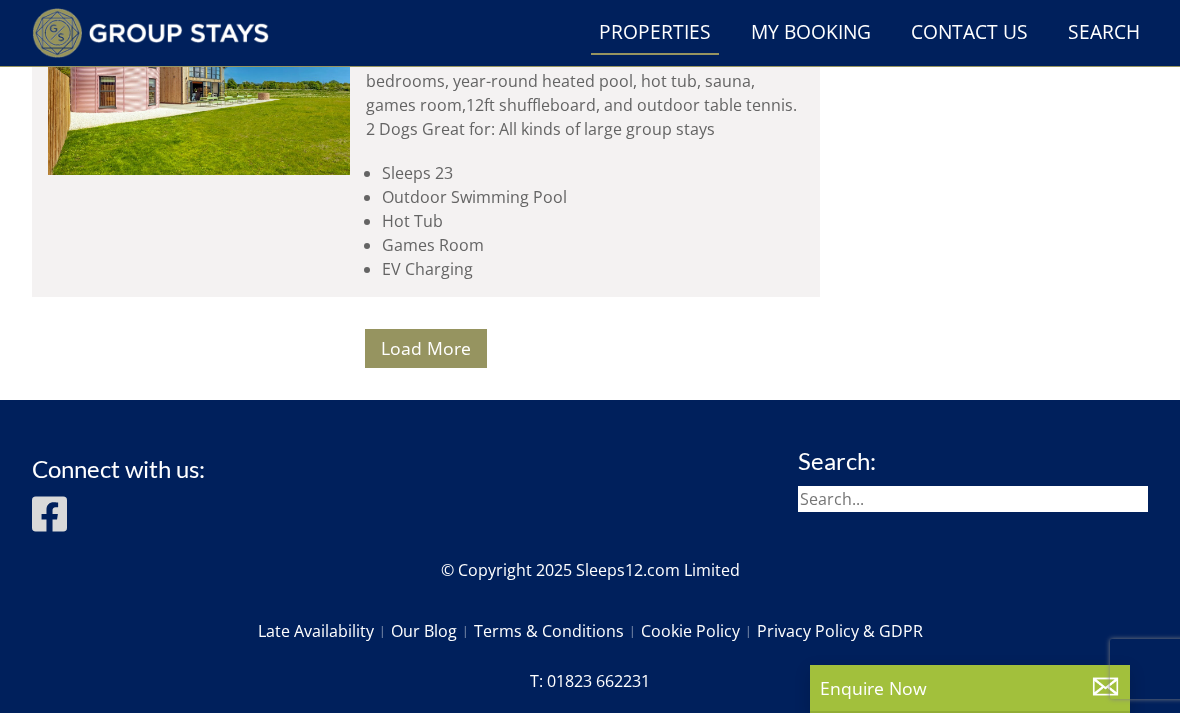 click on "Load More" at bounding box center (426, 348) 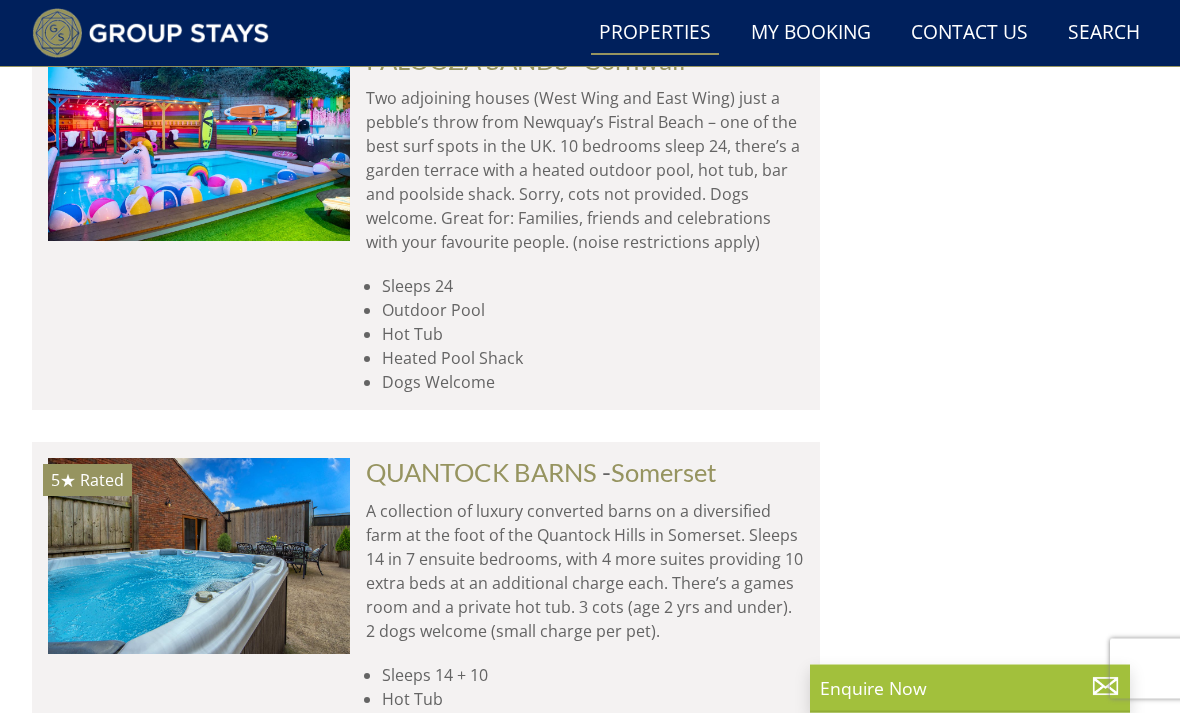 scroll, scrollTop: 10468, scrollLeft: 0, axis: vertical 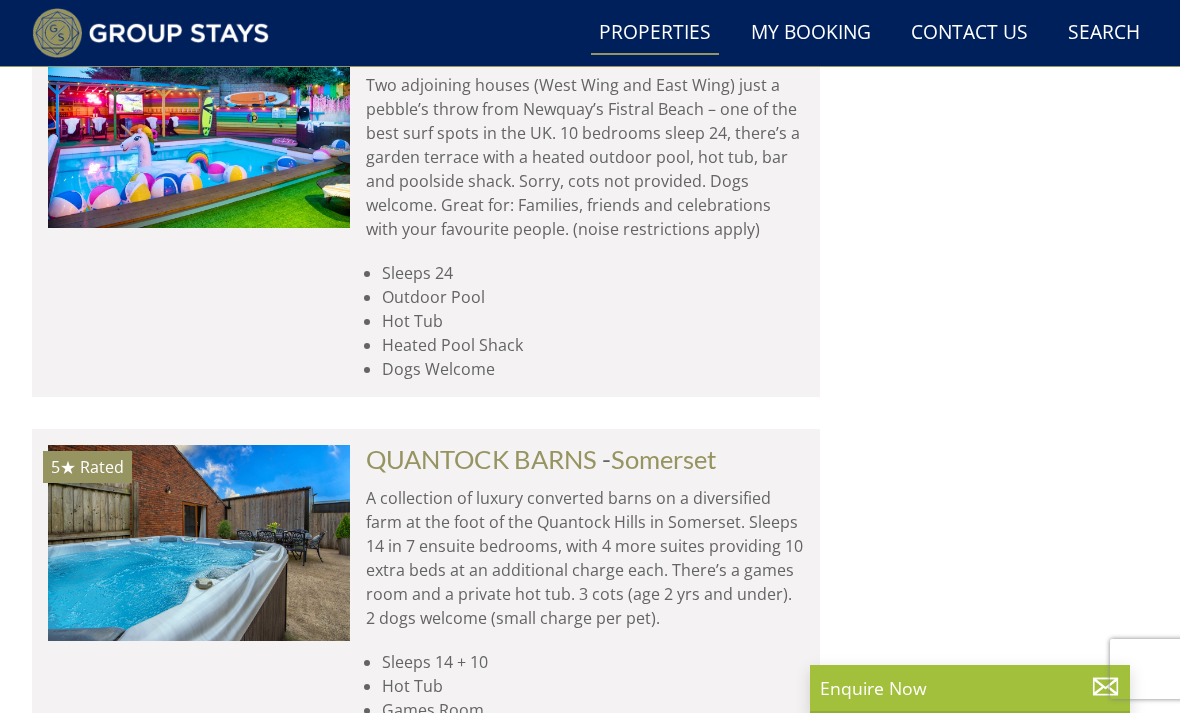 click at bounding box center [199, 542] 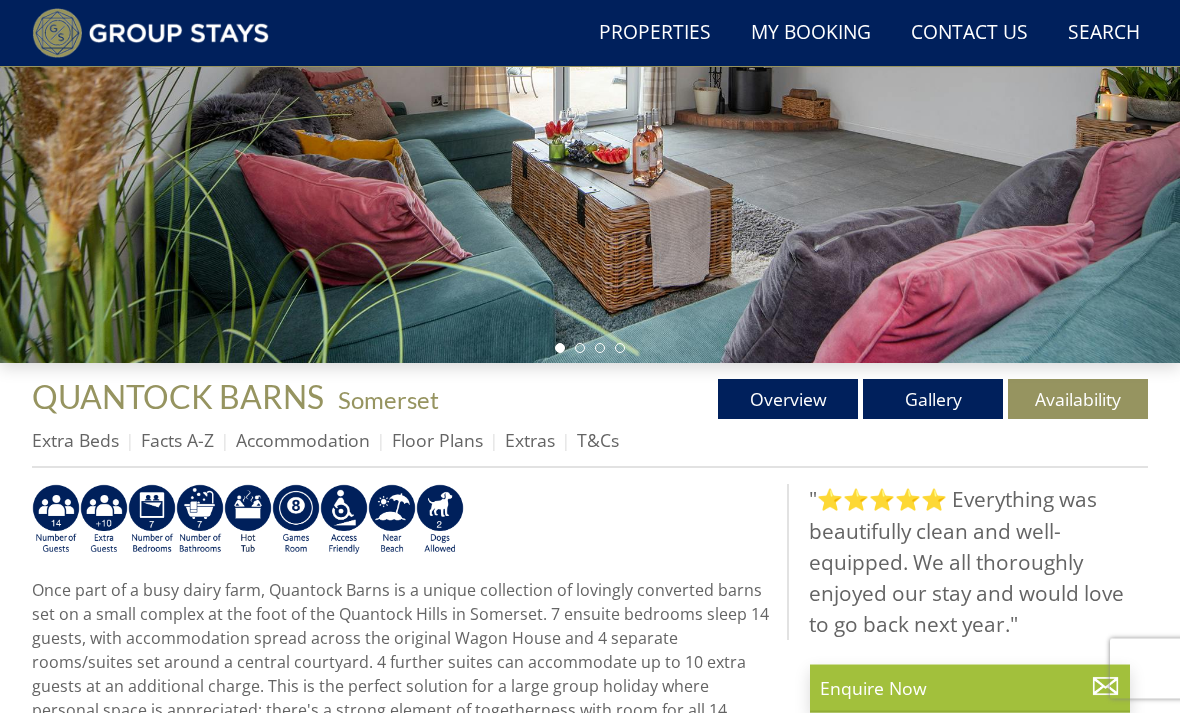 scroll, scrollTop: 409, scrollLeft: 0, axis: vertical 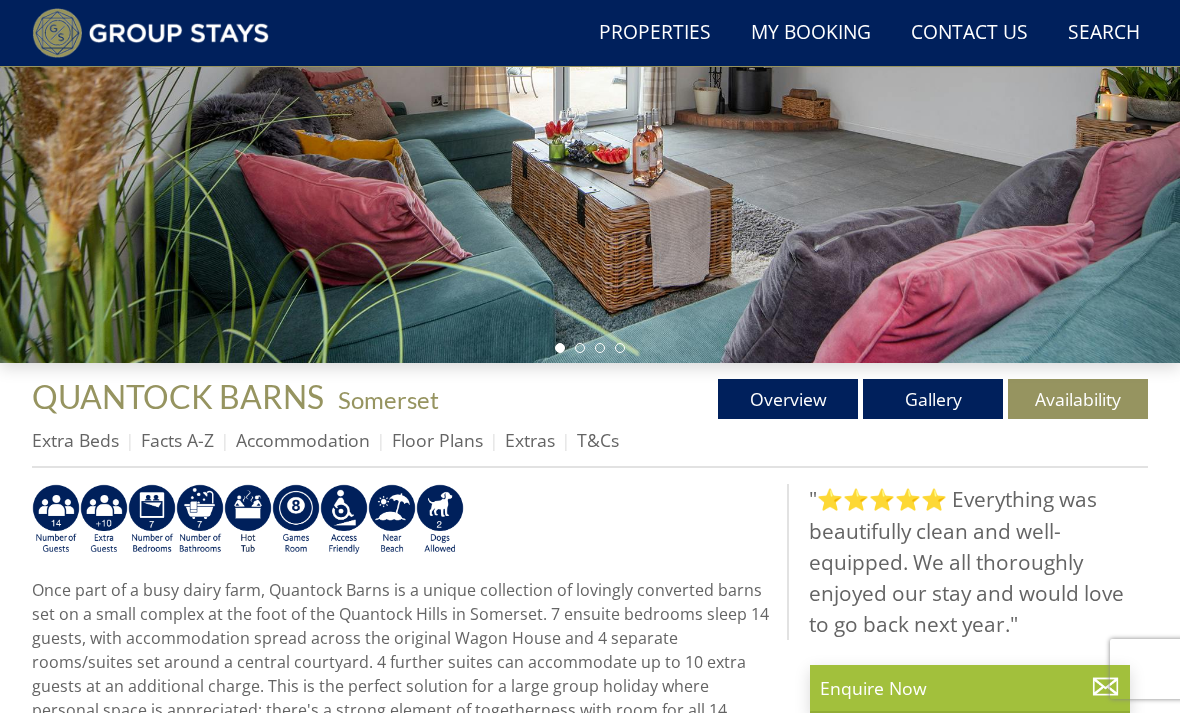 click on "Gallery" at bounding box center (933, 399) 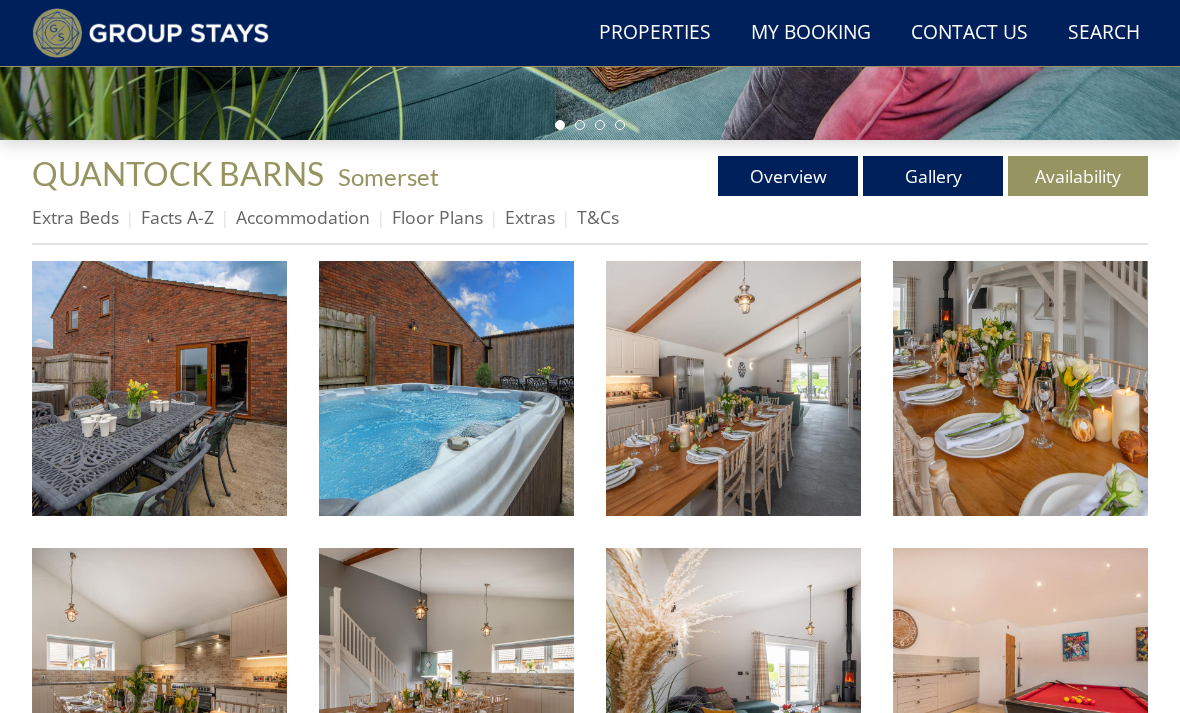 scroll, scrollTop: 632, scrollLeft: 0, axis: vertical 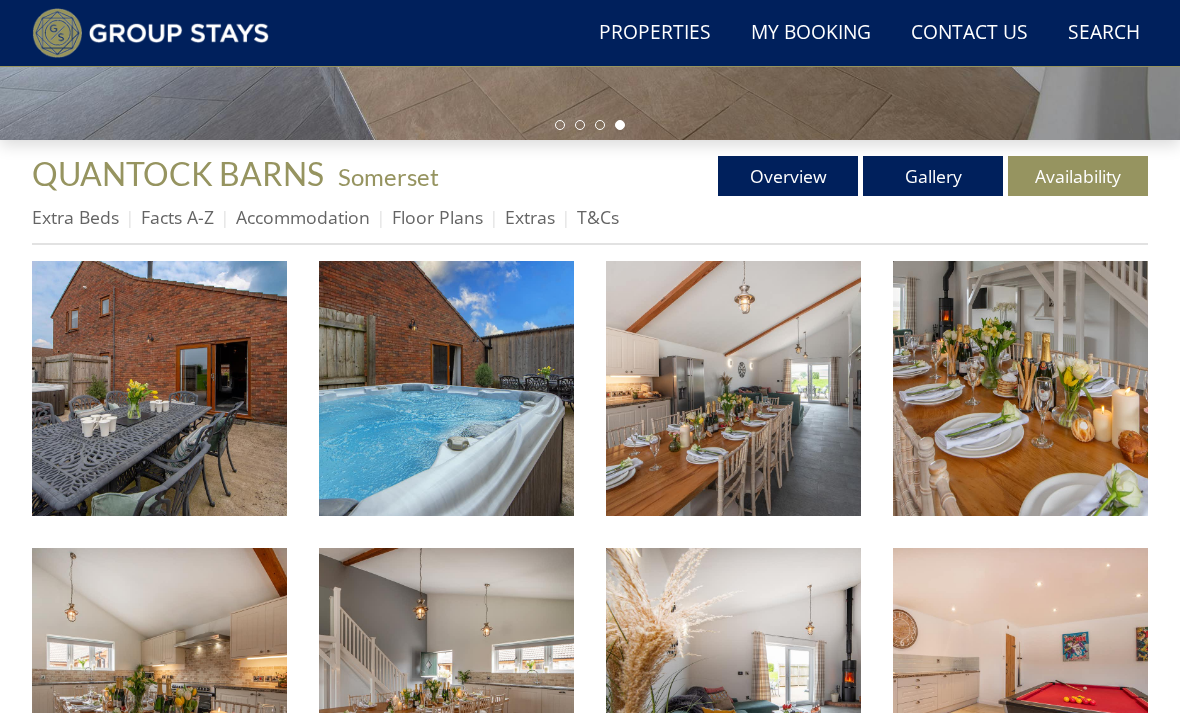 click on "Availability" at bounding box center (1078, 176) 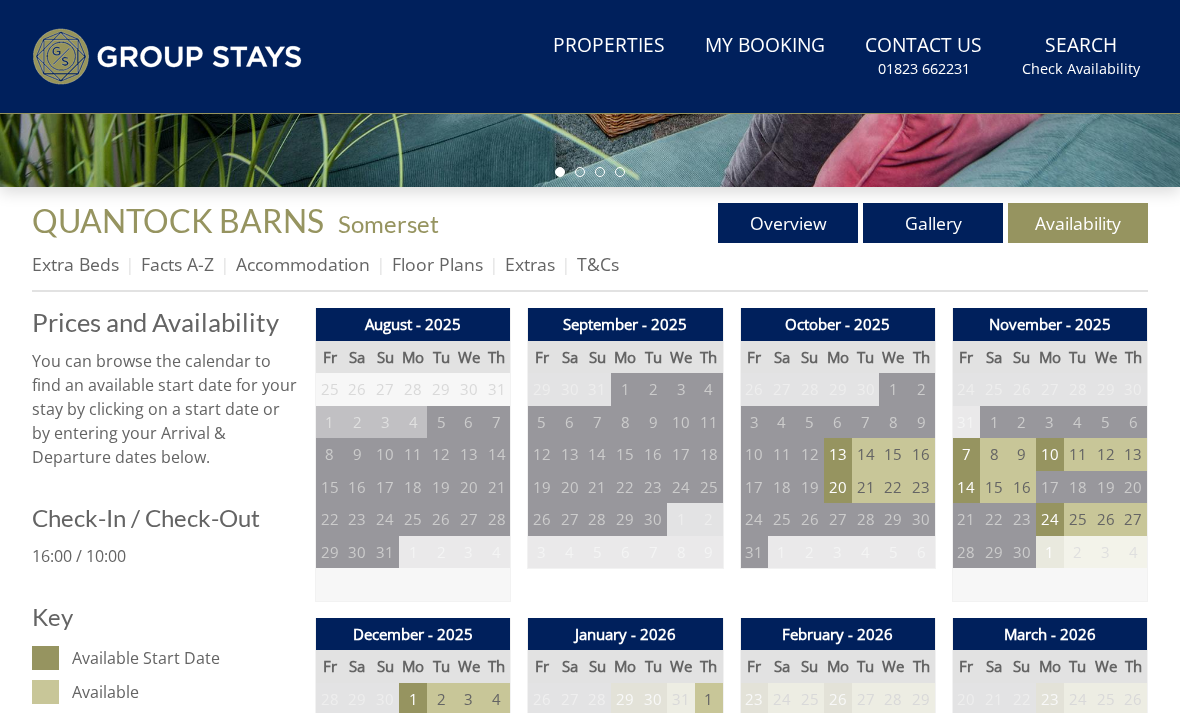 scroll, scrollTop: 0, scrollLeft: 0, axis: both 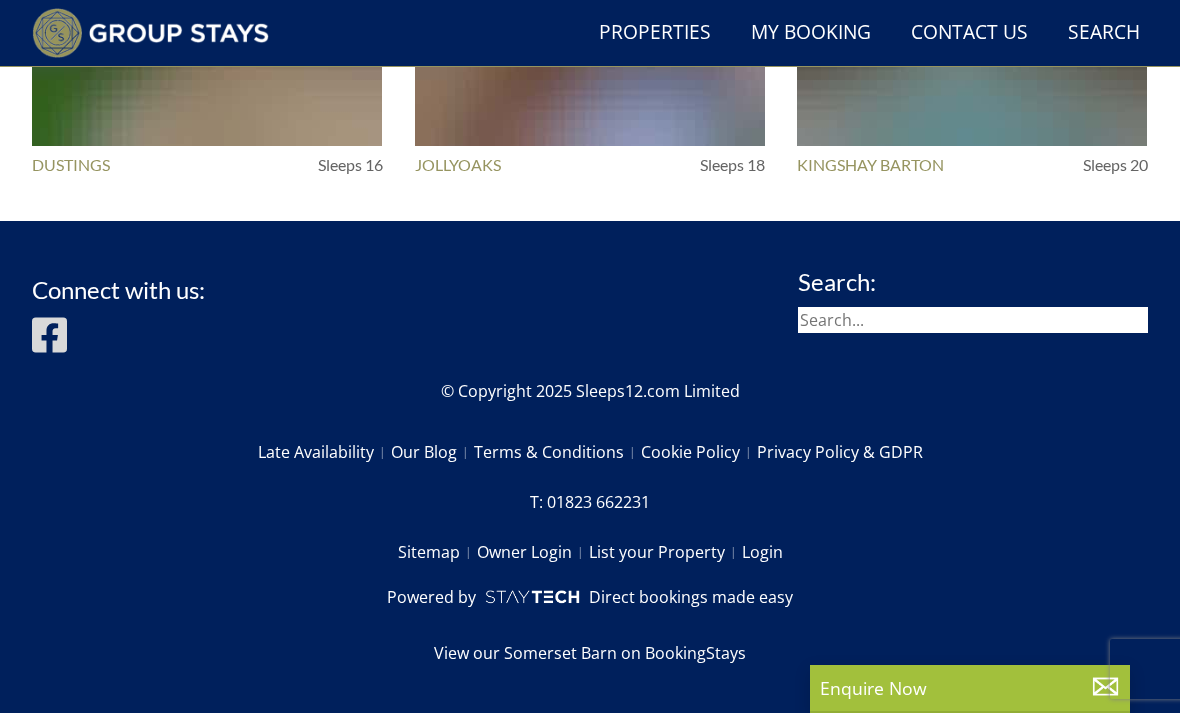 select on "19" 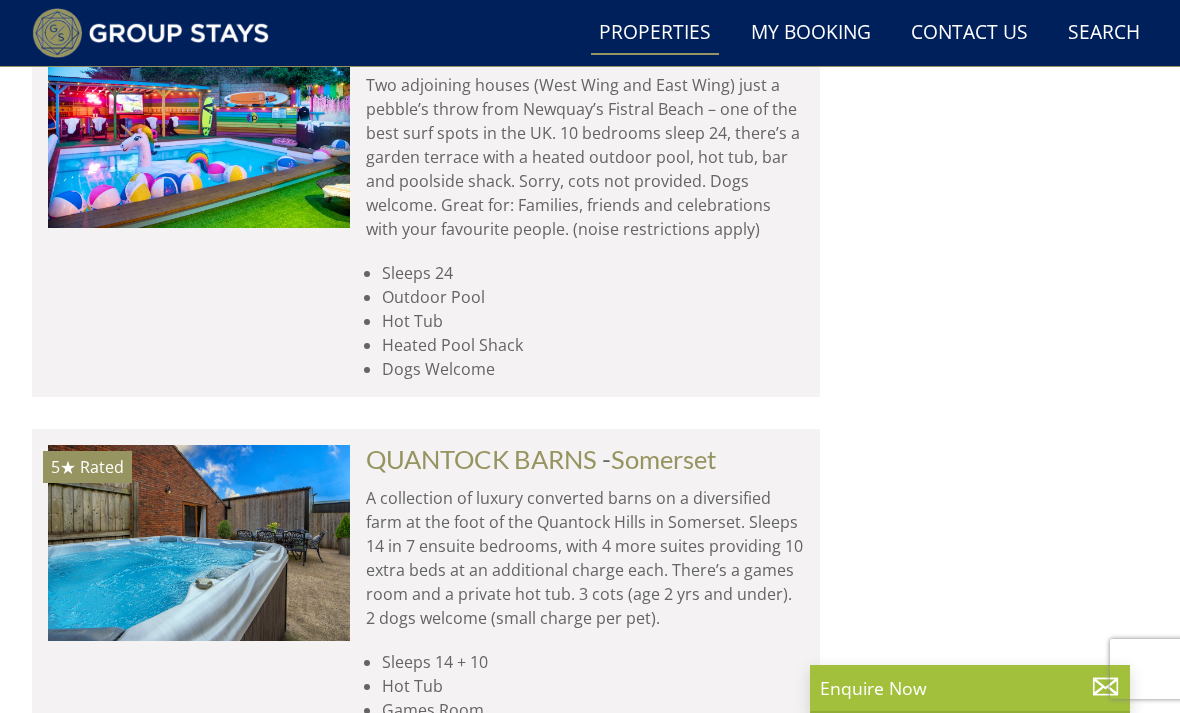 scroll, scrollTop: 0, scrollLeft: 3326, axis: horizontal 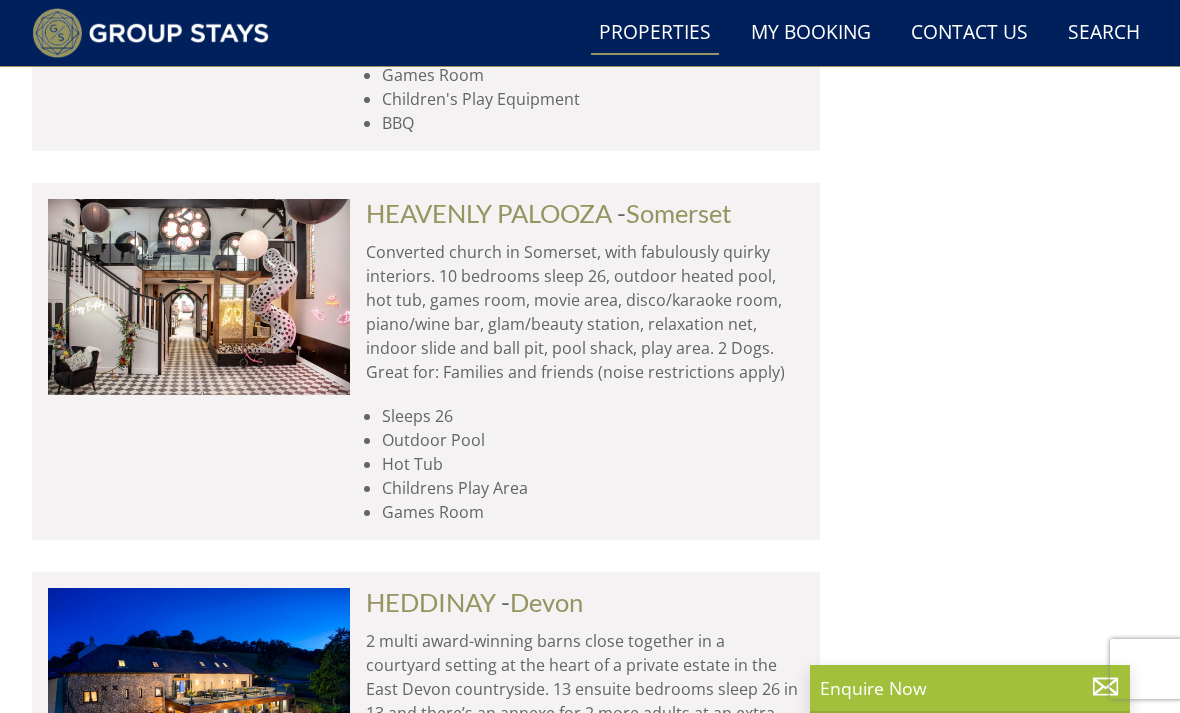 click at bounding box center (199, 296) 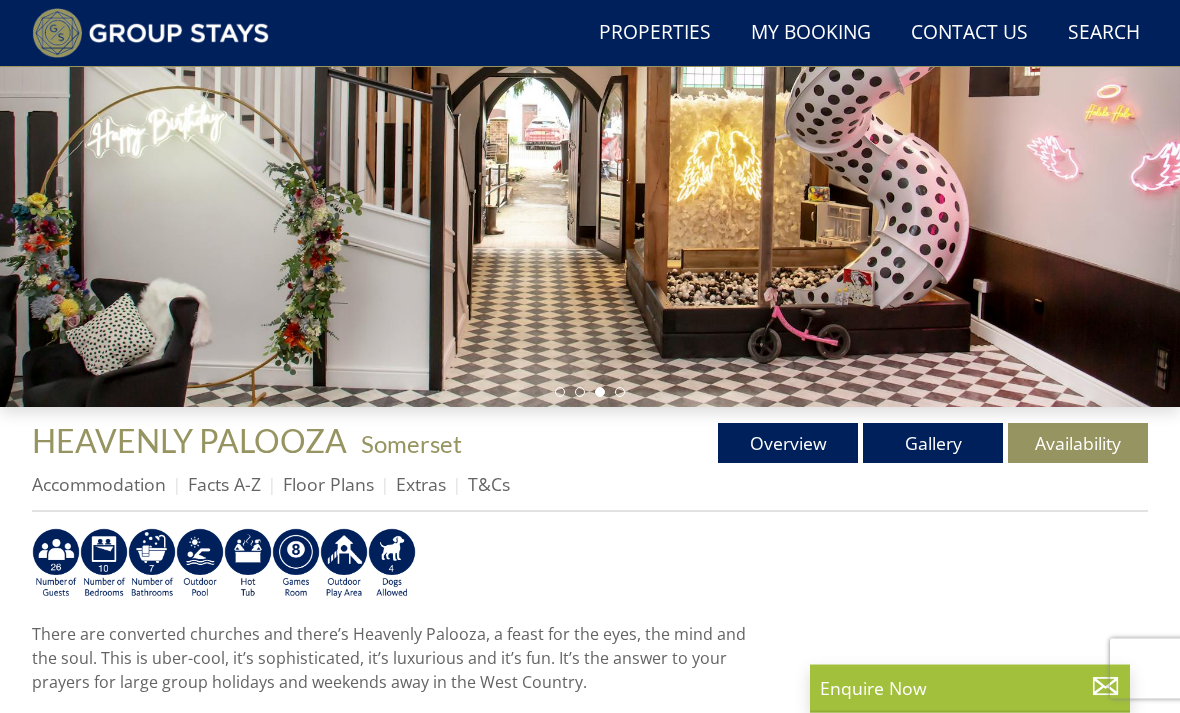 scroll, scrollTop: 365, scrollLeft: 0, axis: vertical 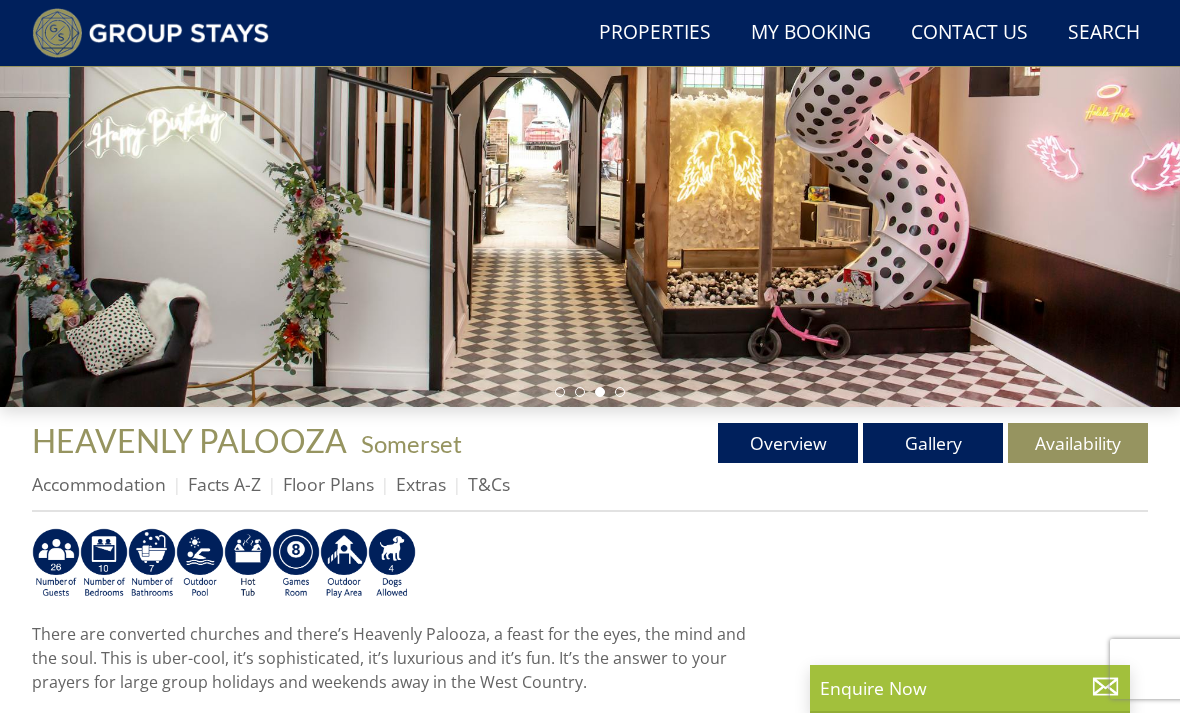 click on "Availability" at bounding box center [1078, 443] 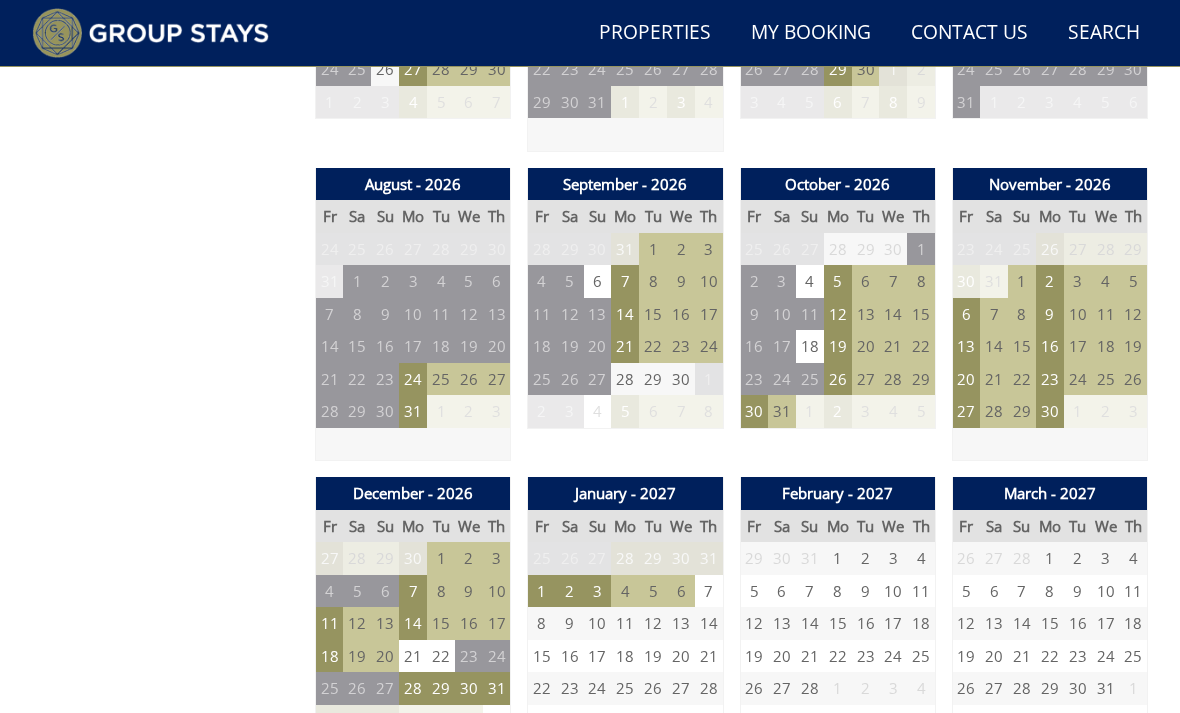 scroll, scrollTop: 1653, scrollLeft: 0, axis: vertical 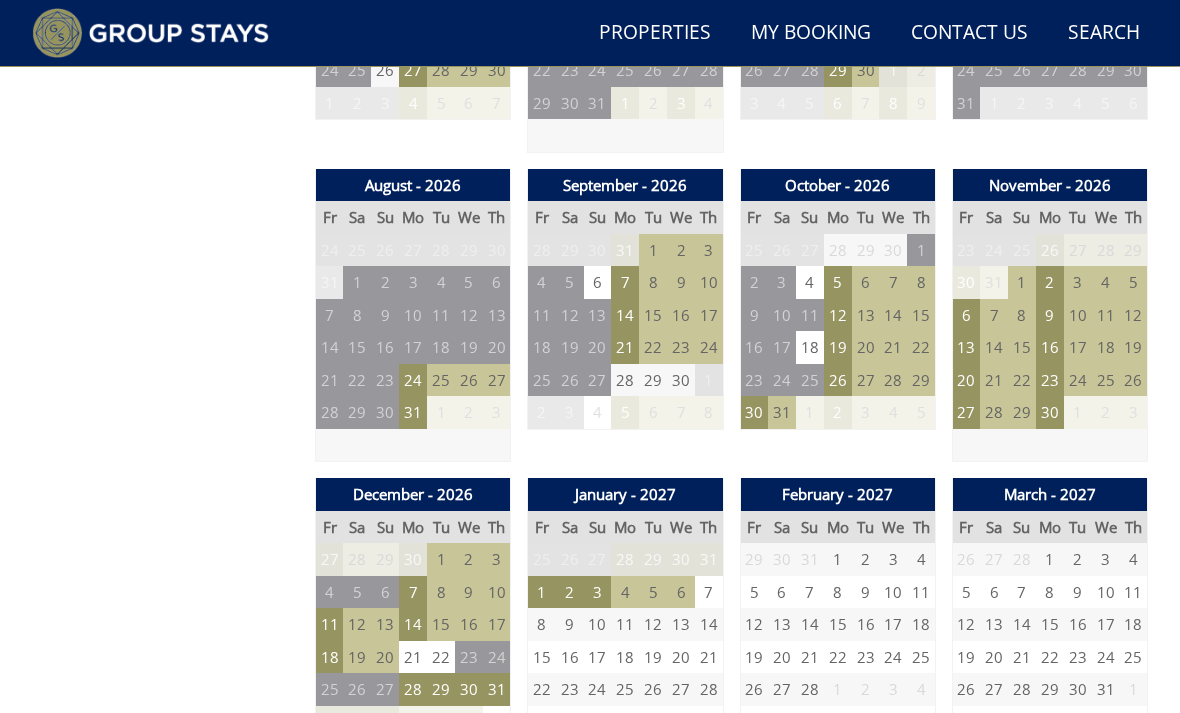 click on "11" at bounding box center [330, 624] 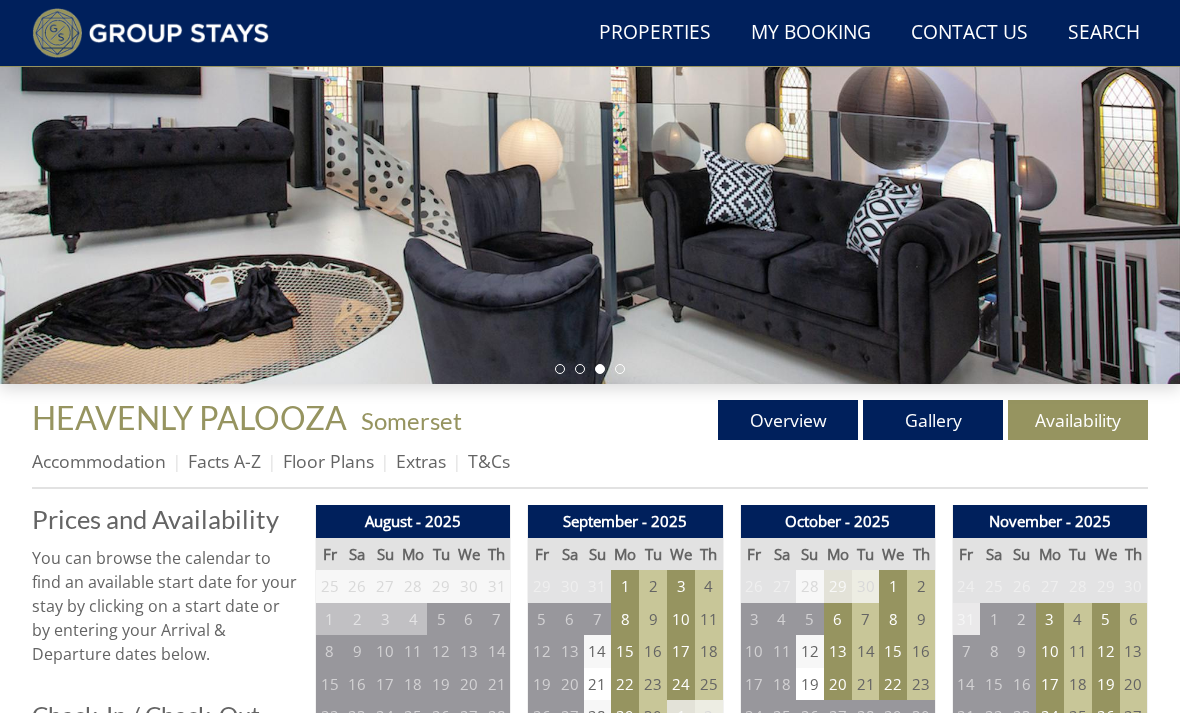 scroll, scrollTop: 333, scrollLeft: 0, axis: vertical 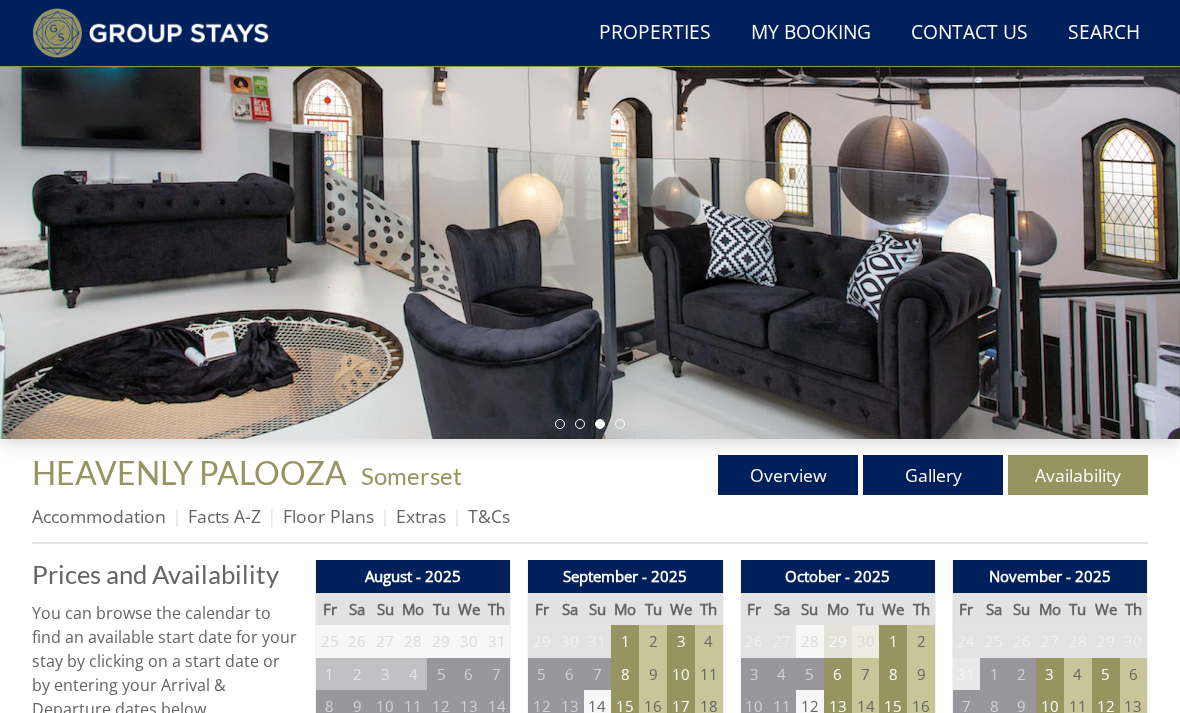 click on "Gallery" at bounding box center (933, 475) 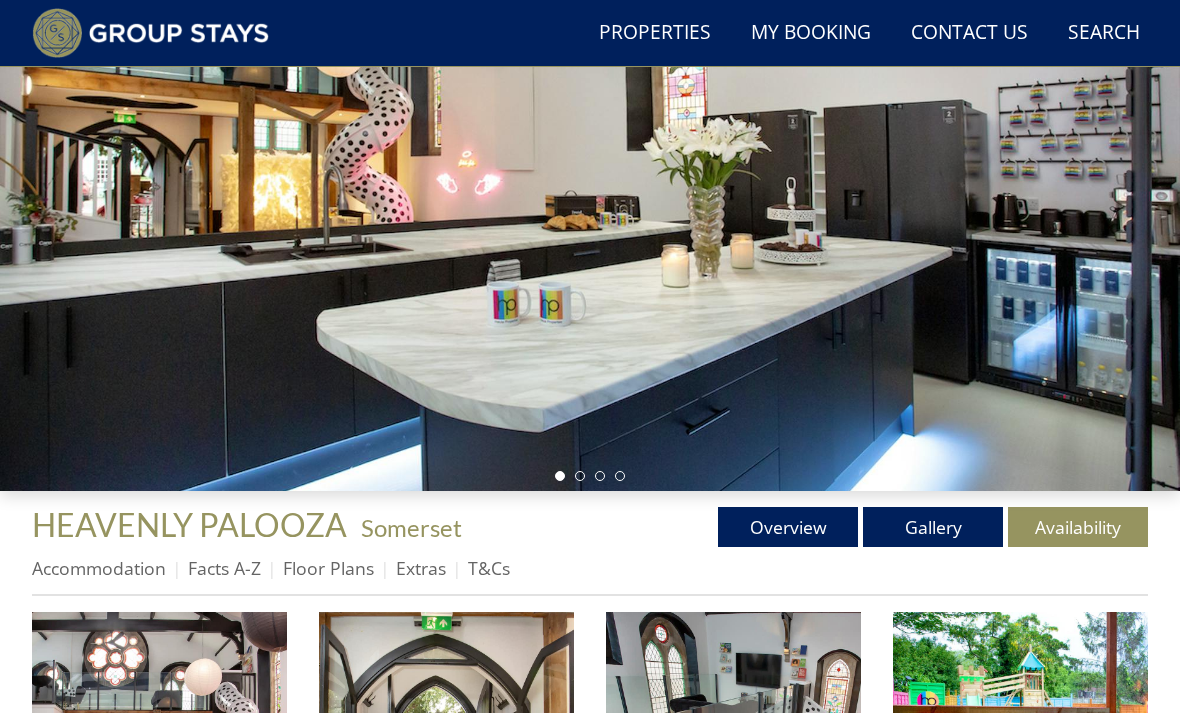 scroll, scrollTop: 287, scrollLeft: 0, axis: vertical 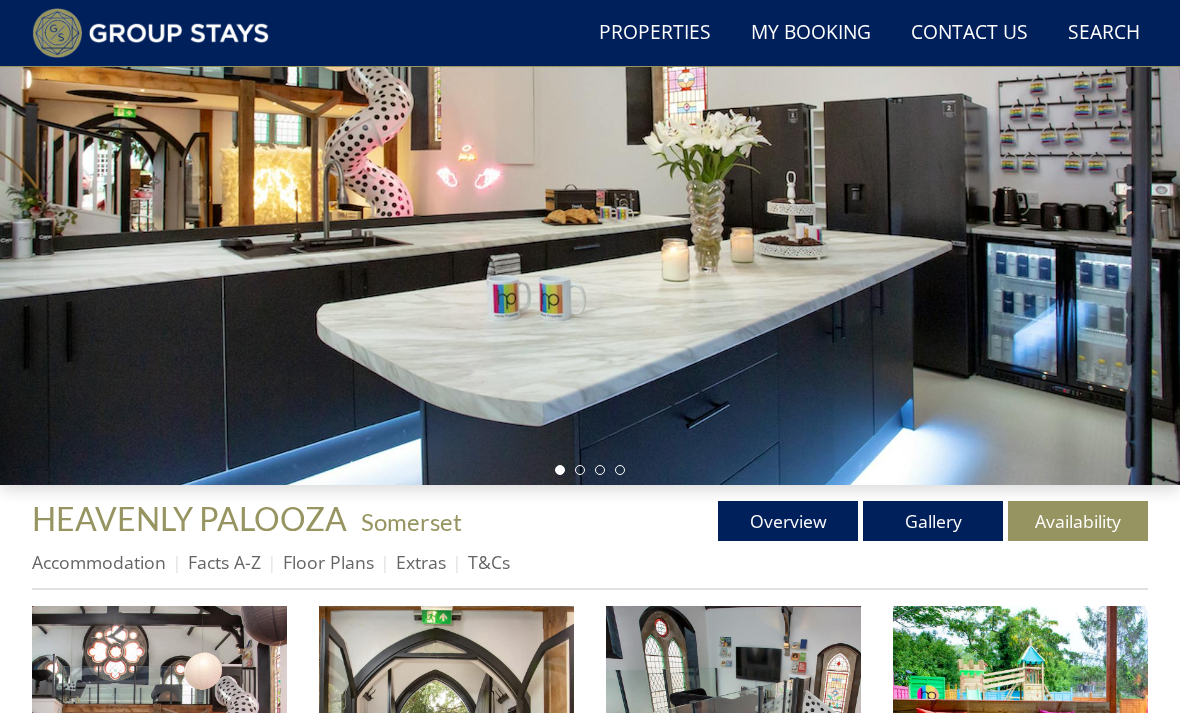 click at bounding box center (159, 733) 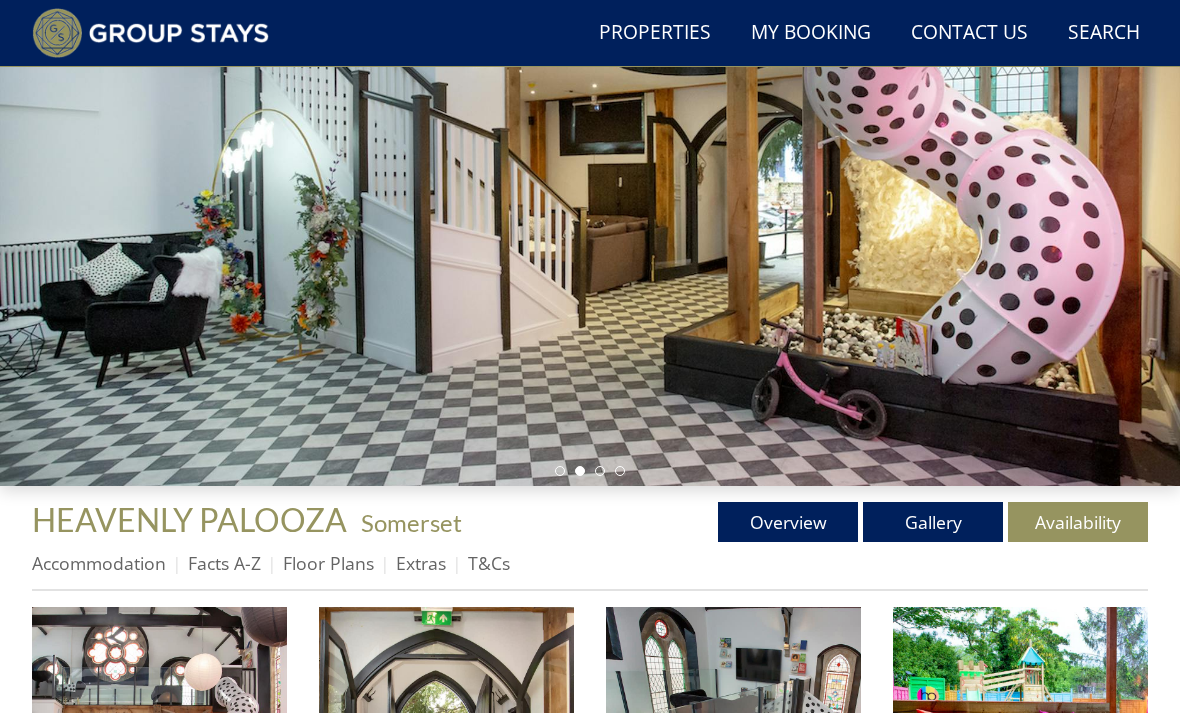 scroll, scrollTop: 280, scrollLeft: 0, axis: vertical 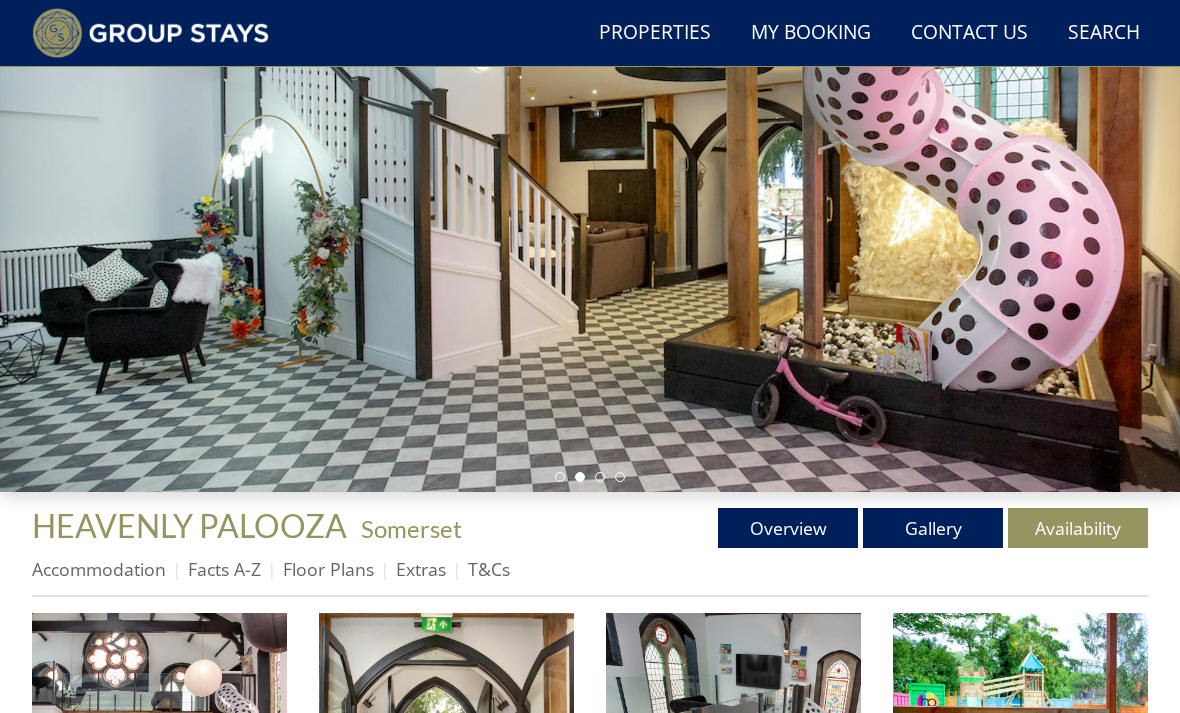 click on "Overview" at bounding box center [788, 528] 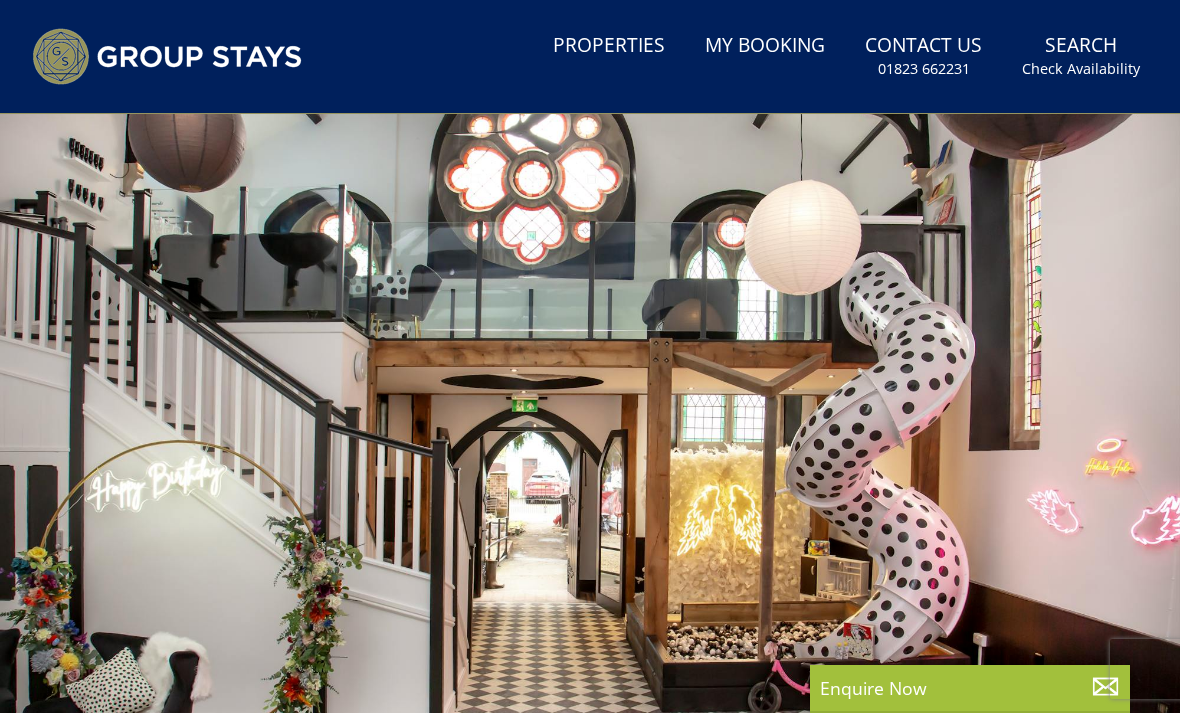 scroll, scrollTop: 0, scrollLeft: 0, axis: both 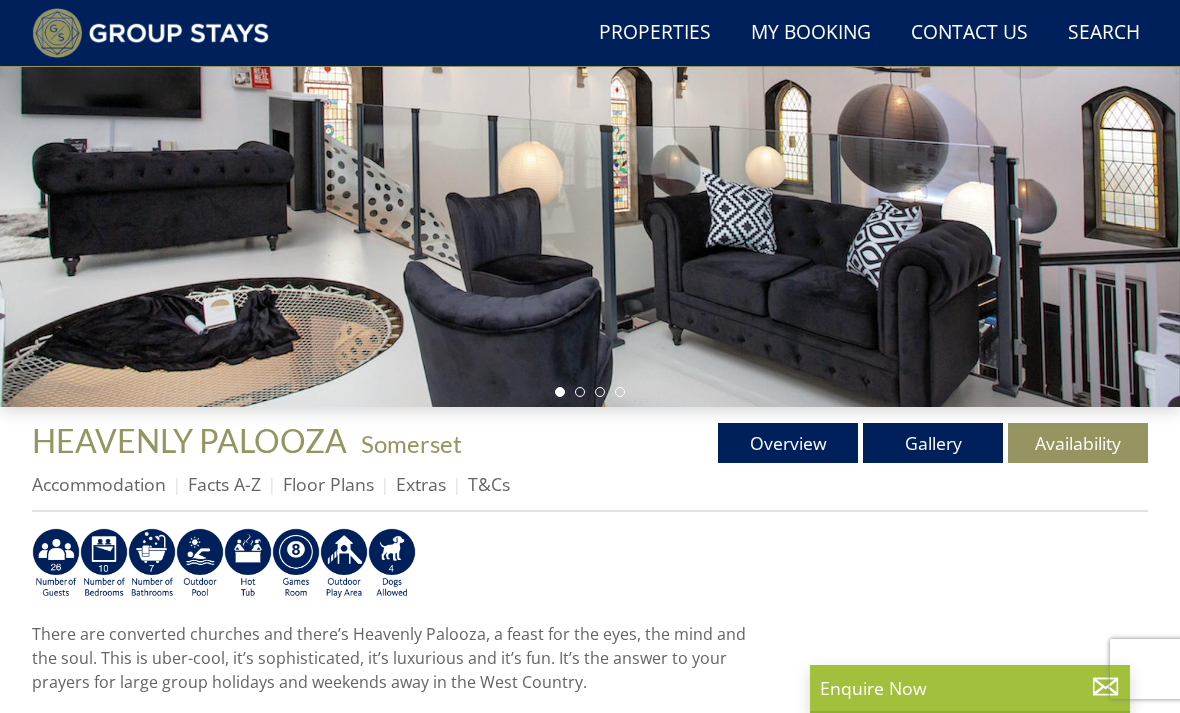 select on "19" 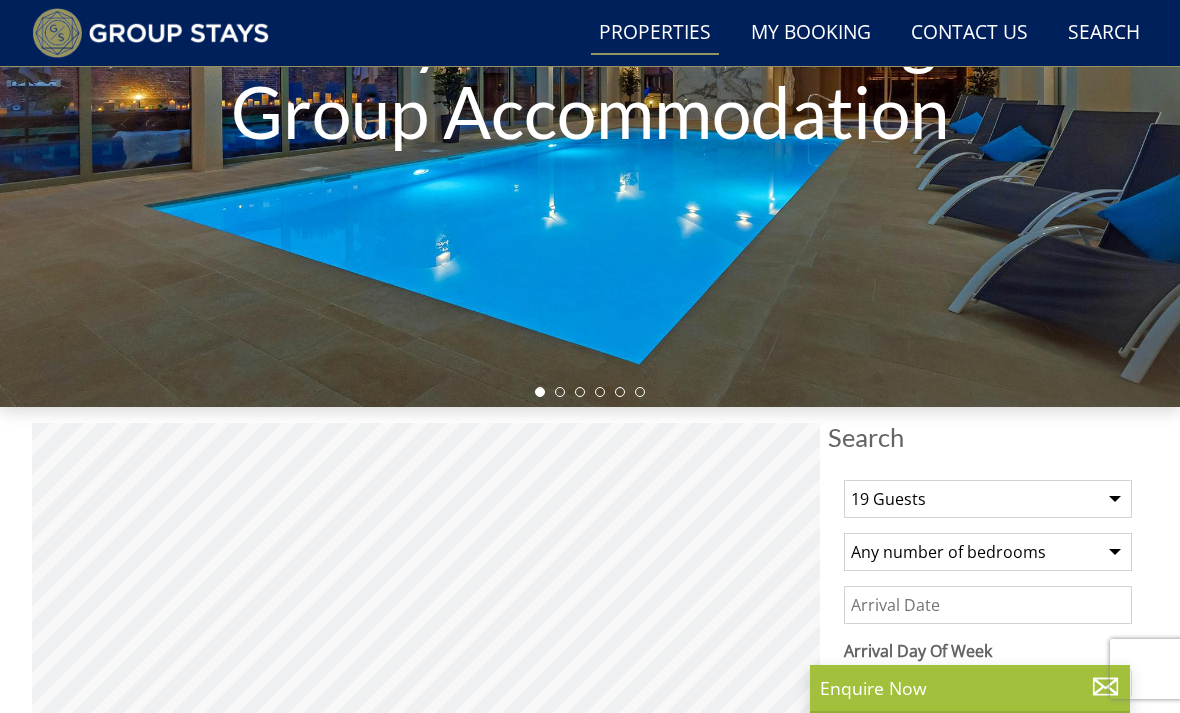 scroll, scrollTop: 11492, scrollLeft: 0, axis: vertical 